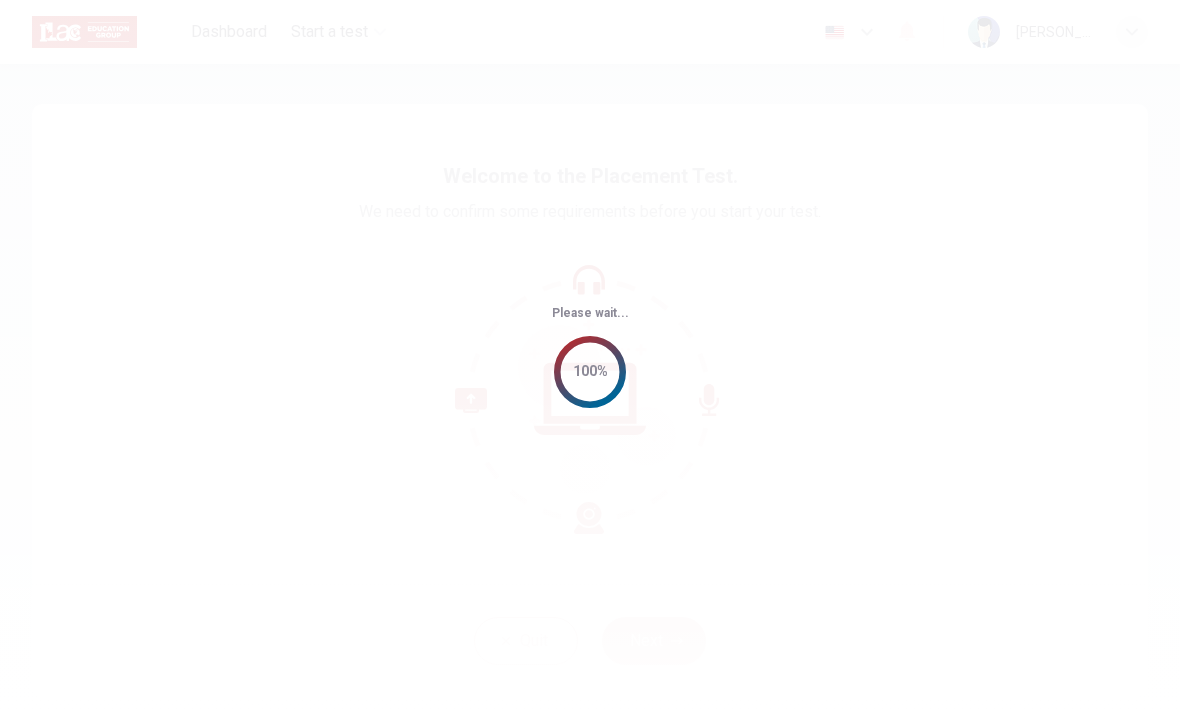scroll, scrollTop: 0, scrollLeft: 0, axis: both 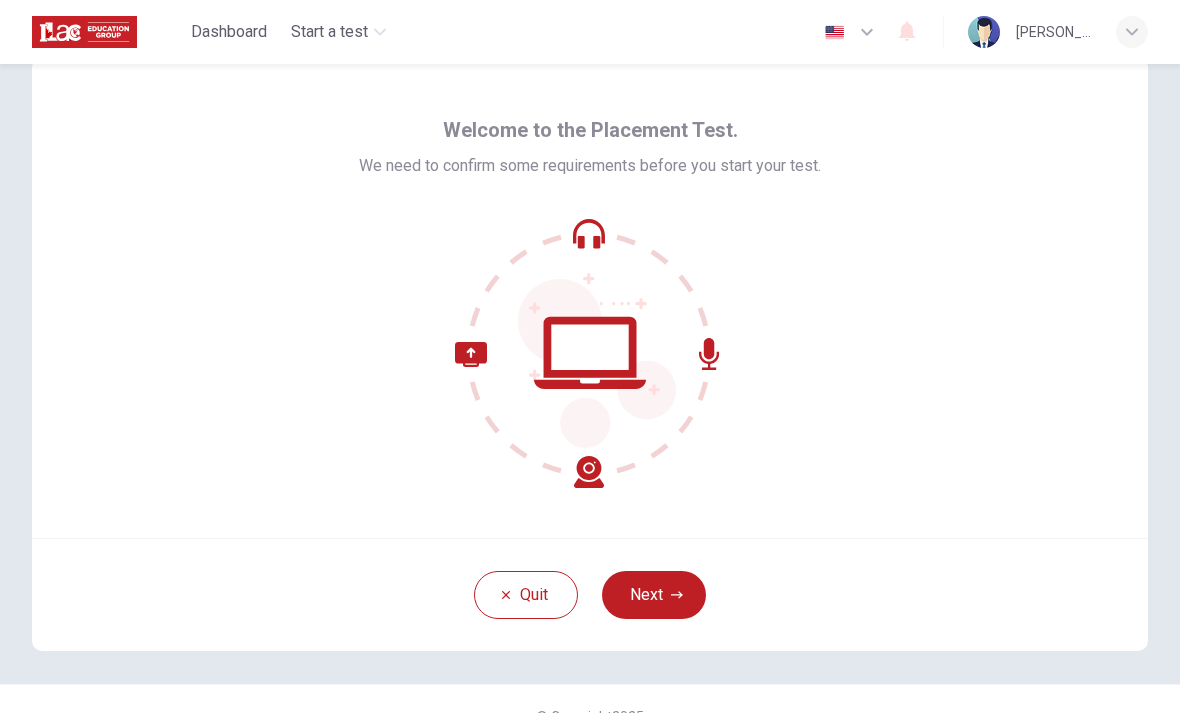 click on "Next" at bounding box center [654, 595] 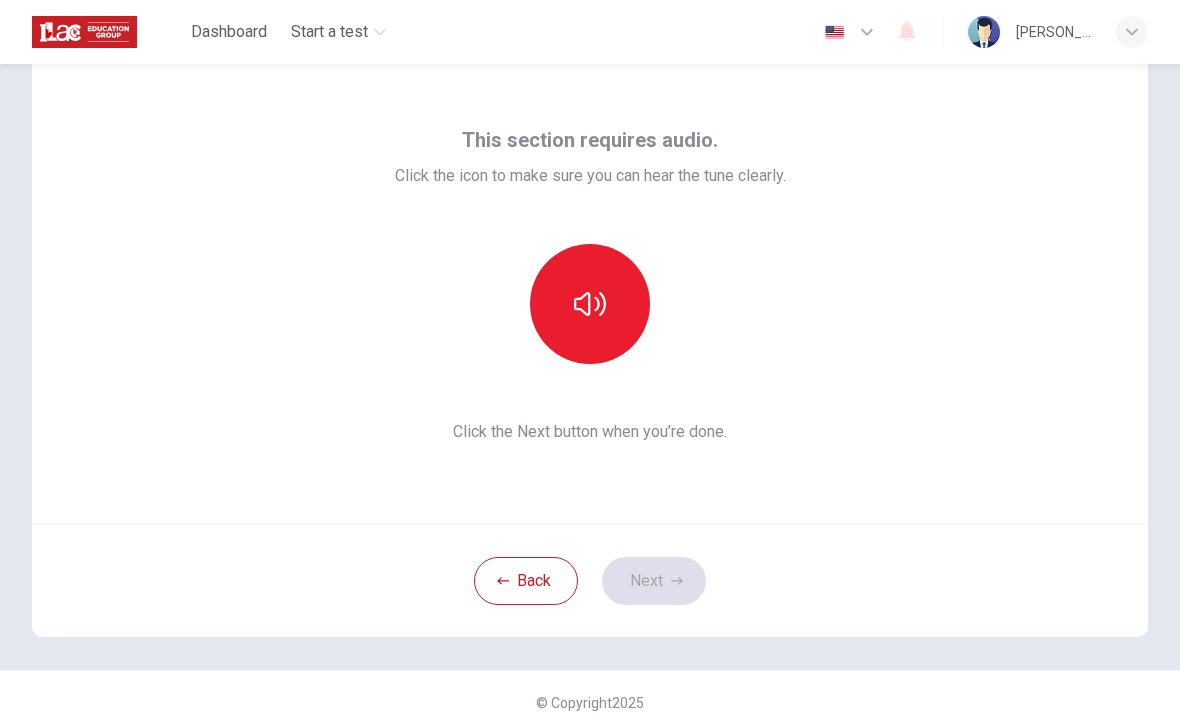 scroll, scrollTop: 66, scrollLeft: 0, axis: vertical 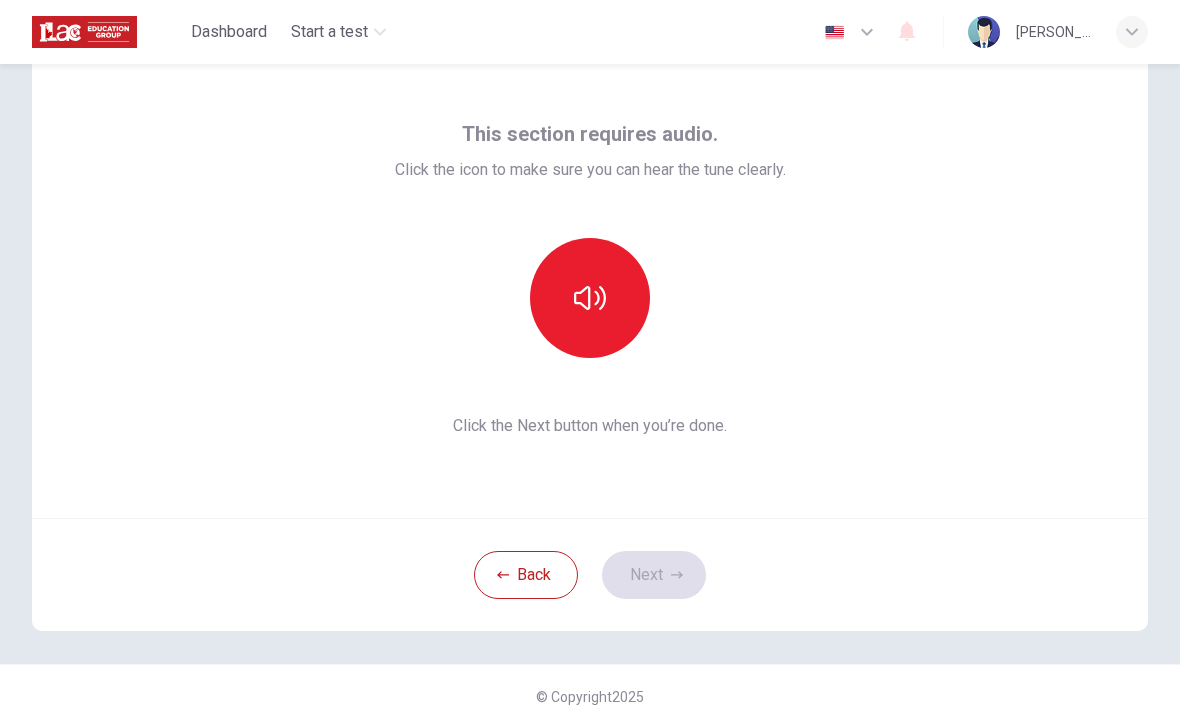 click 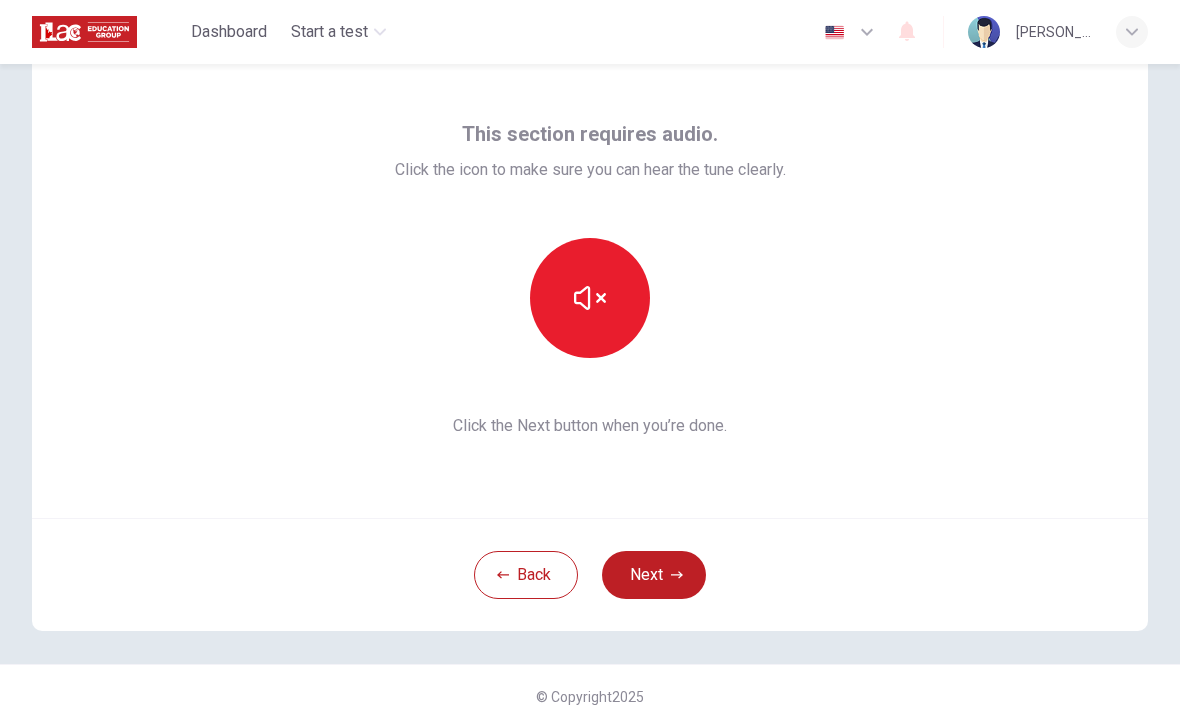click on "Next" at bounding box center (654, 575) 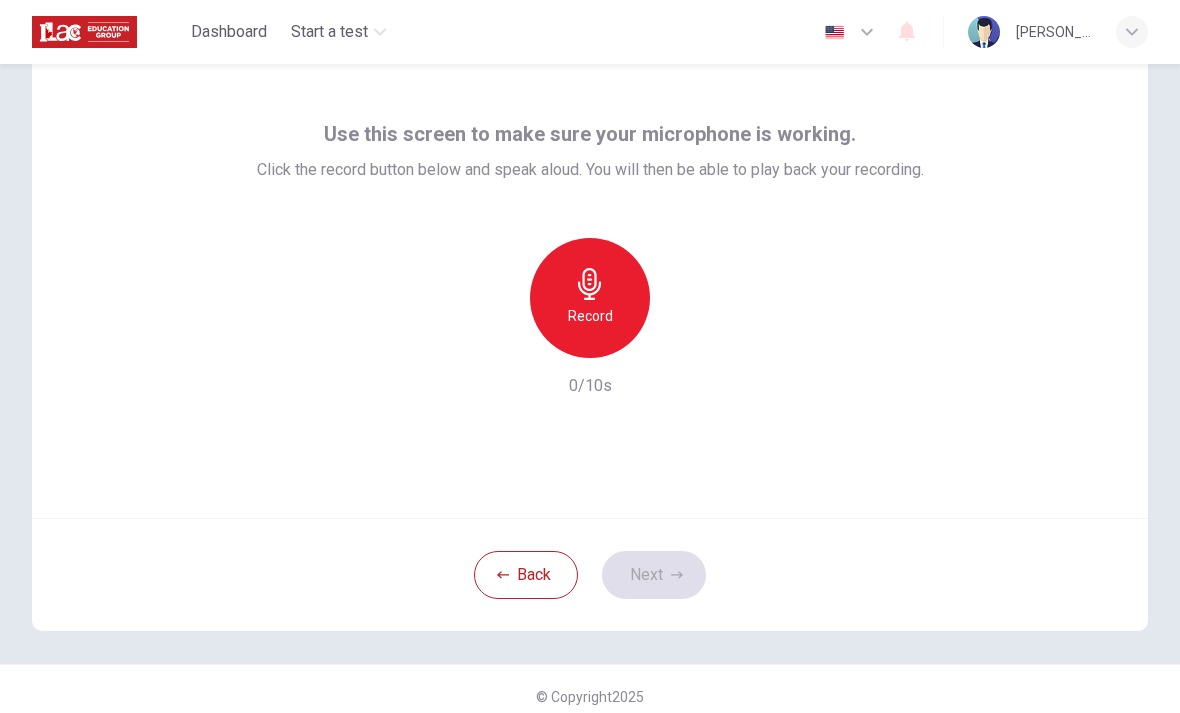 click on "Record" at bounding box center [590, 298] 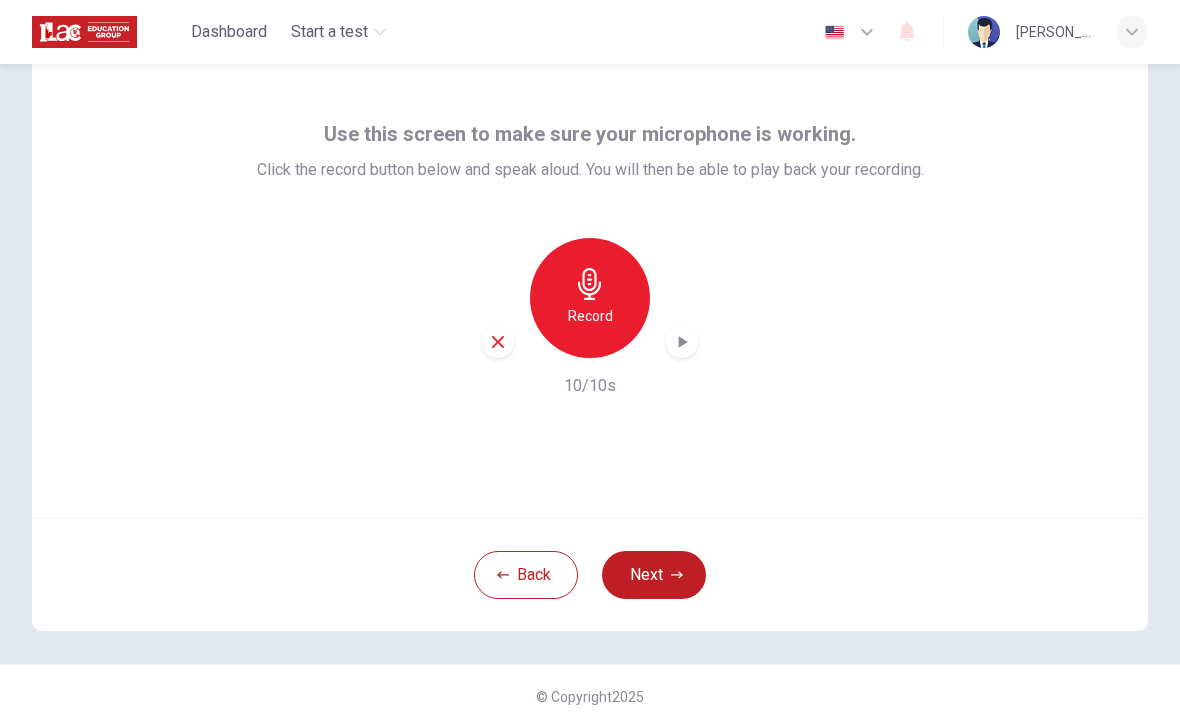 click on "Next" at bounding box center [654, 575] 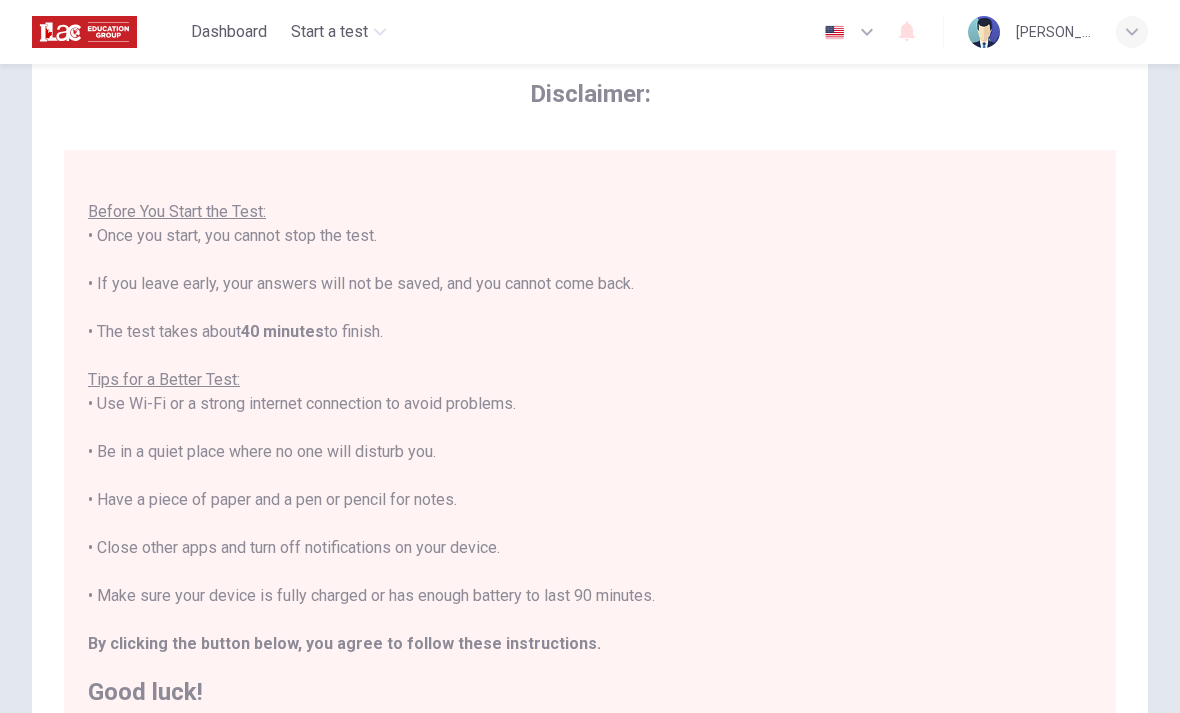 scroll, scrollTop: 21, scrollLeft: 0, axis: vertical 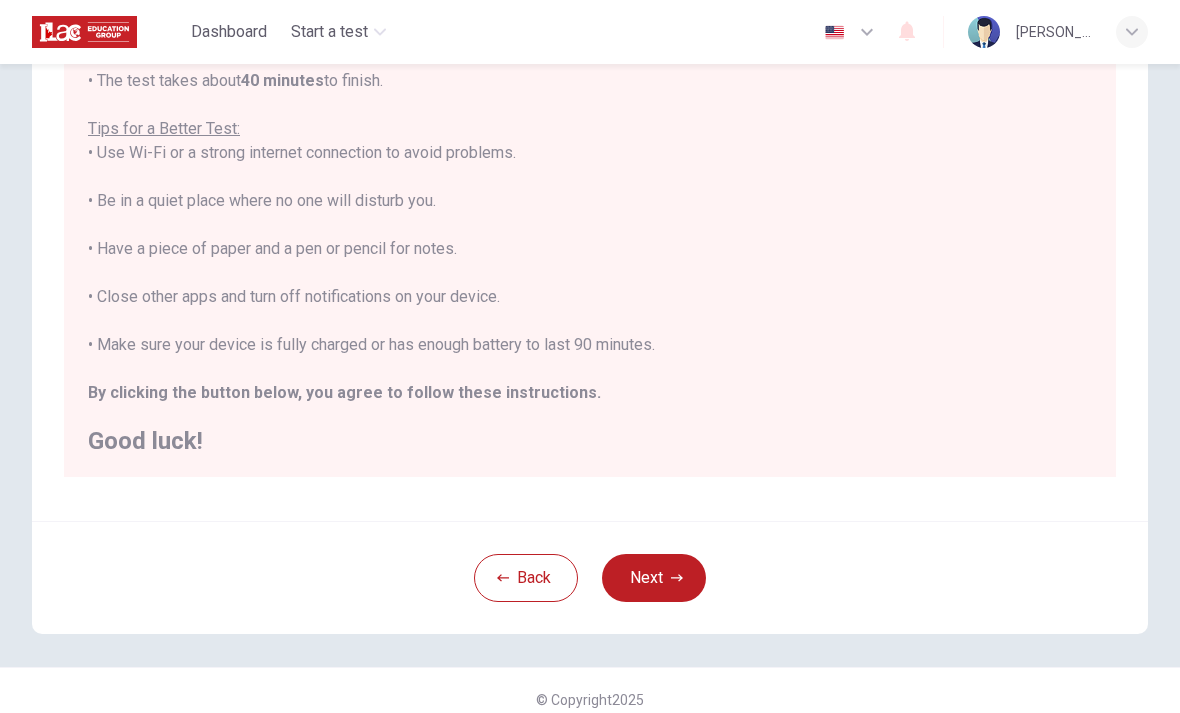 click 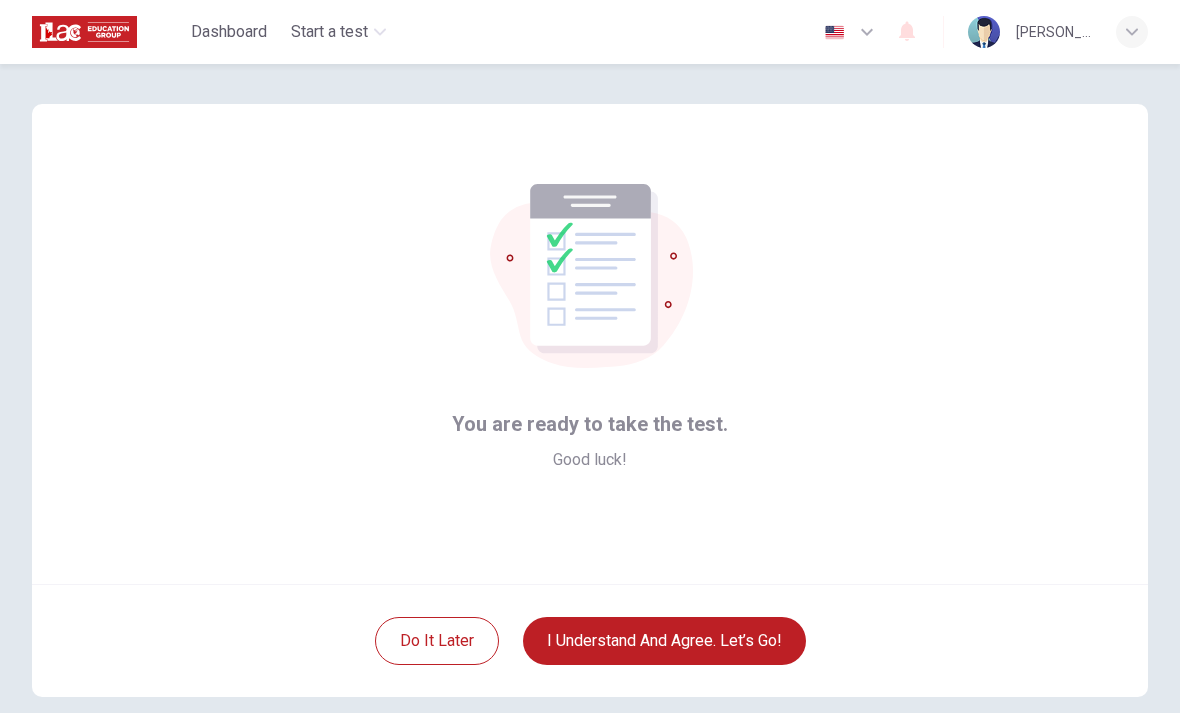 scroll, scrollTop: 24, scrollLeft: 0, axis: vertical 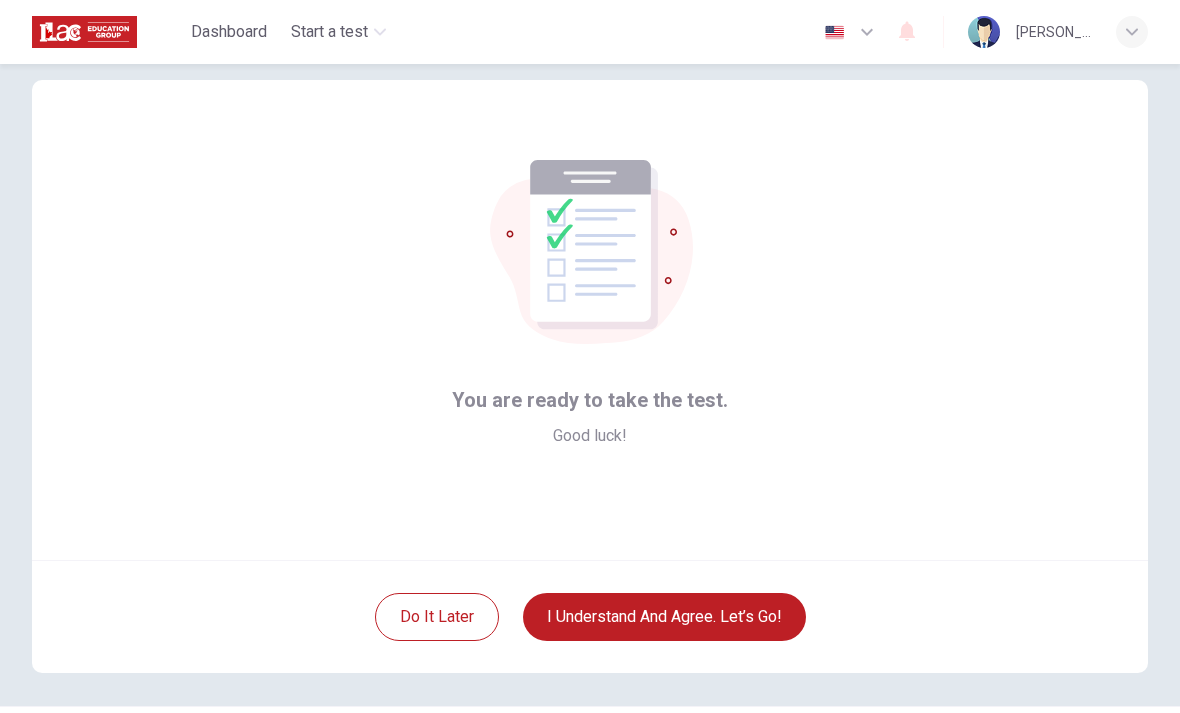 click on "Do it later" at bounding box center (437, 617) 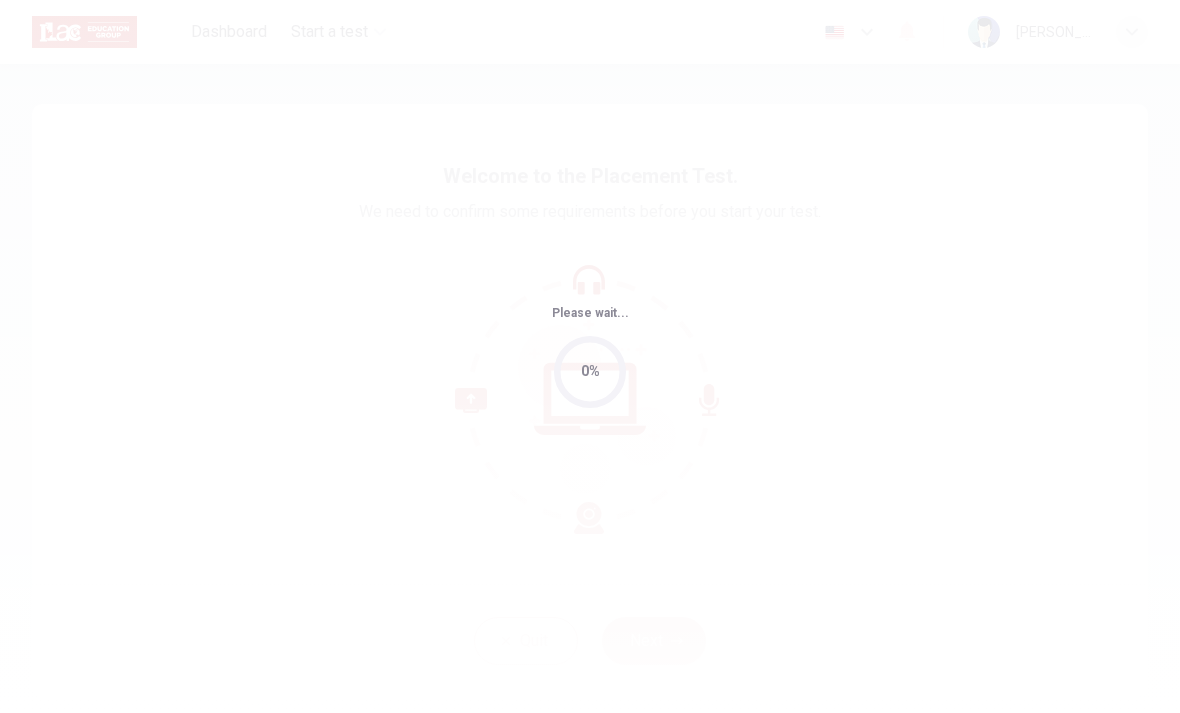 scroll, scrollTop: 0, scrollLeft: 0, axis: both 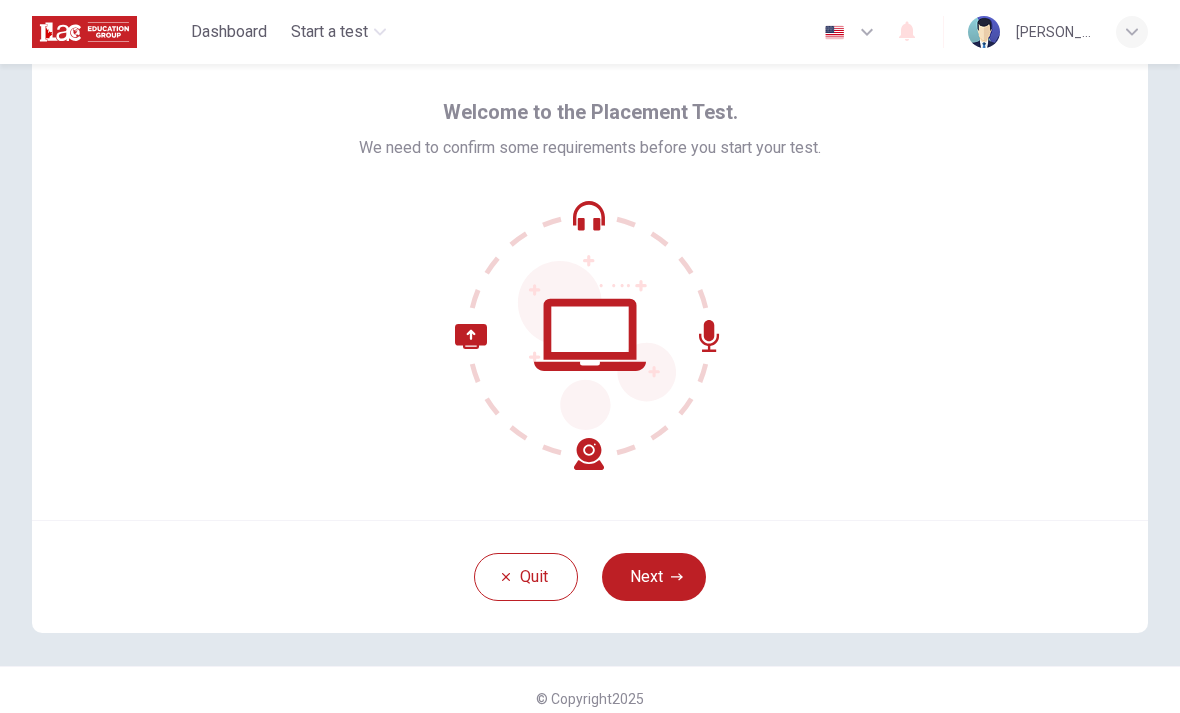 click on "Next" at bounding box center (654, 577) 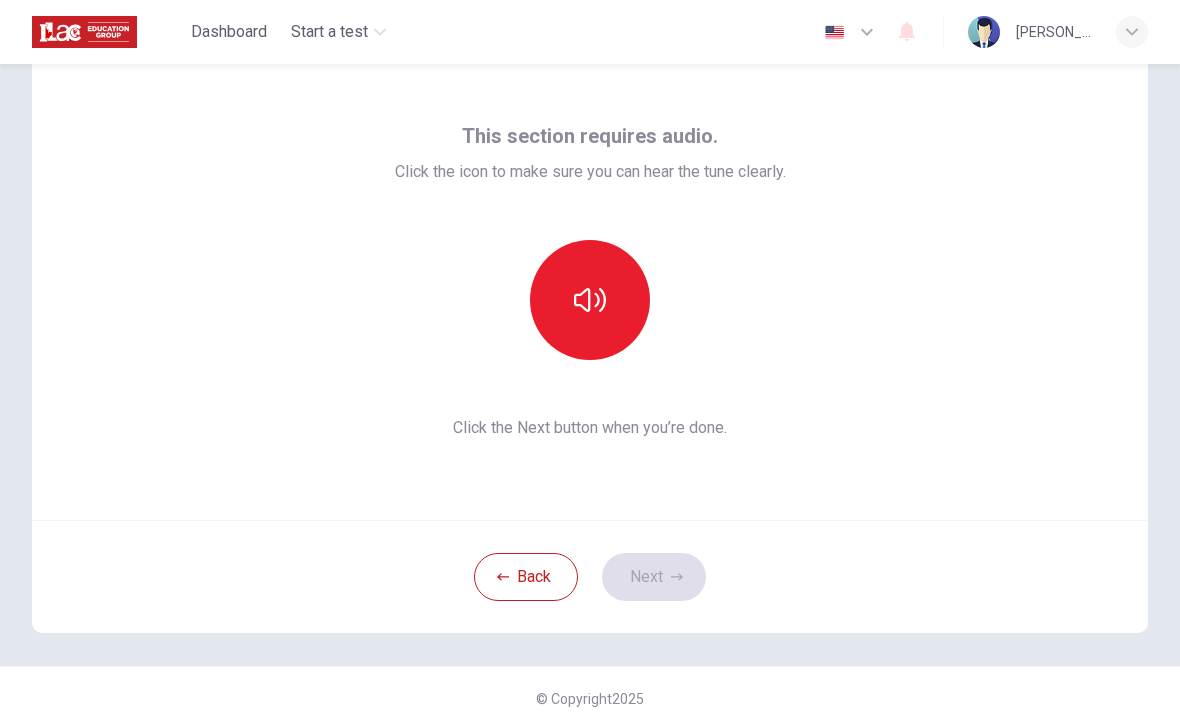 click at bounding box center [590, 300] 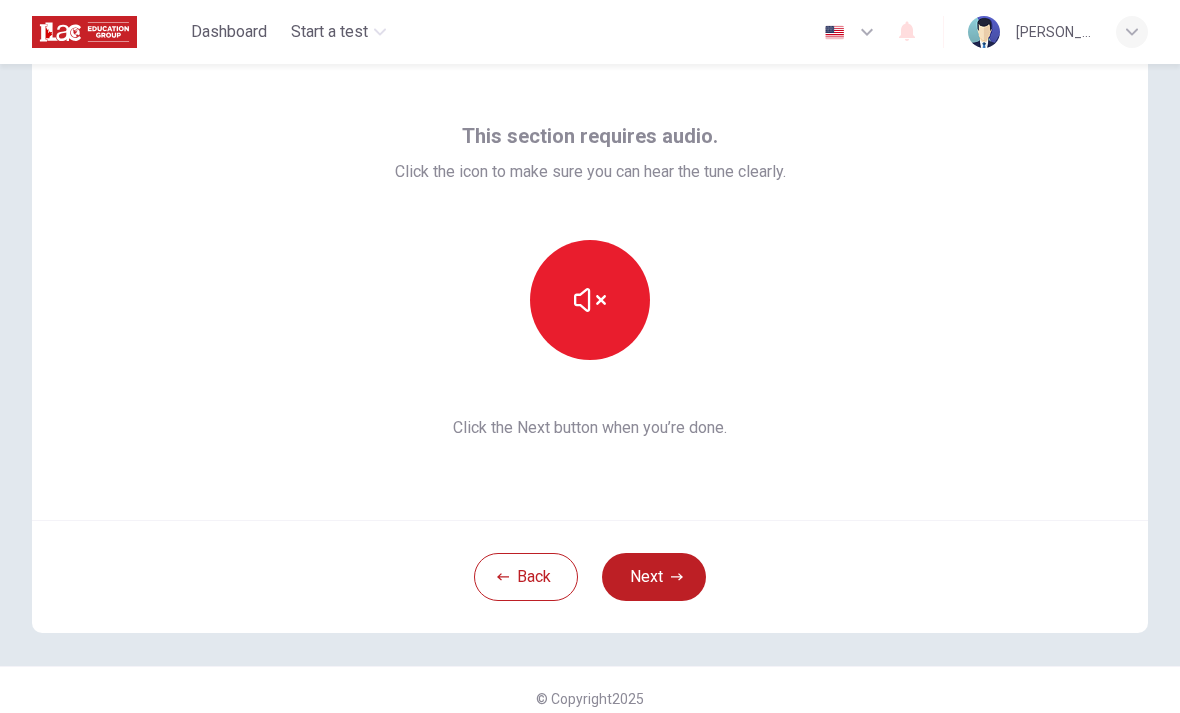 click on "Next" at bounding box center [654, 577] 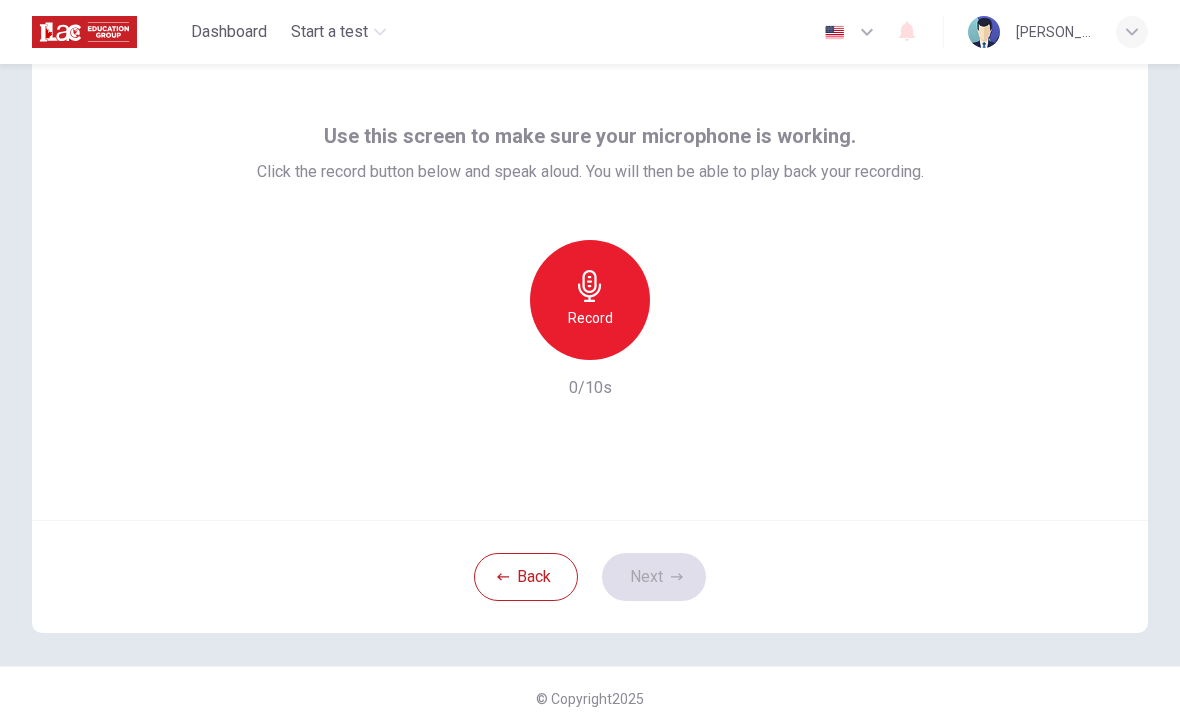 click on "Record" at bounding box center [590, 300] 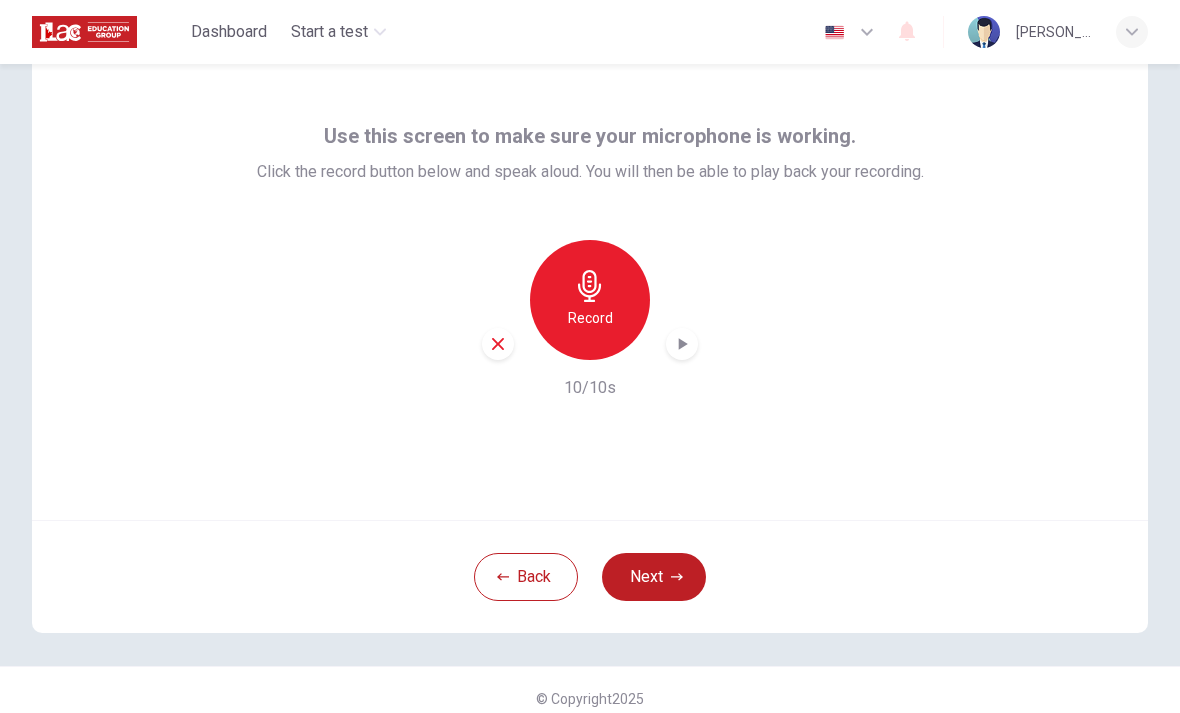 click on "Next" at bounding box center [654, 577] 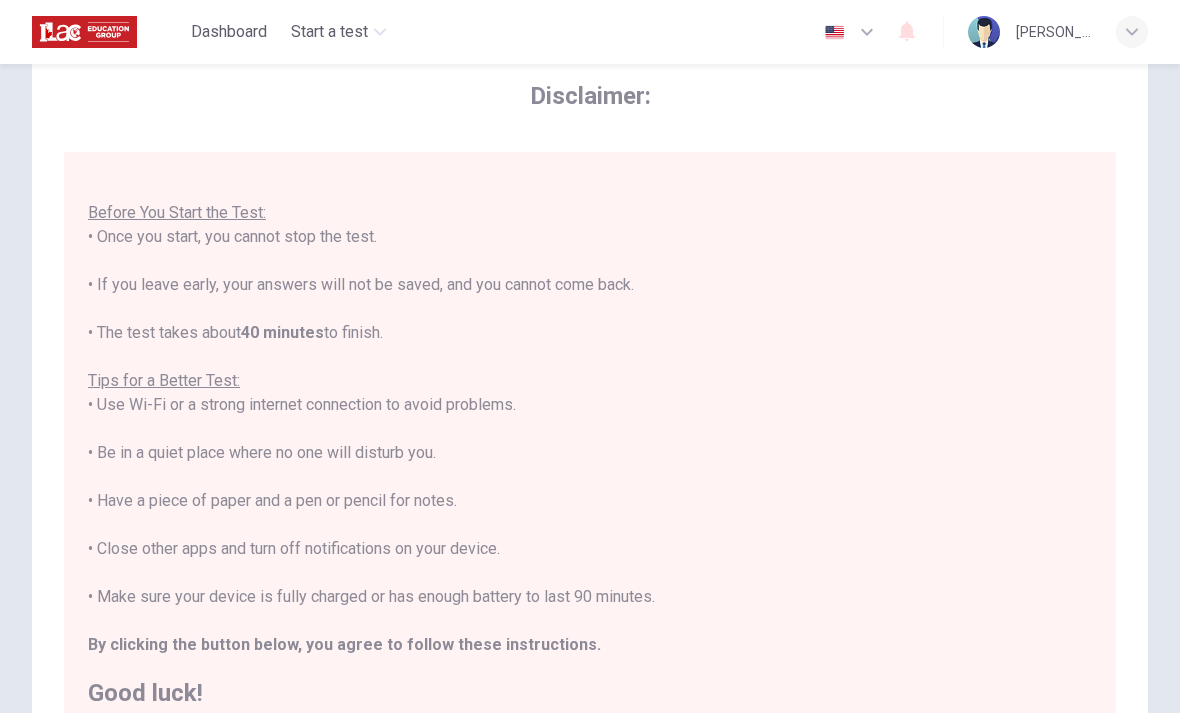 scroll, scrollTop: 21, scrollLeft: 0, axis: vertical 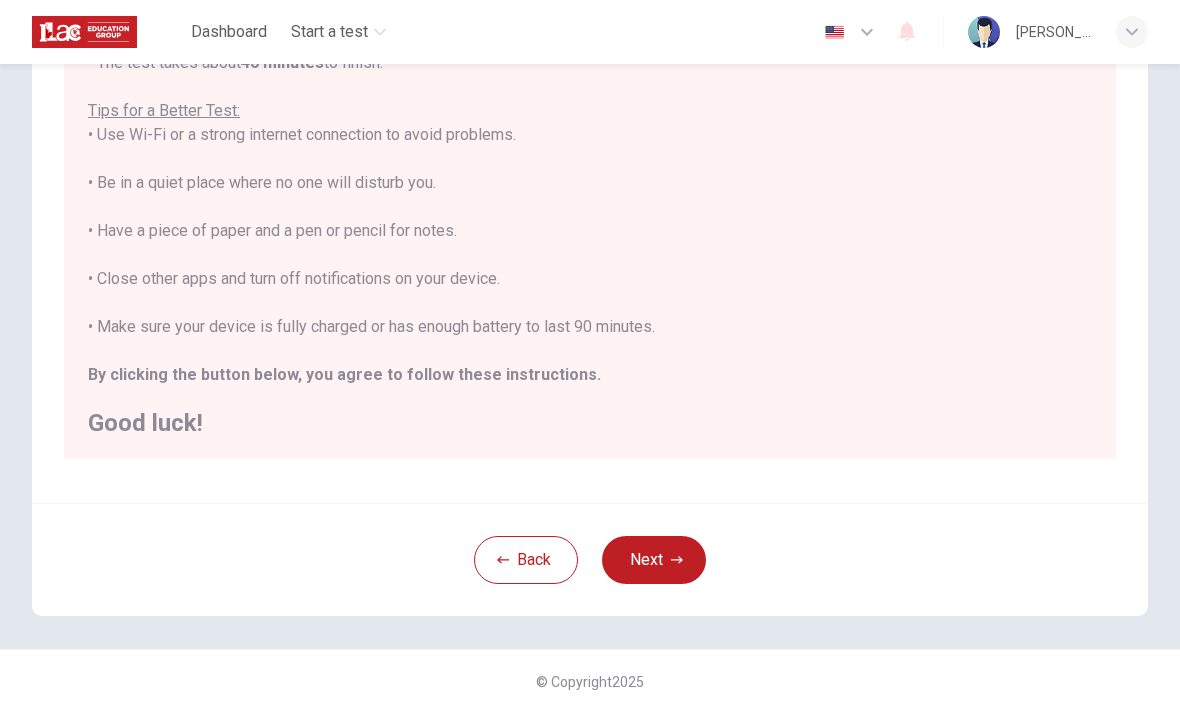 click on "Next" at bounding box center (654, 560) 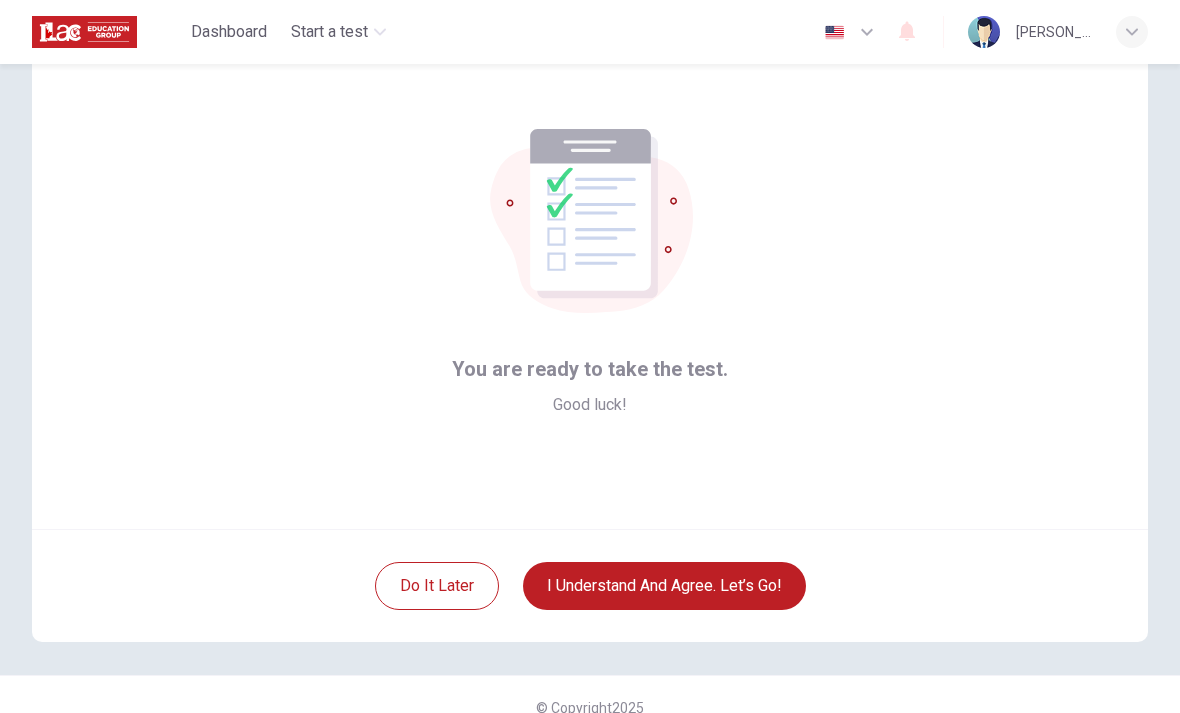scroll, scrollTop: 57, scrollLeft: 0, axis: vertical 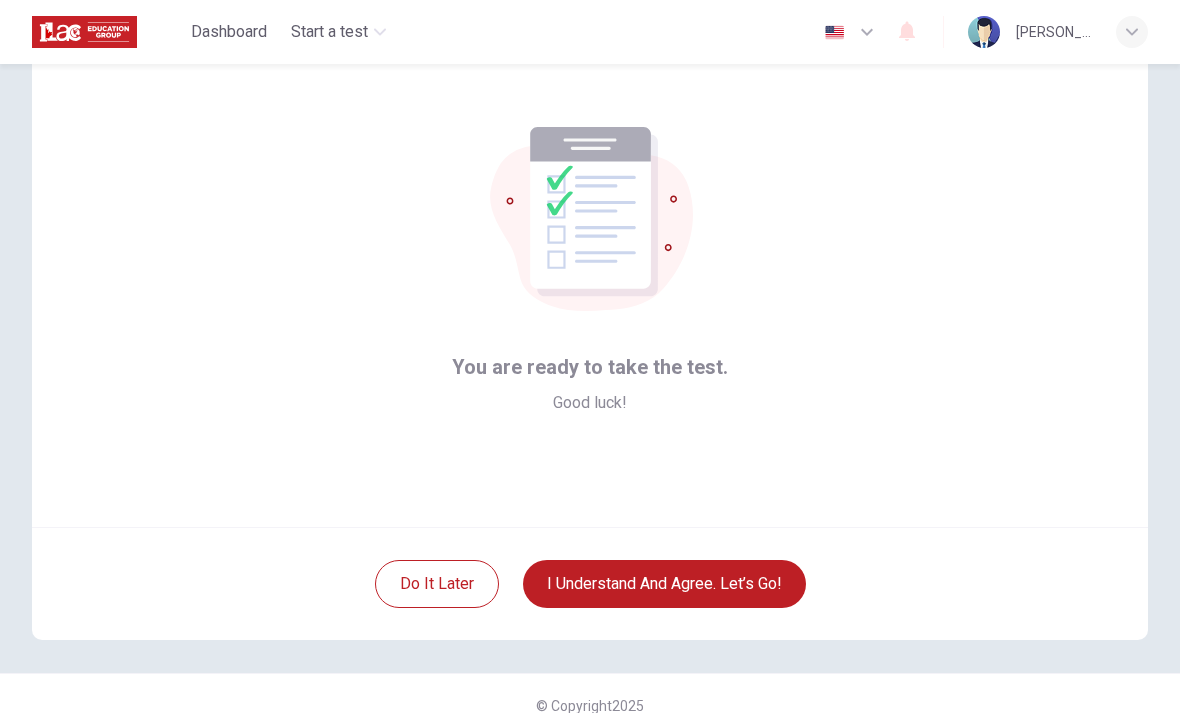 click on "I understand and agree. Let’s go!" at bounding box center [664, 584] 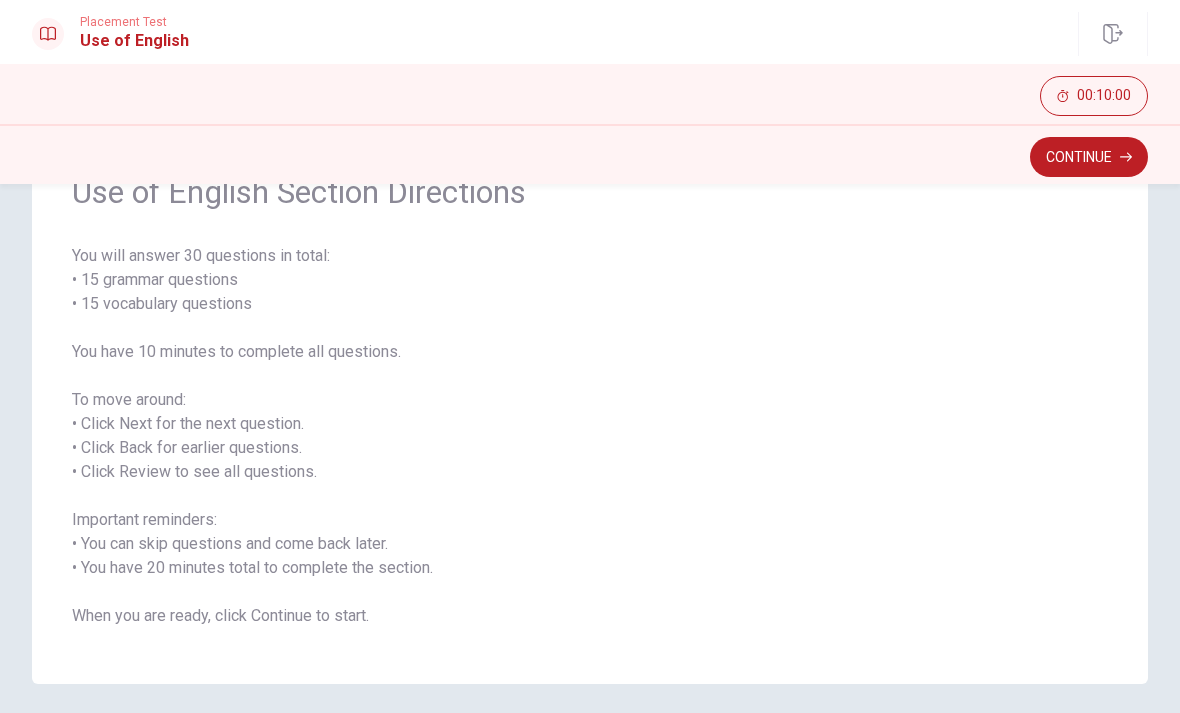 scroll, scrollTop: 109, scrollLeft: 0, axis: vertical 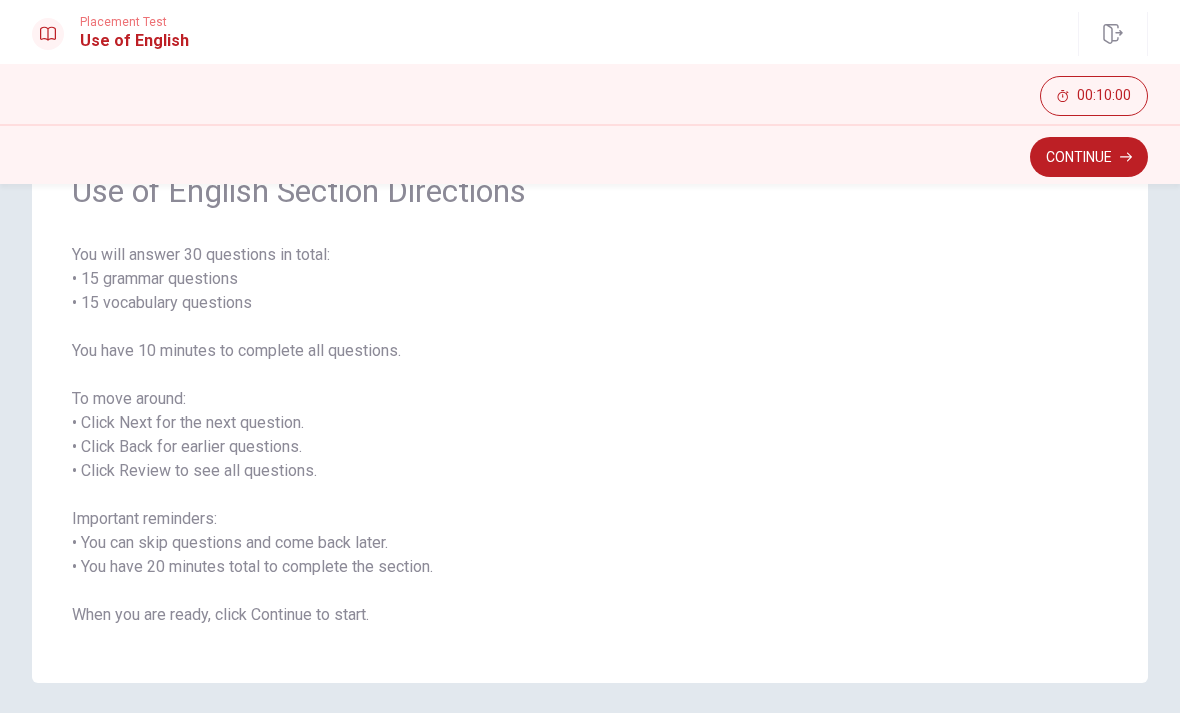 click on "Continue" at bounding box center (1089, 157) 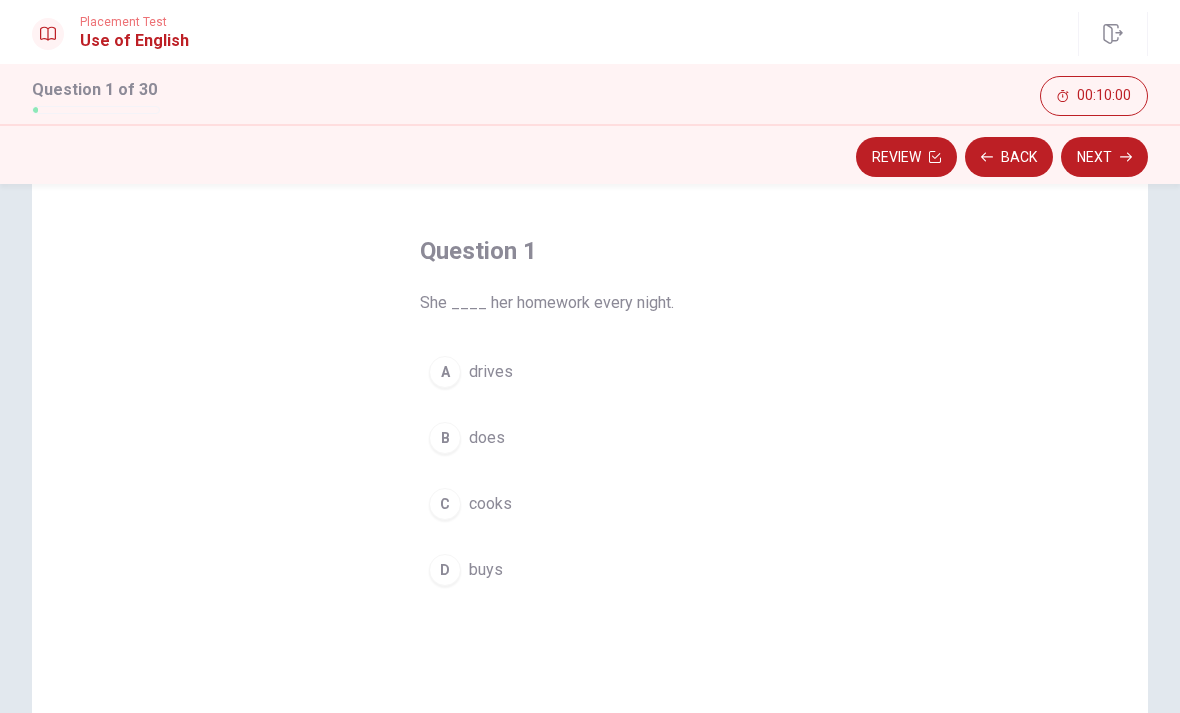 scroll, scrollTop: 67, scrollLeft: 0, axis: vertical 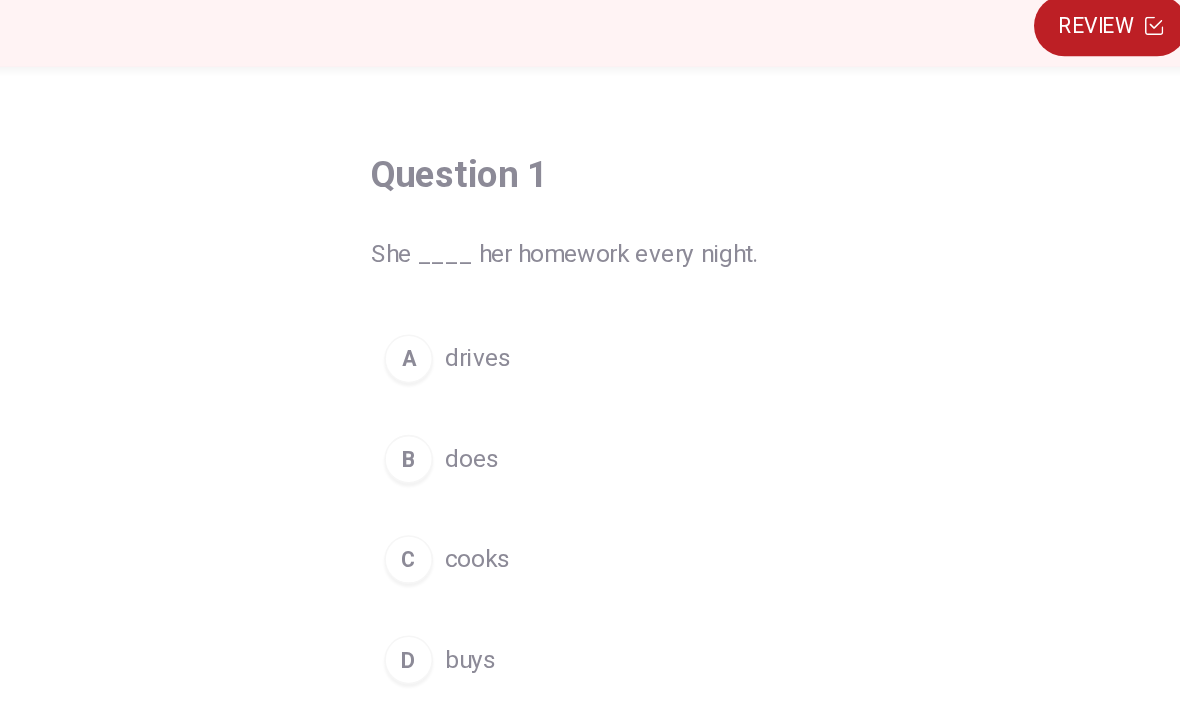 click on "B" at bounding box center (445, 442) 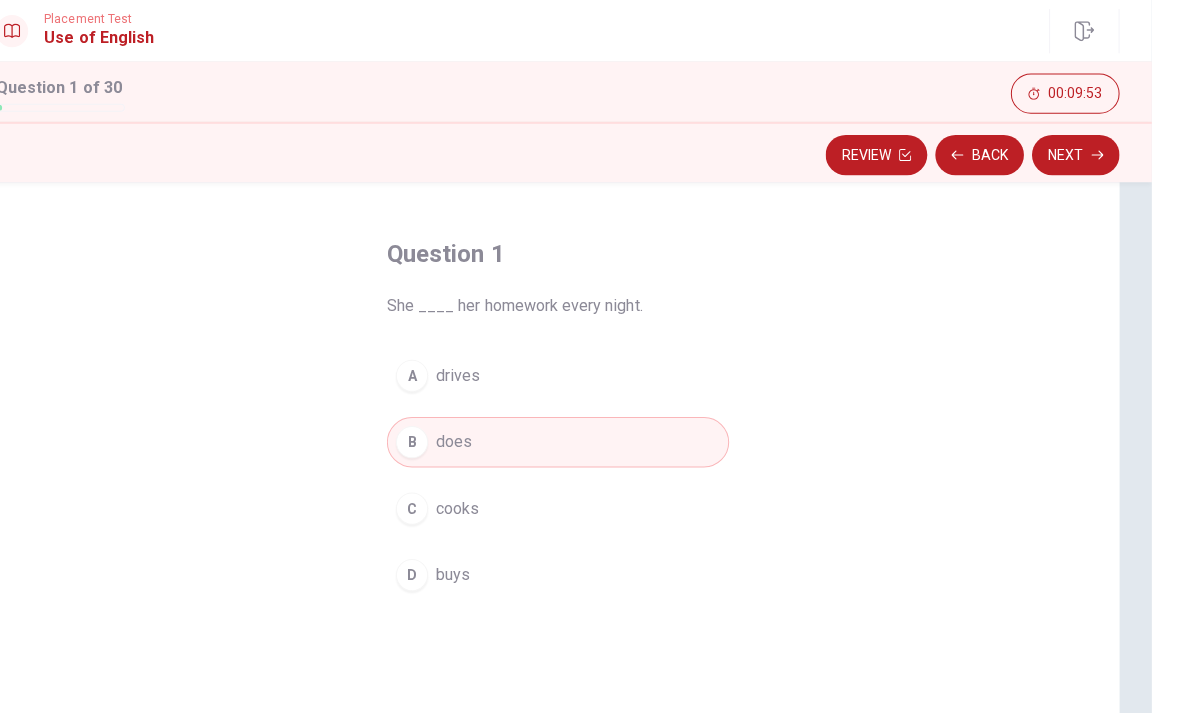 scroll, scrollTop: 0, scrollLeft: 0, axis: both 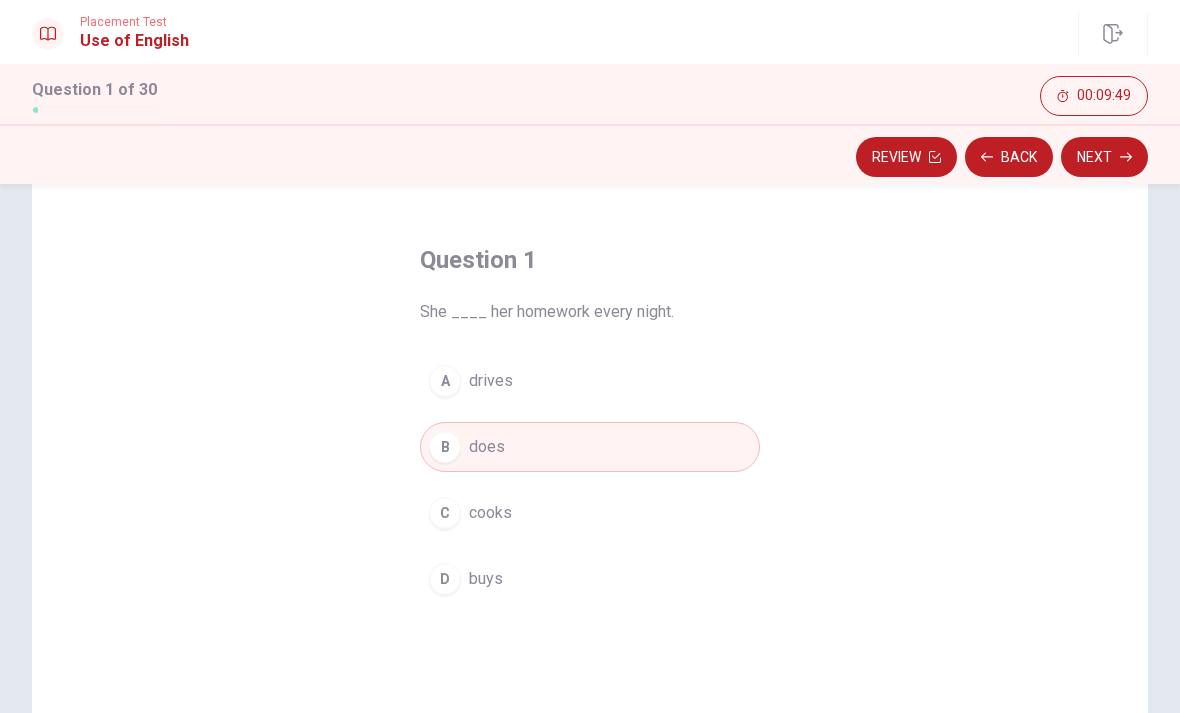 click on "Next" at bounding box center [1104, 157] 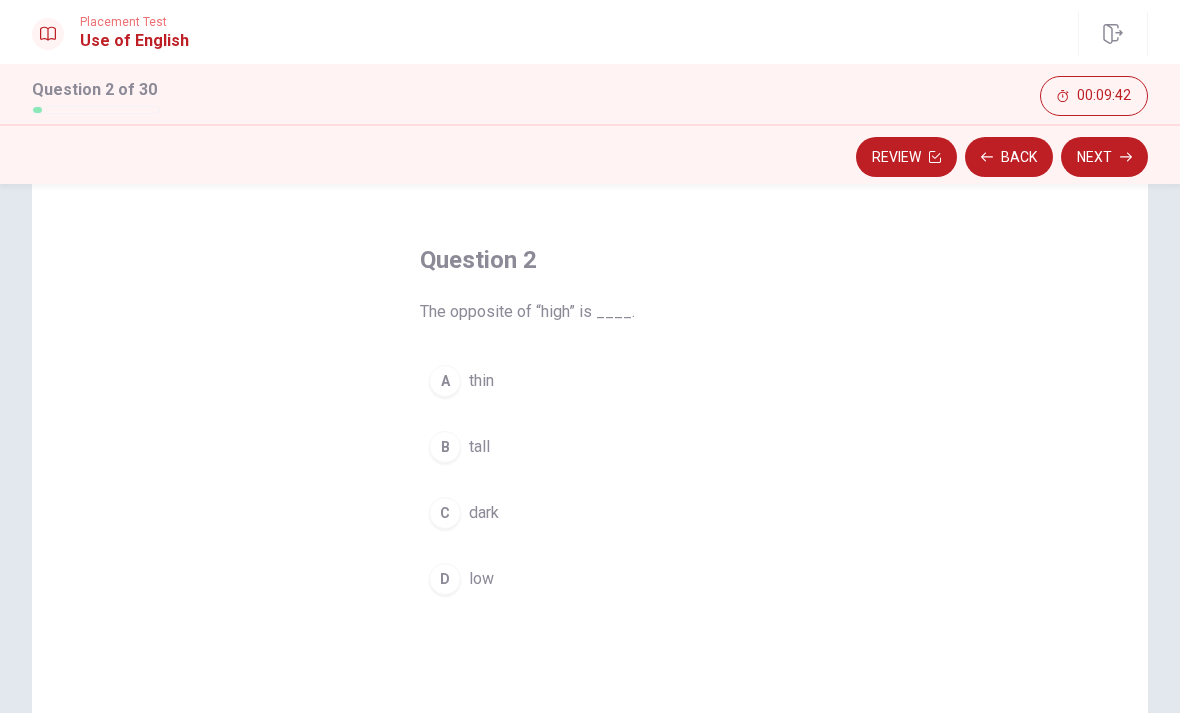 click on "D" at bounding box center (445, 579) 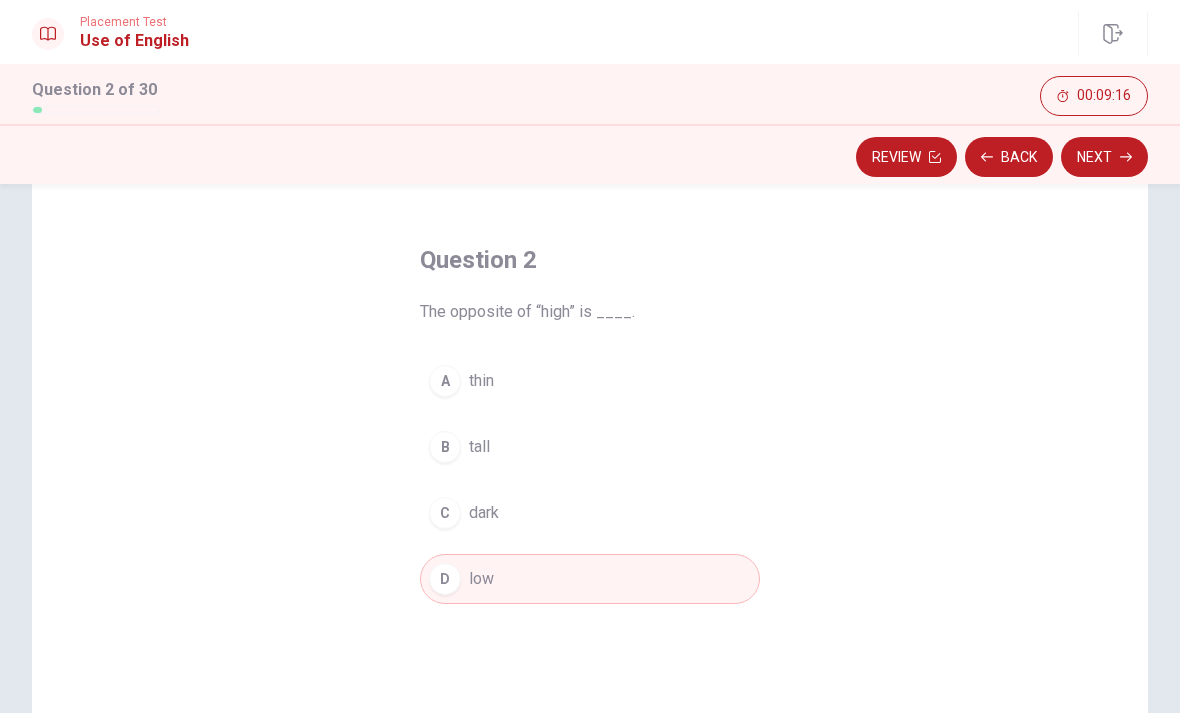 click on "Next" at bounding box center [1104, 157] 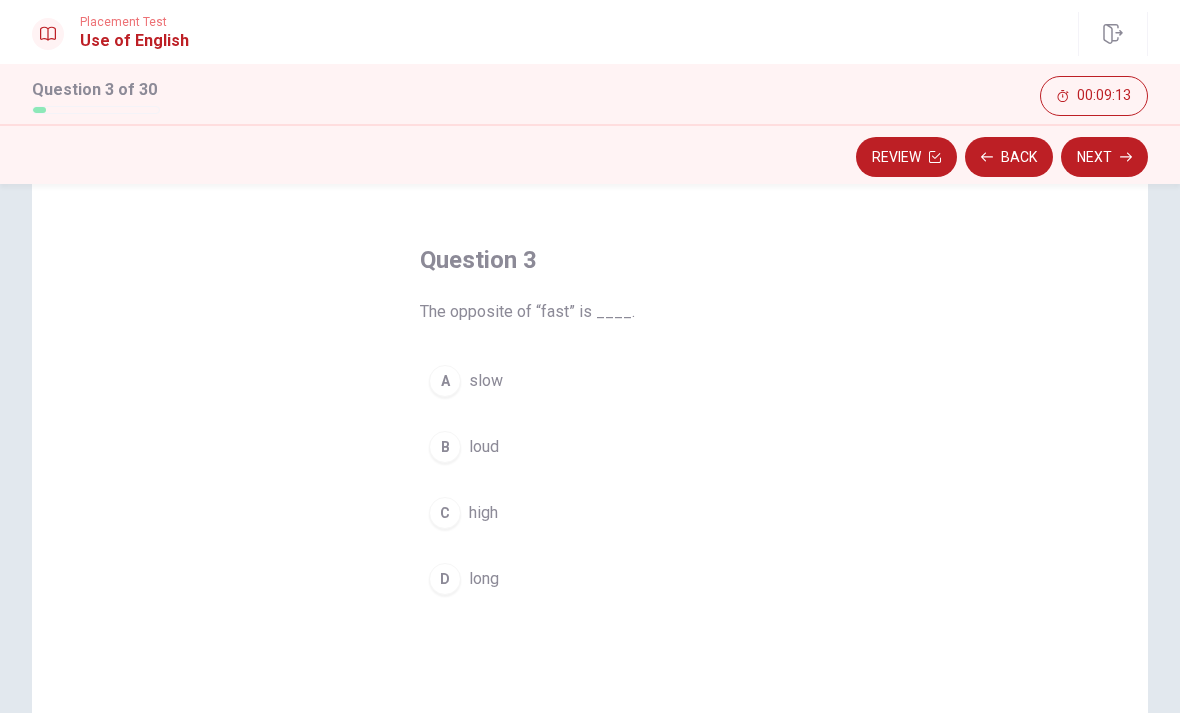 click on "A slow" at bounding box center (590, 381) 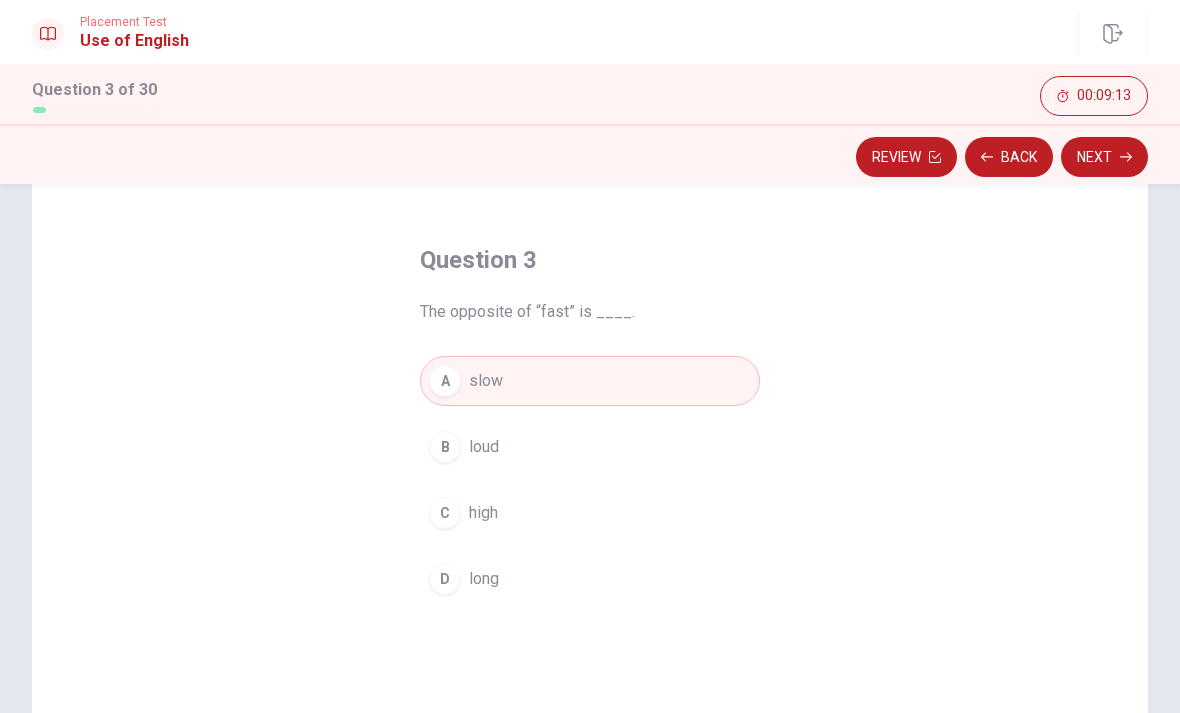 click on "Next" at bounding box center [1104, 157] 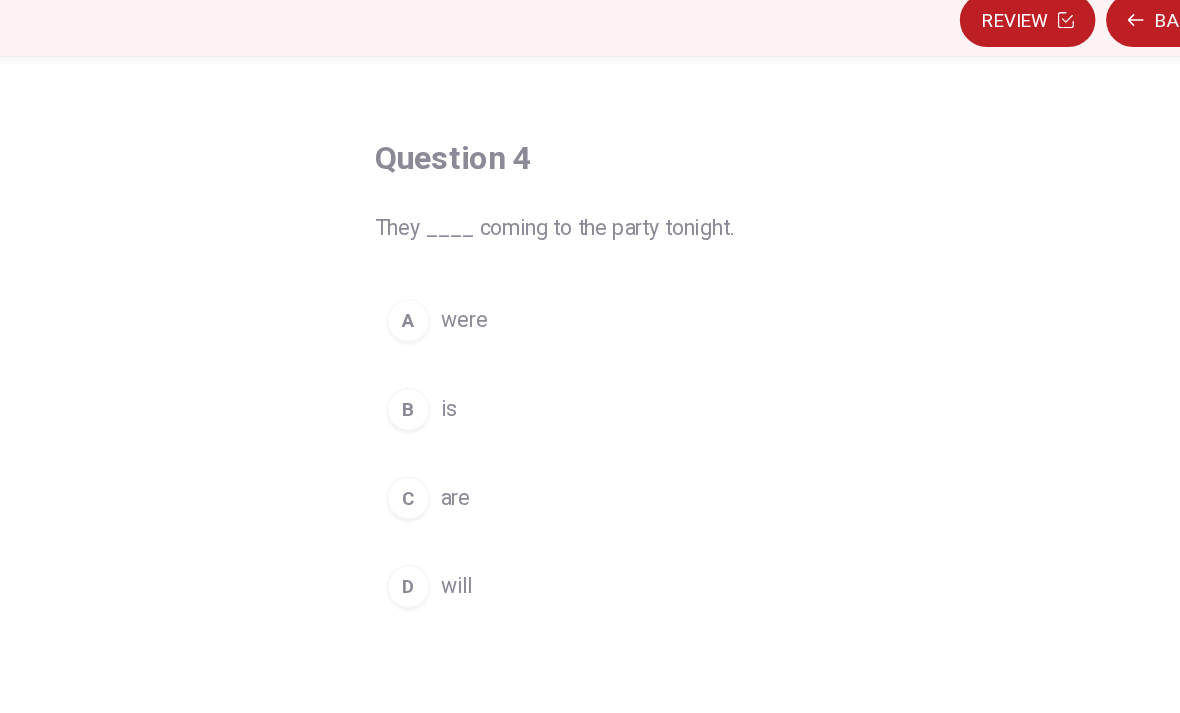 click on "D" at bounding box center [445, 579] 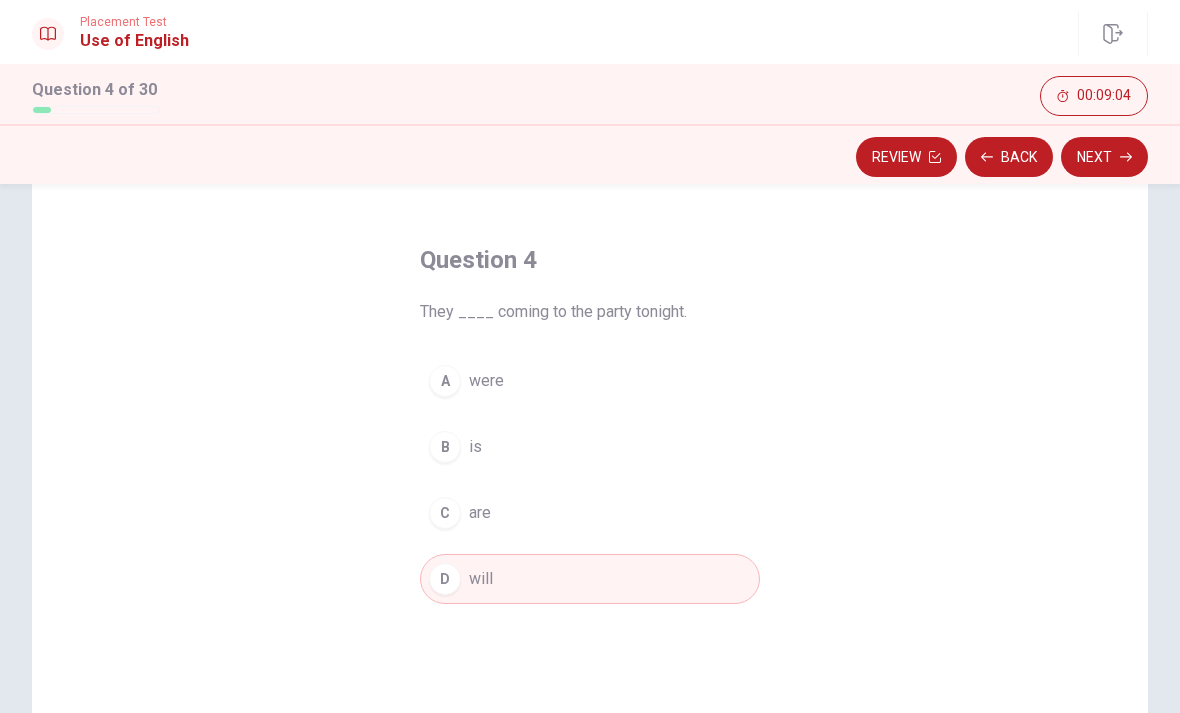 click on "Next" at bounding box center [1104, 157] 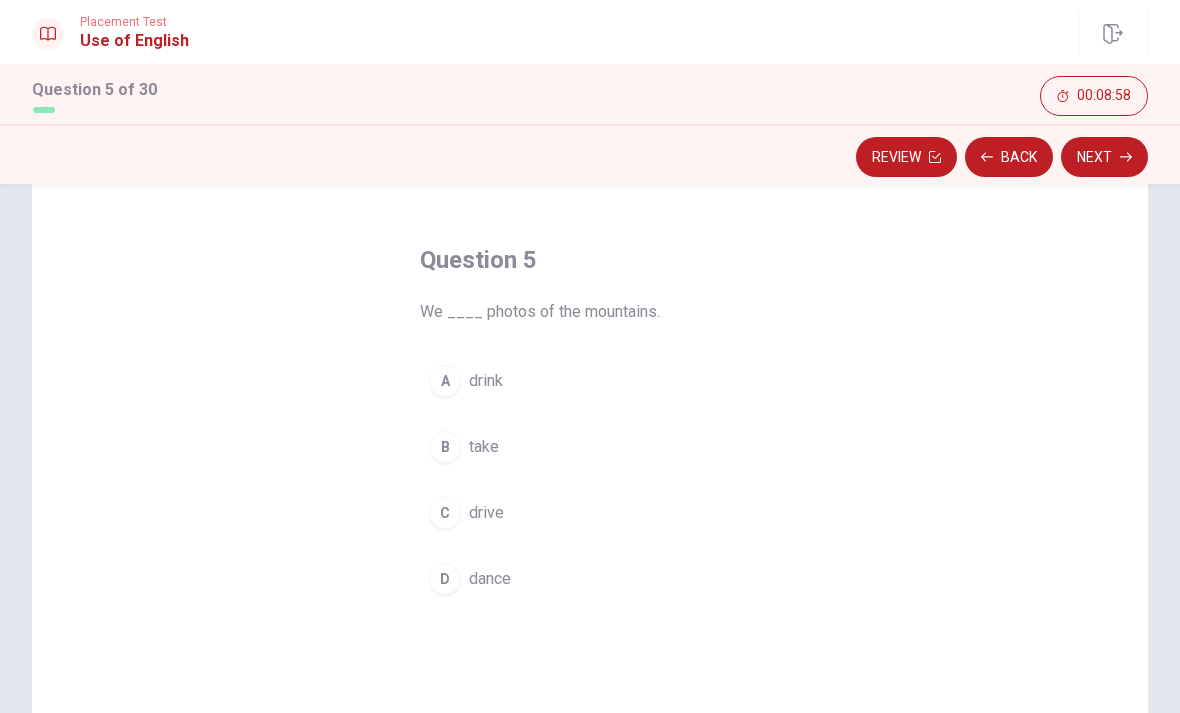 click on "B" at bounding box center [445, 447] 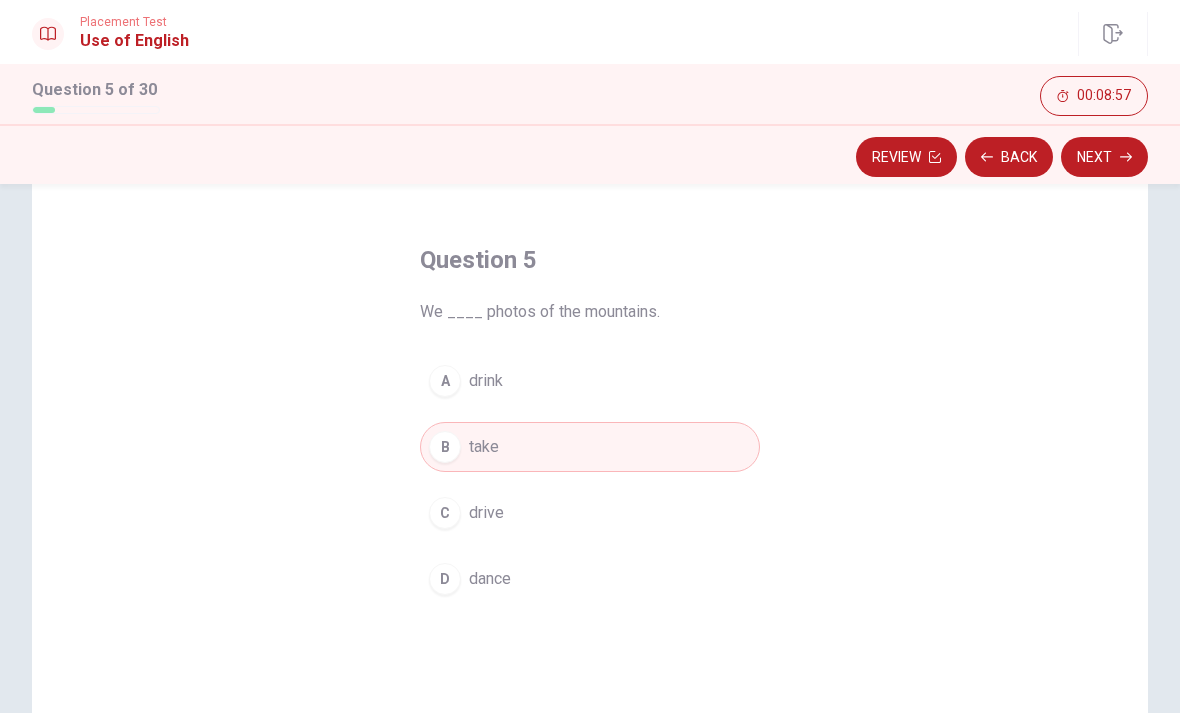 click on "Next" at bounding box center (1104, 157) 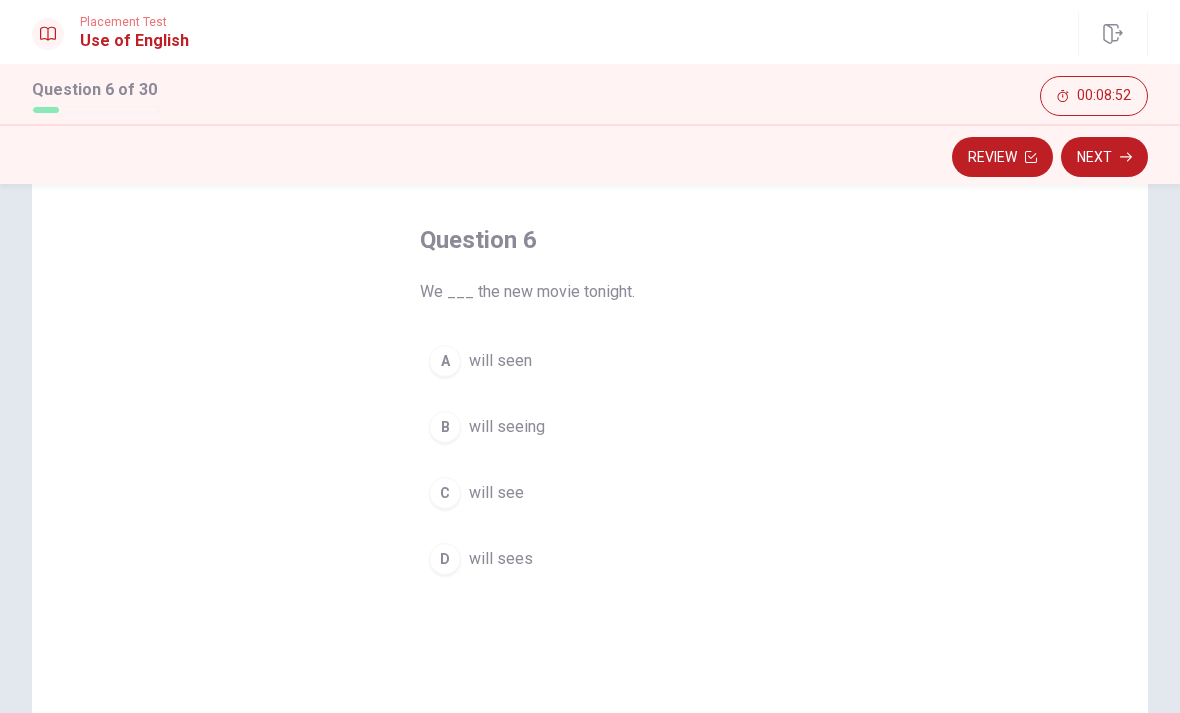 scroll, scrollTop: 93, scrollLeft: 0, axis: vertical 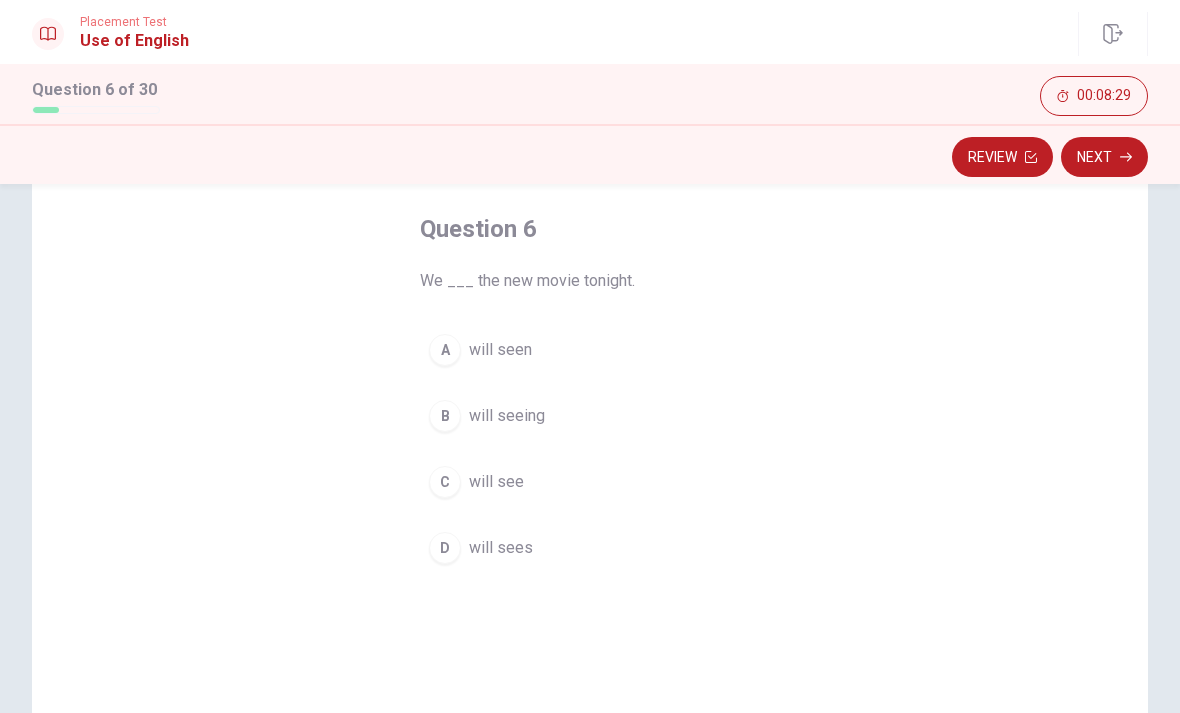 click on "C" at bounding box center (445, 482) 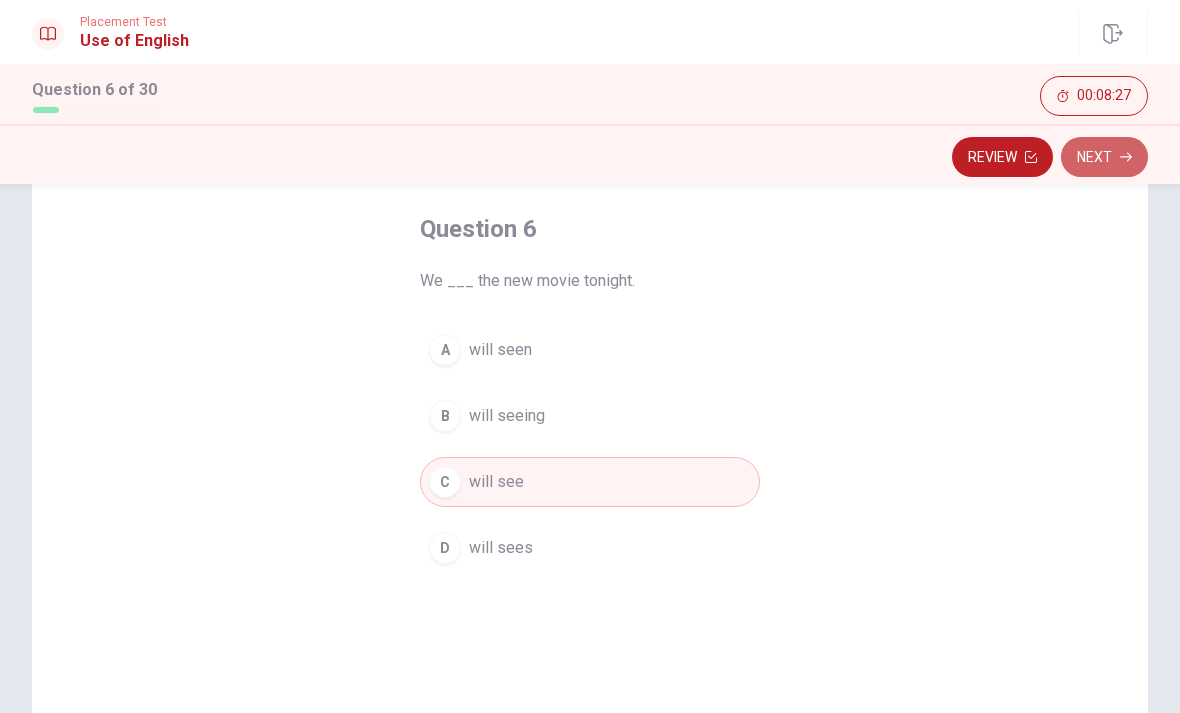 click on "Next" at bounding box center [1104, 157] 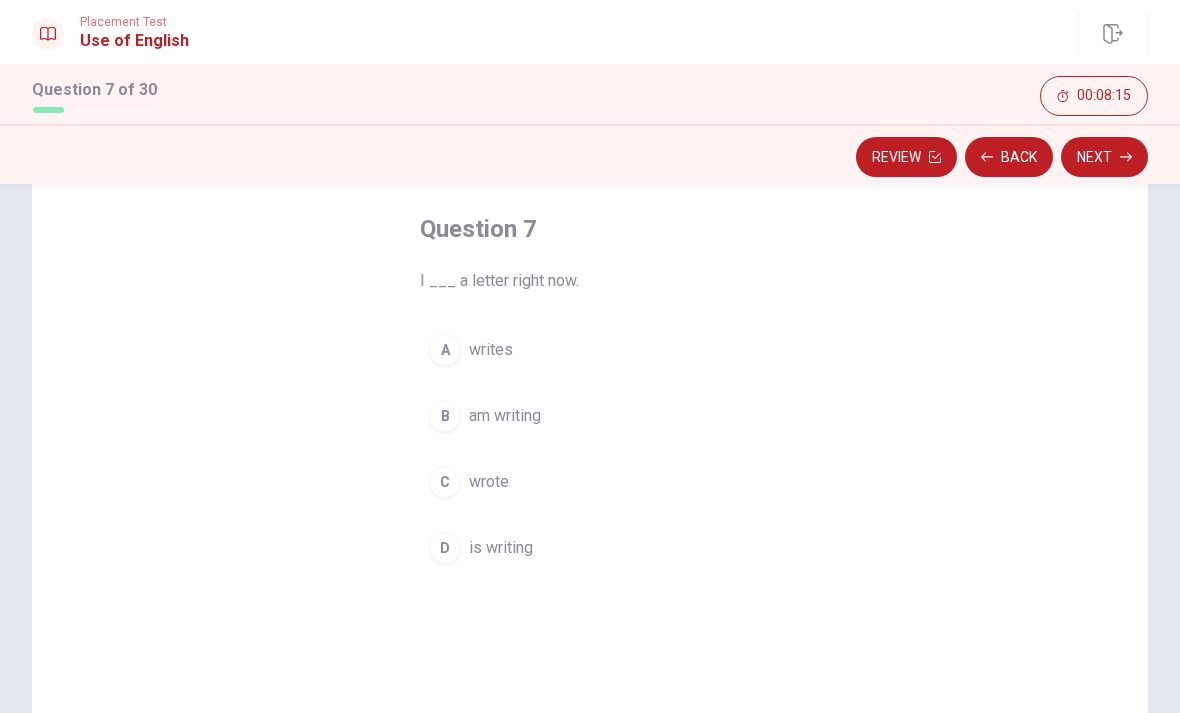 click on "B" at bounding box center [445, 416] 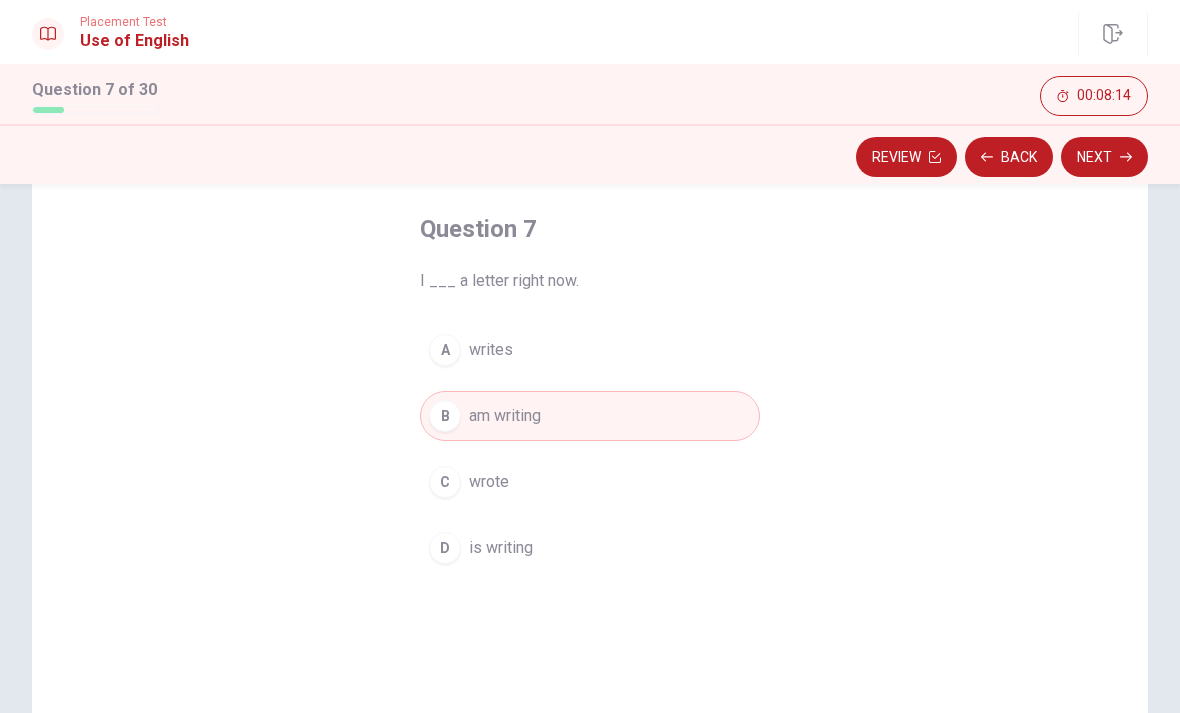 click on "Next" at bounding box center [1104, 157] 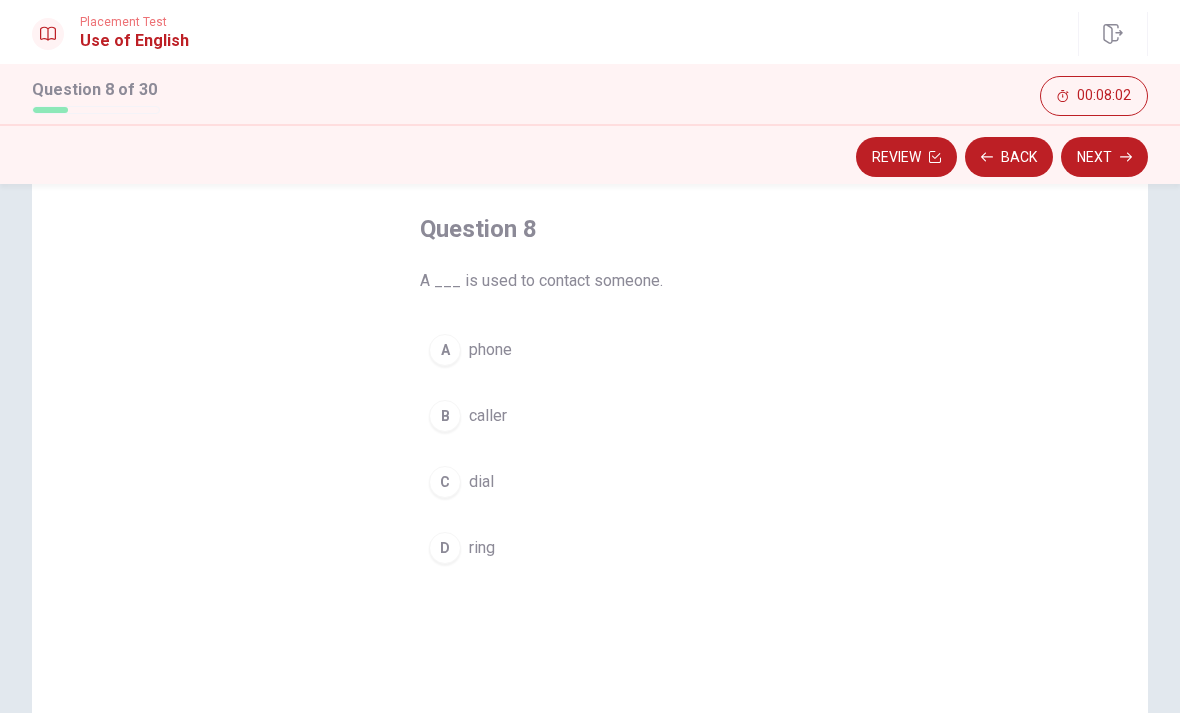 click on "A phone" at bounding box center (590, 350) 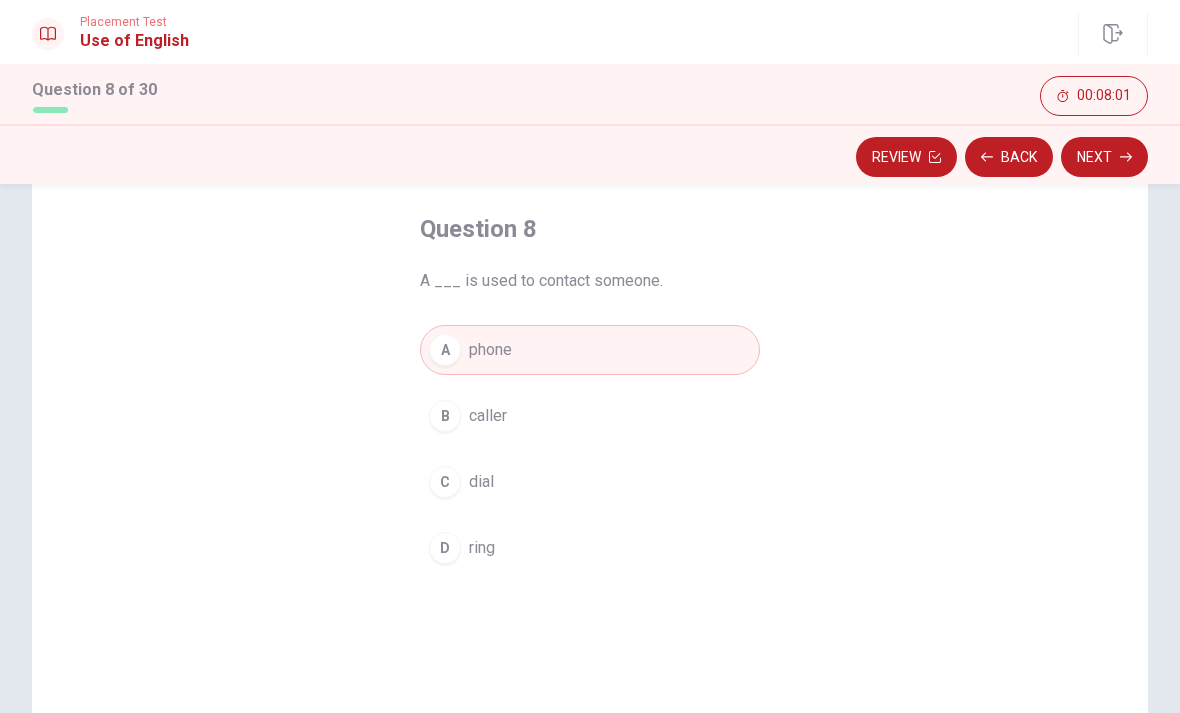 click on "Next" at bounding box center [1104, 157] 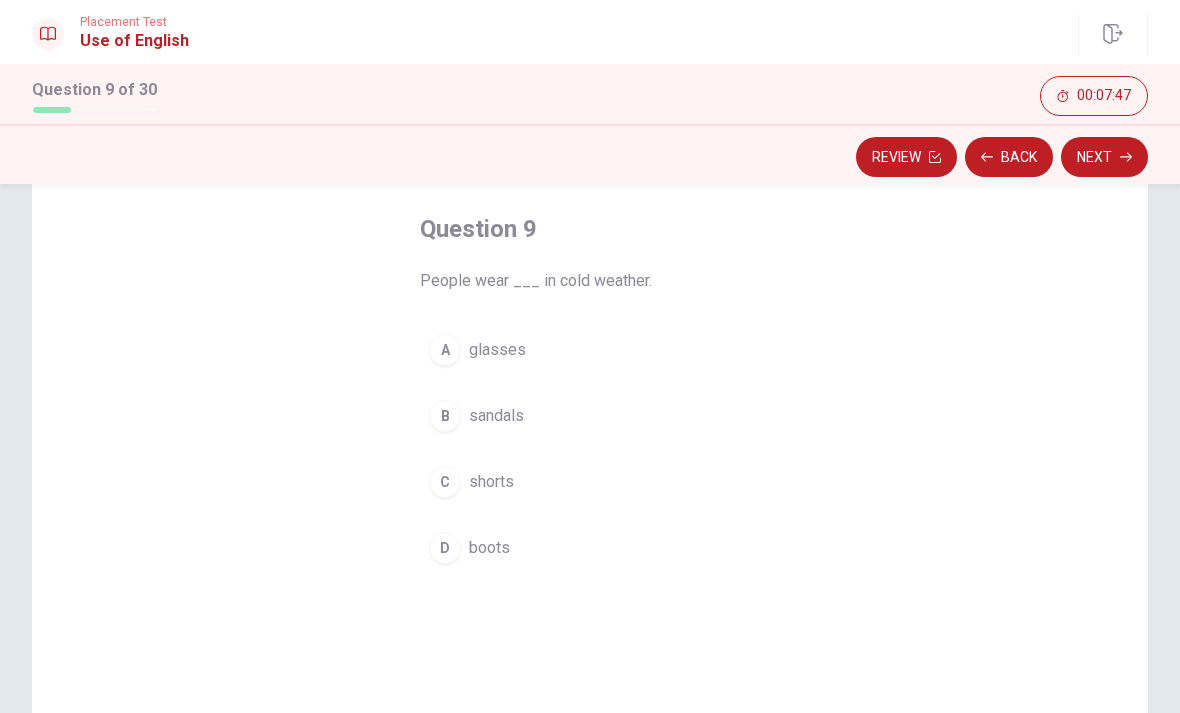 click on "D boots" at bounding box center (590, 548) 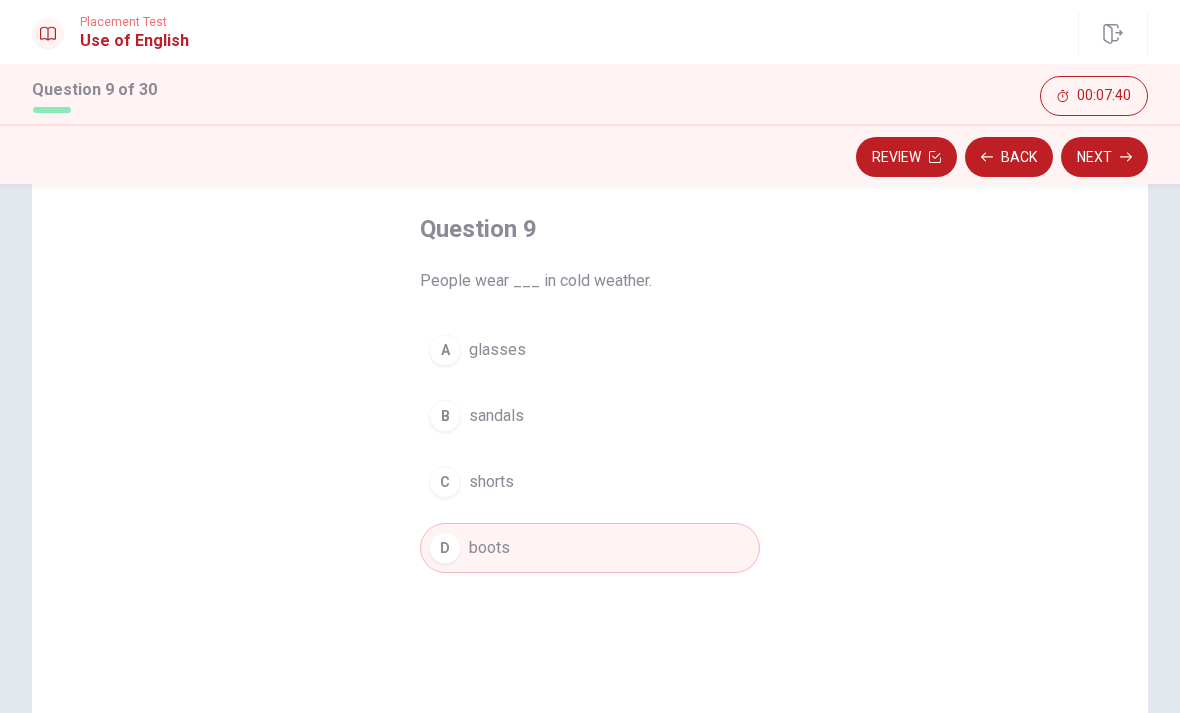 click on "Next" at bounding box center (1104, 157) 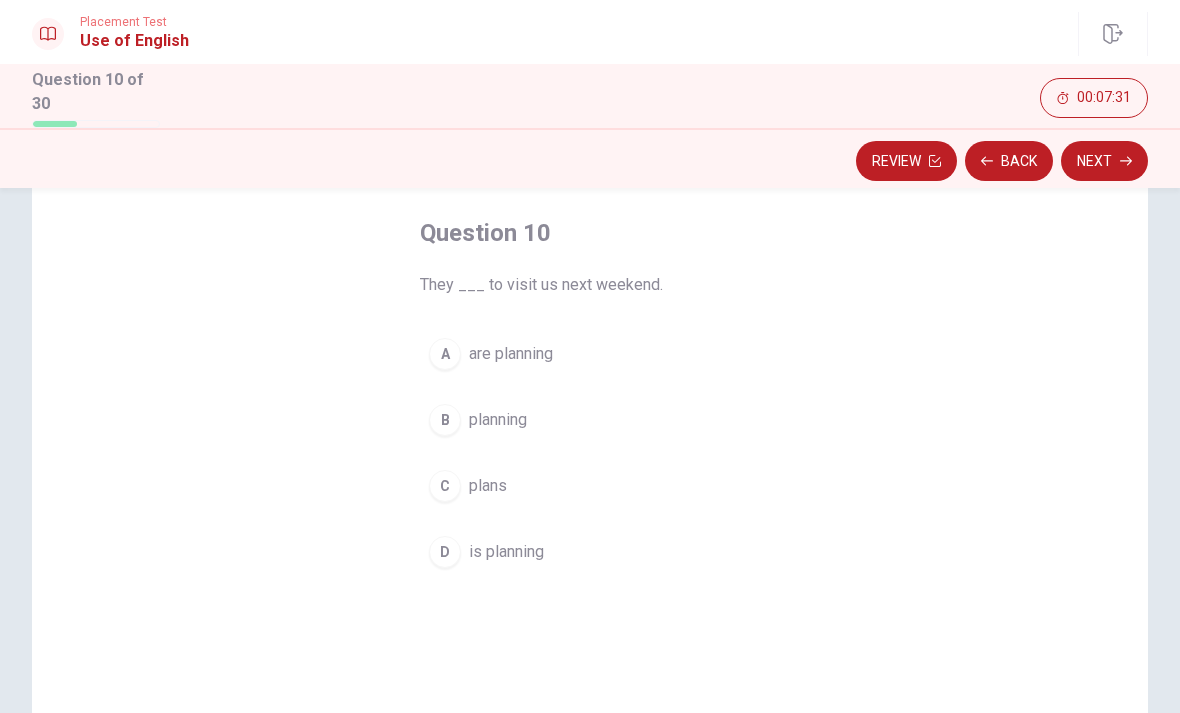 click on "A are planning" at bounding box center [590, 354] 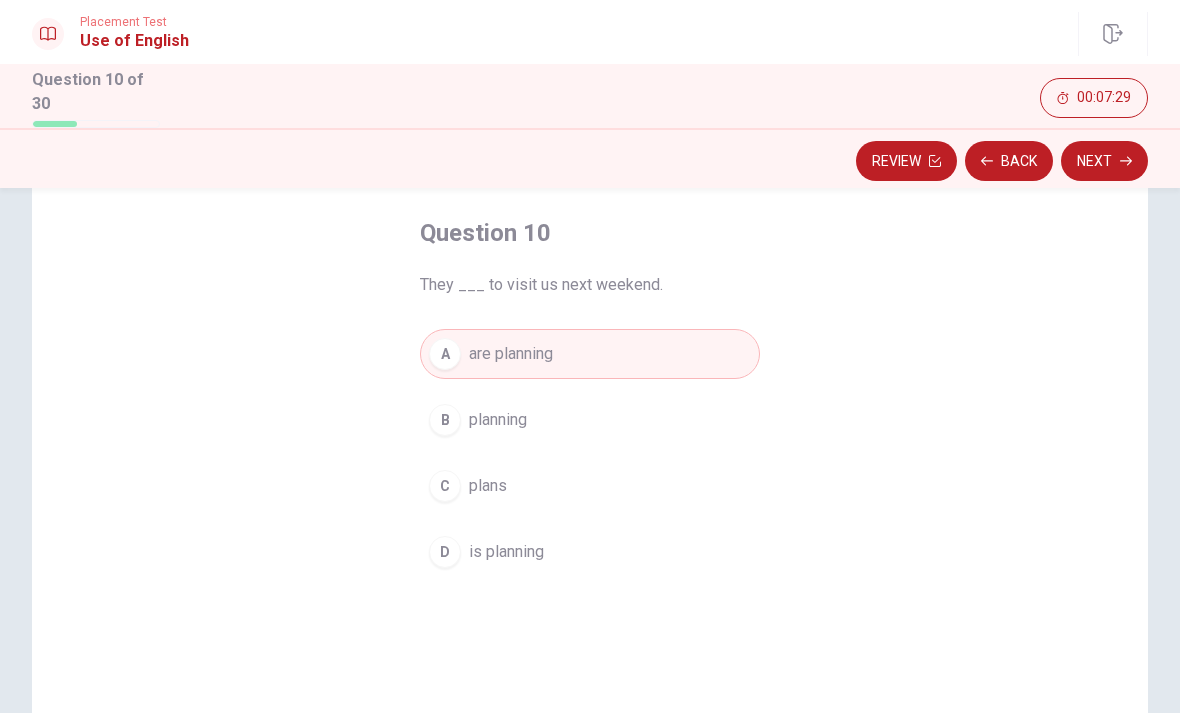click on "Next" at bounding box center [1104, 161] 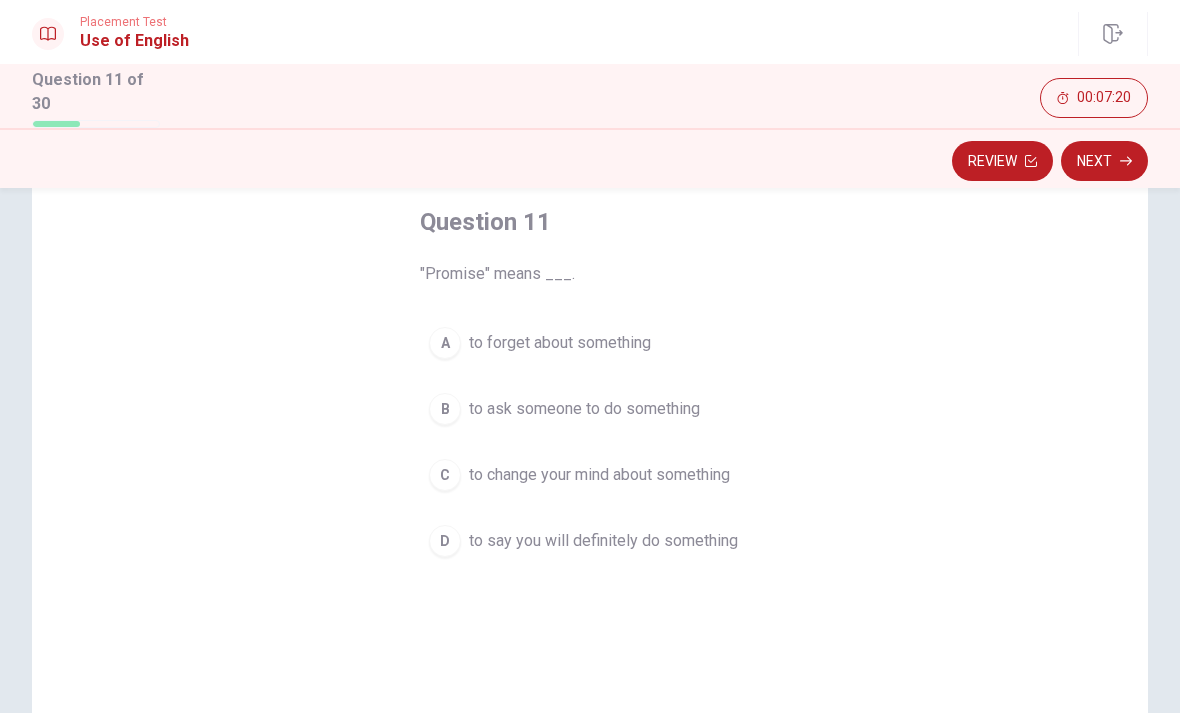 scroll, scrollTop: 106, scrollLeft: 0, axis: vertical 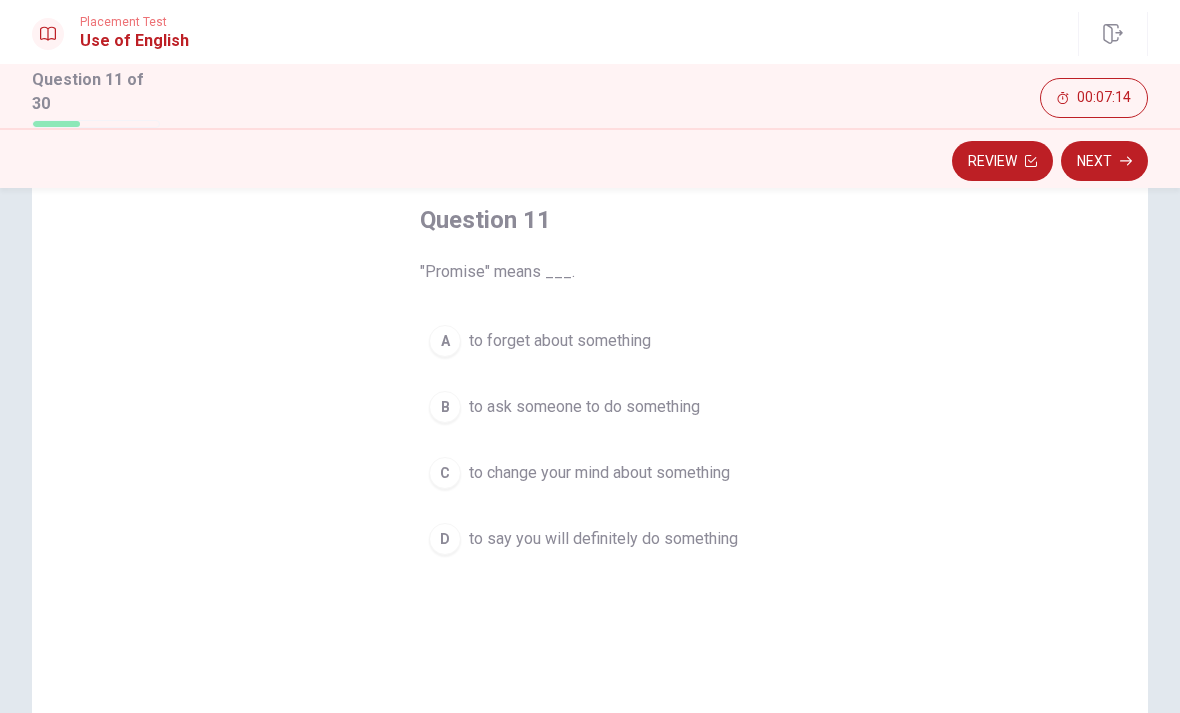 click on "D to say you will definitely do something" at bounding box center (590, 539) 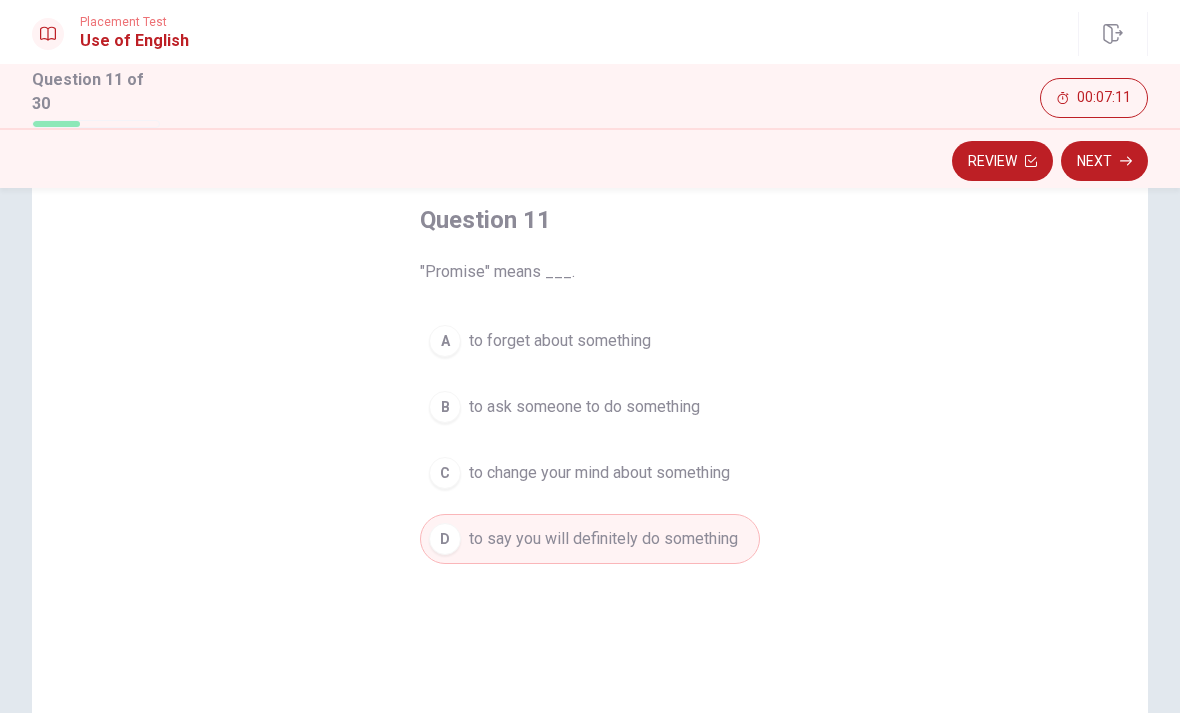 click on "Next" at bounding box center [1104, 161] 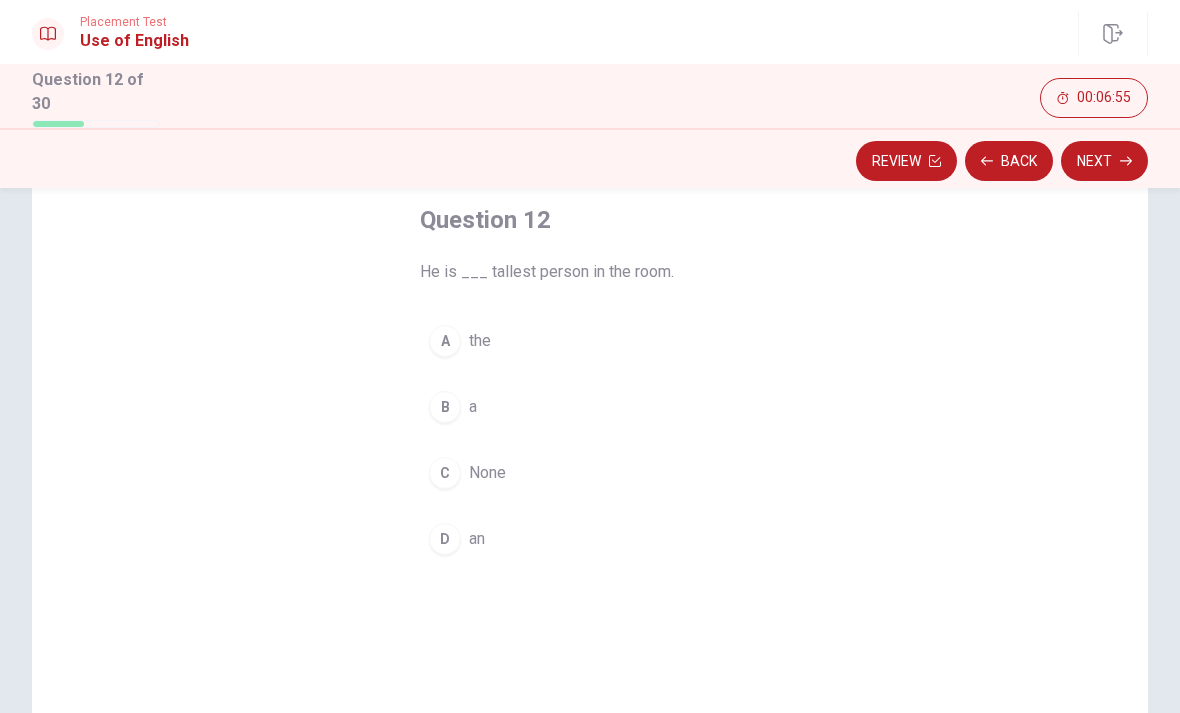 click on "B a" at bounding box center (590, 407) 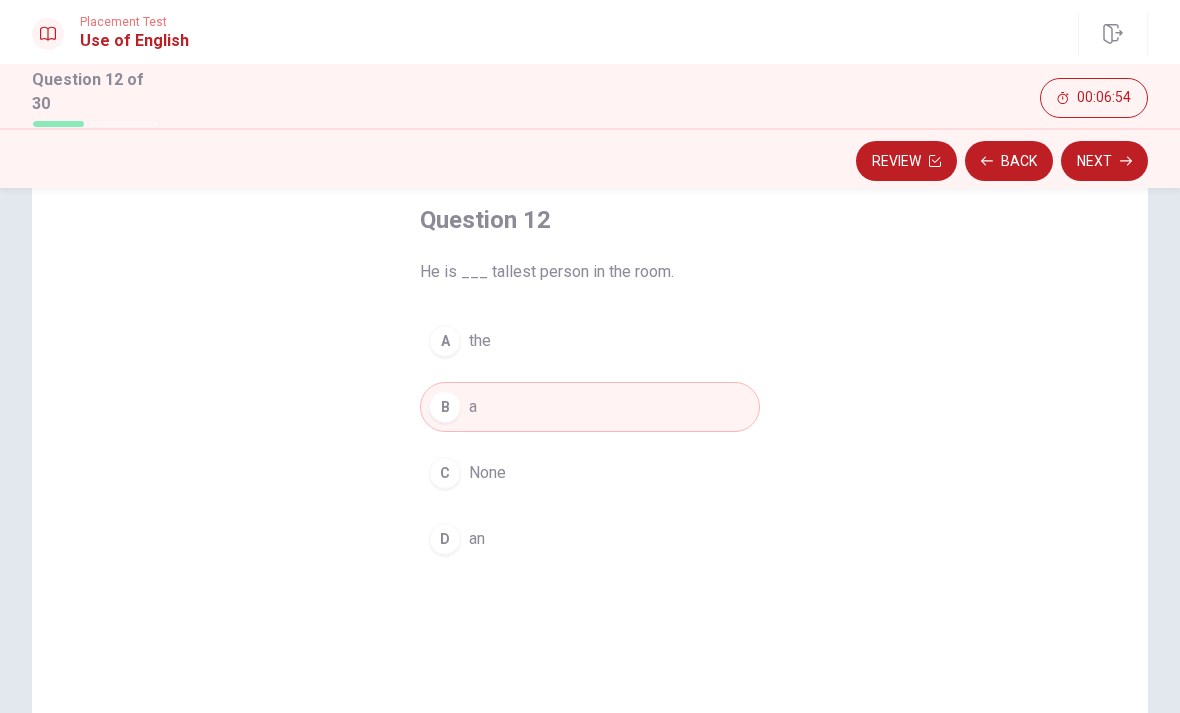 click on "Next" at bounding box center [1104, 161] 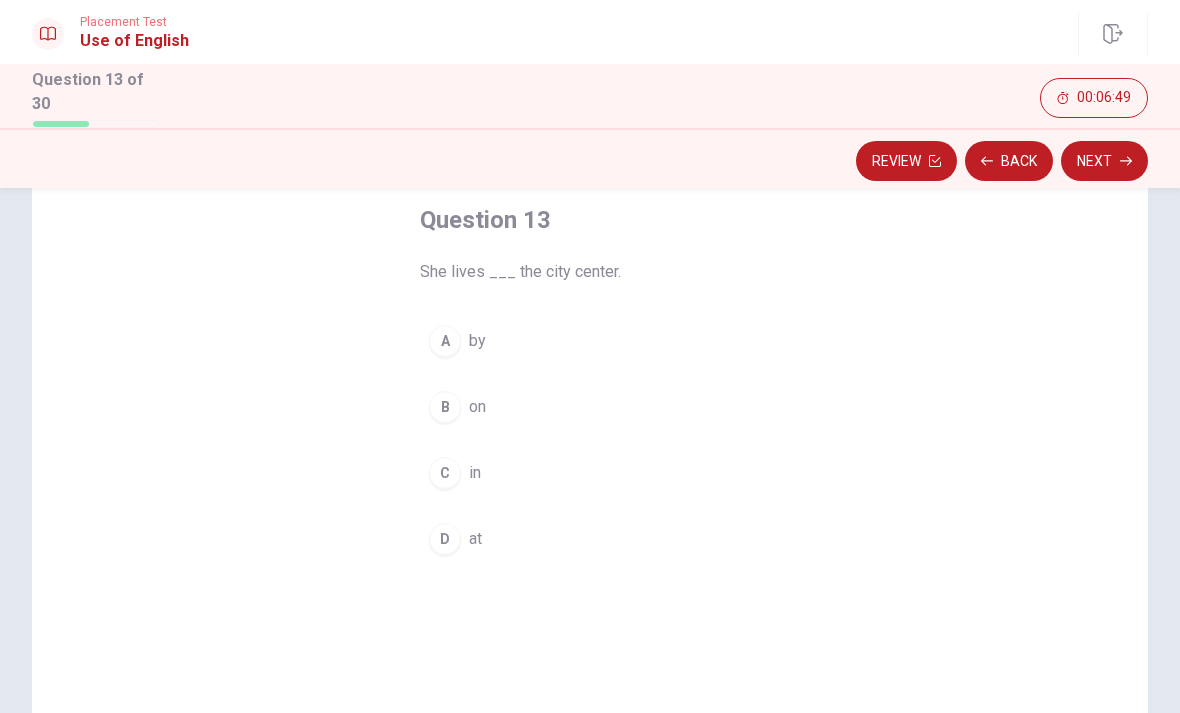 click on "D at" at bounding box center [590, 539] 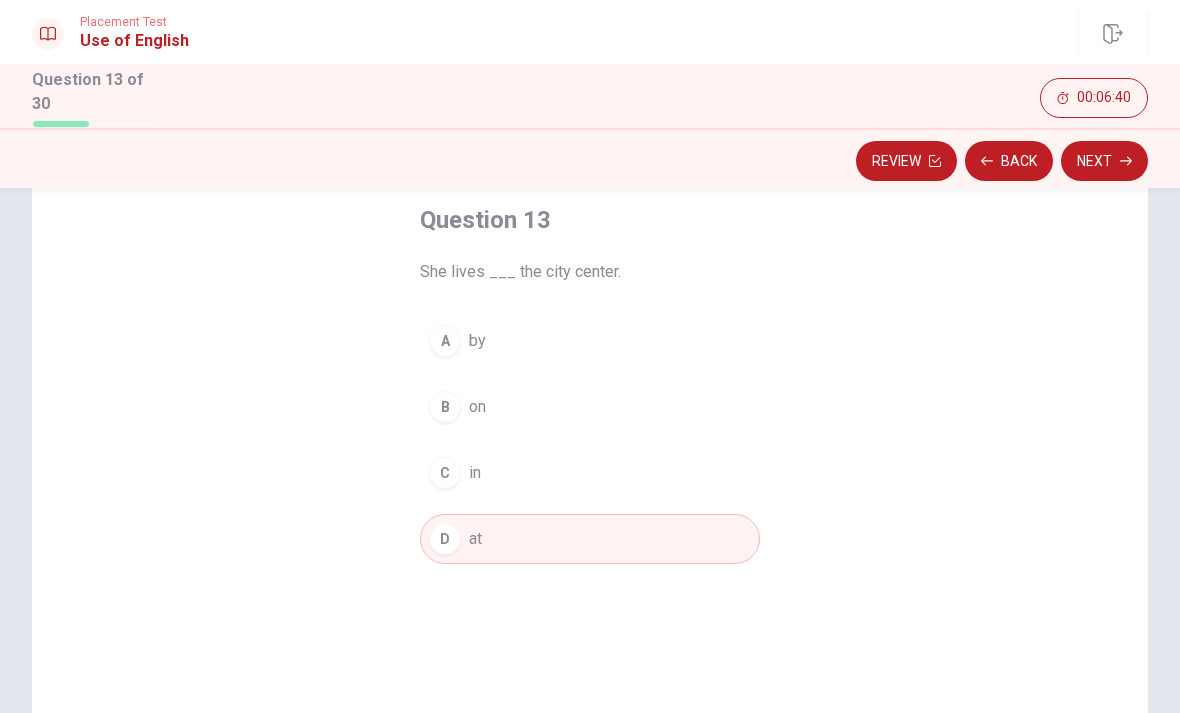 click on "Next" at bounding box center [1104, 161] 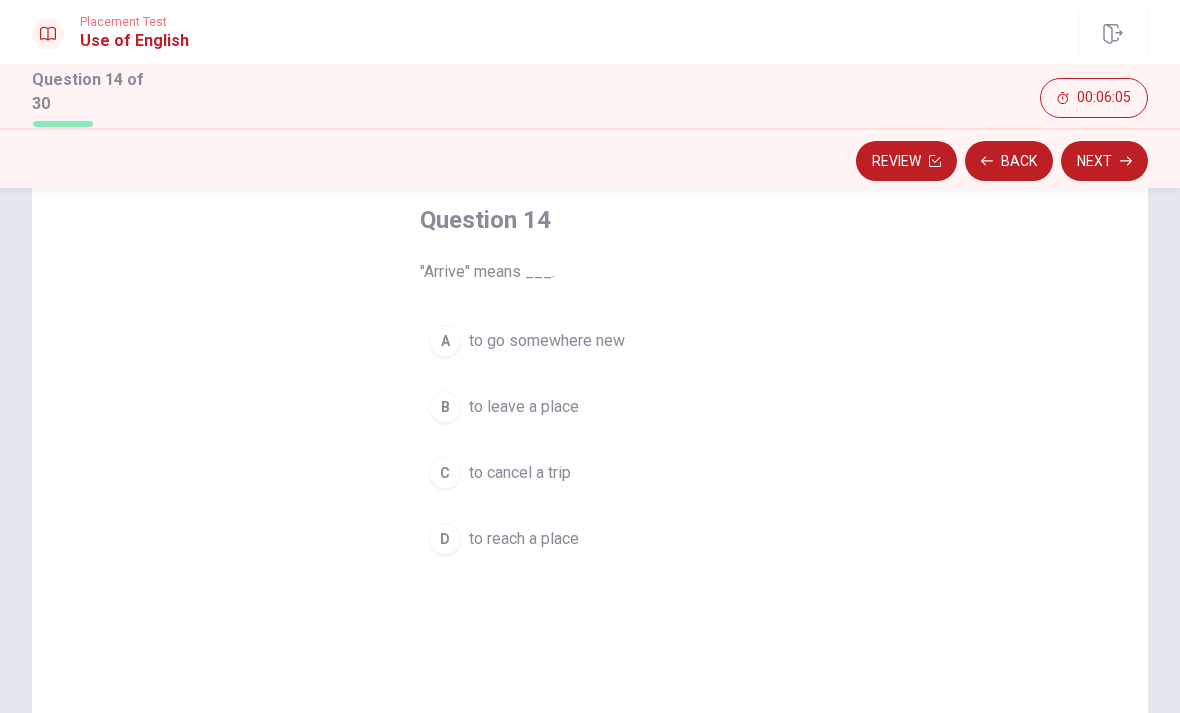 click on "A to go somewhere new" at bounding box center [590, 341] 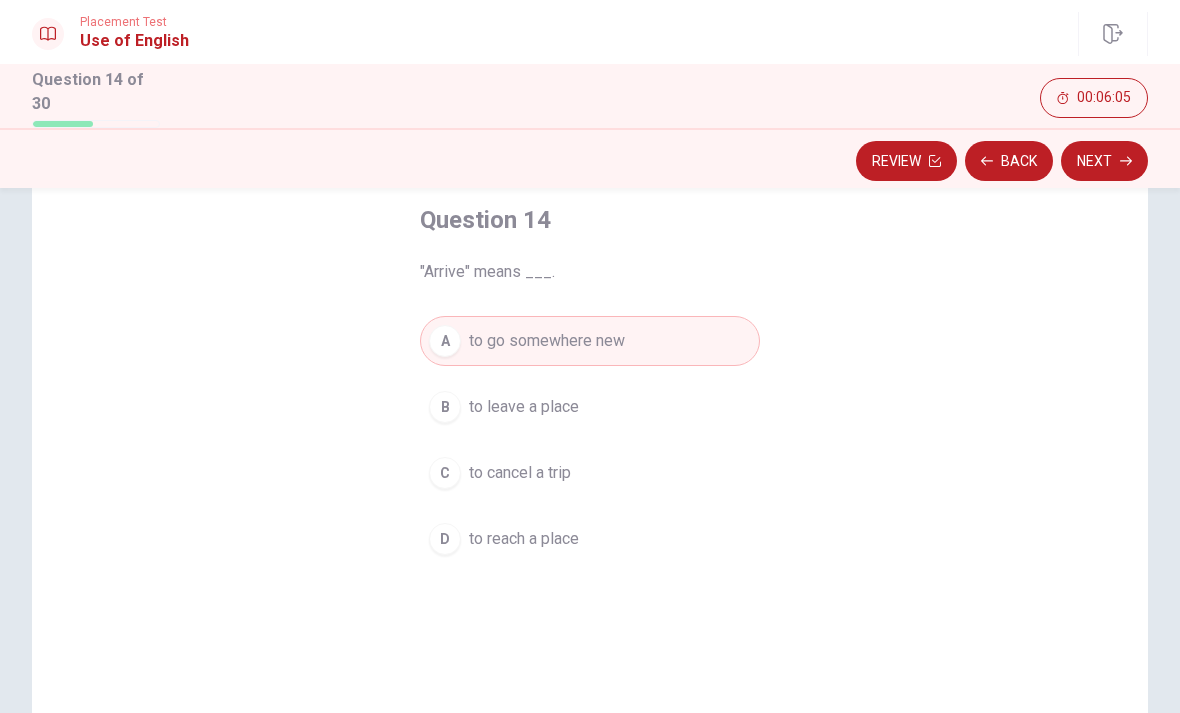 click on "Next" at bounding box center (1104, 161) 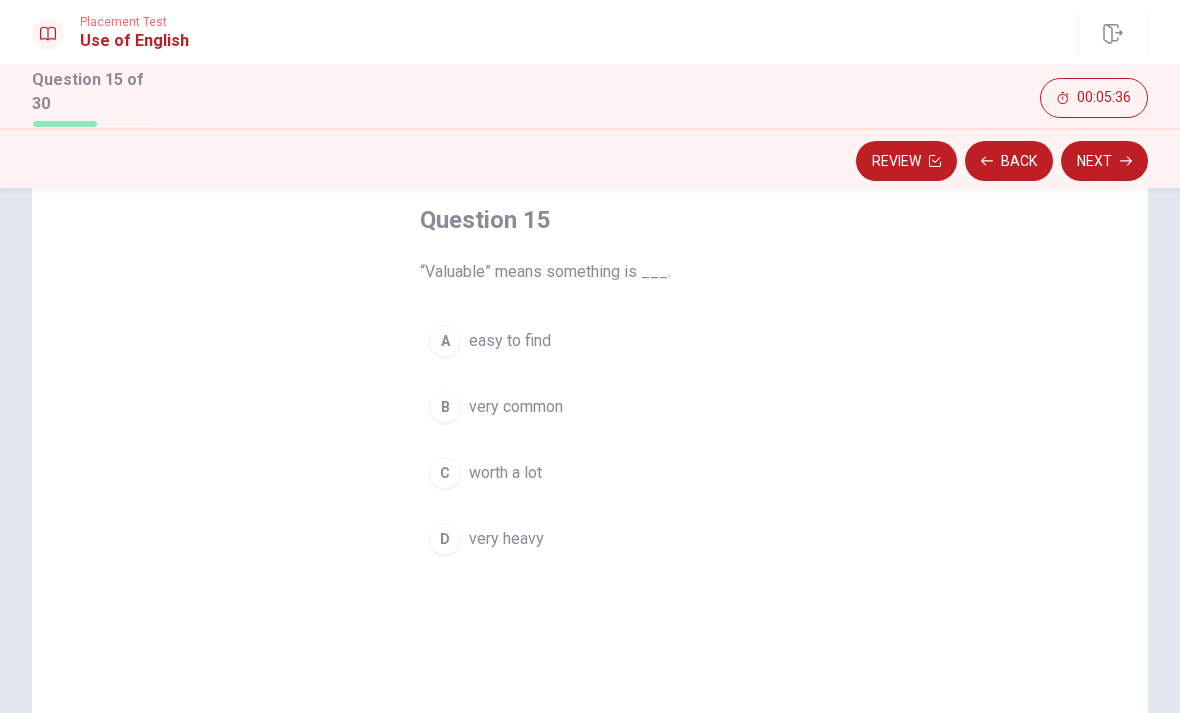 click on "C worth a lot" at bounding box center [590, 473] 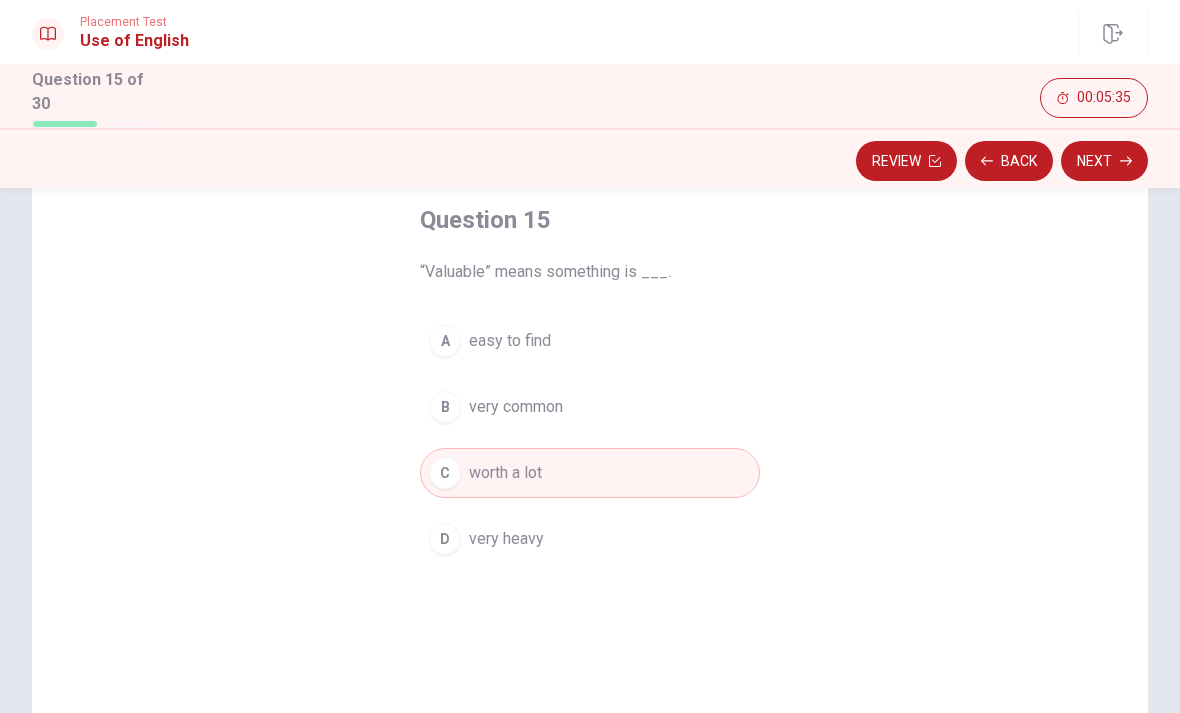 click on "Next" at bounding box center [1104, 161] 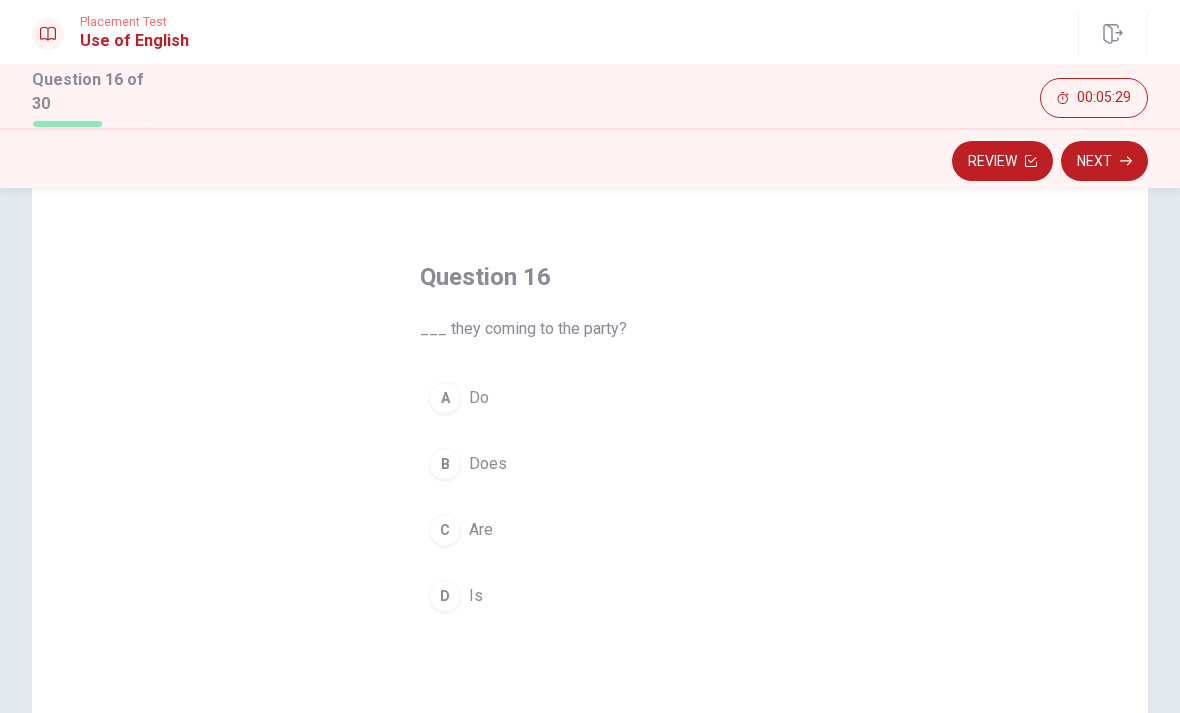 scroll, scrollTop: 84, scrollLeft: 0, axis: vertical 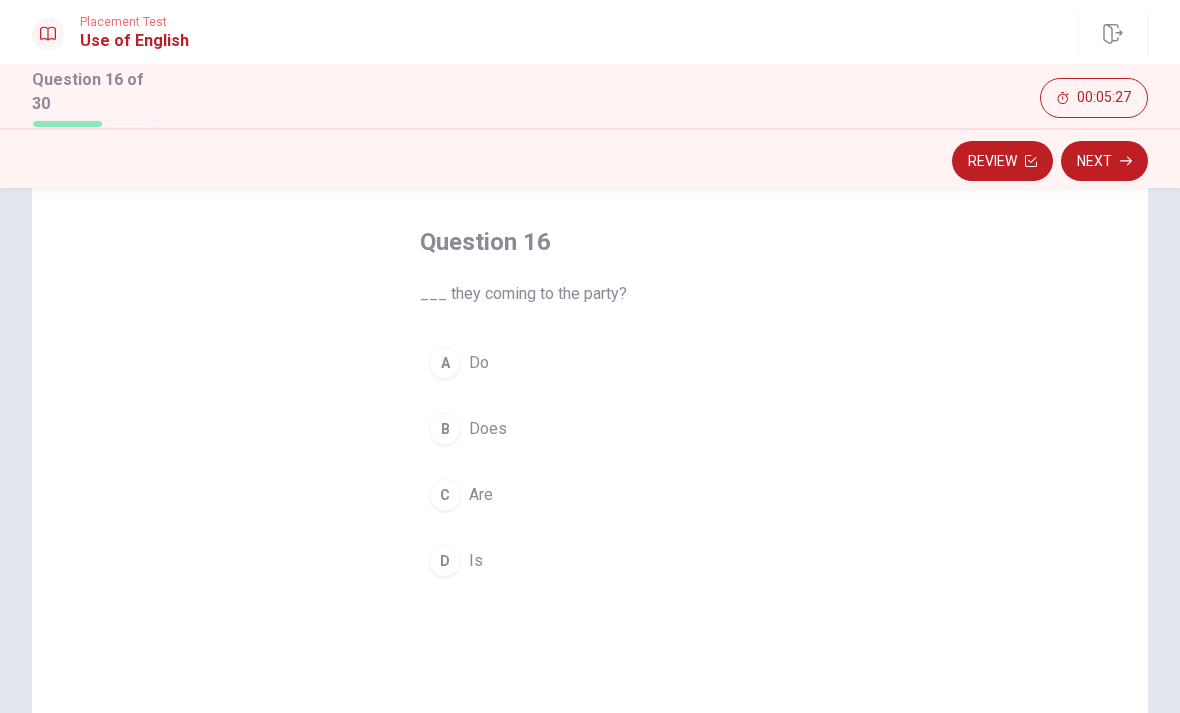 click on "B Does" at bounding box center [590, 429] 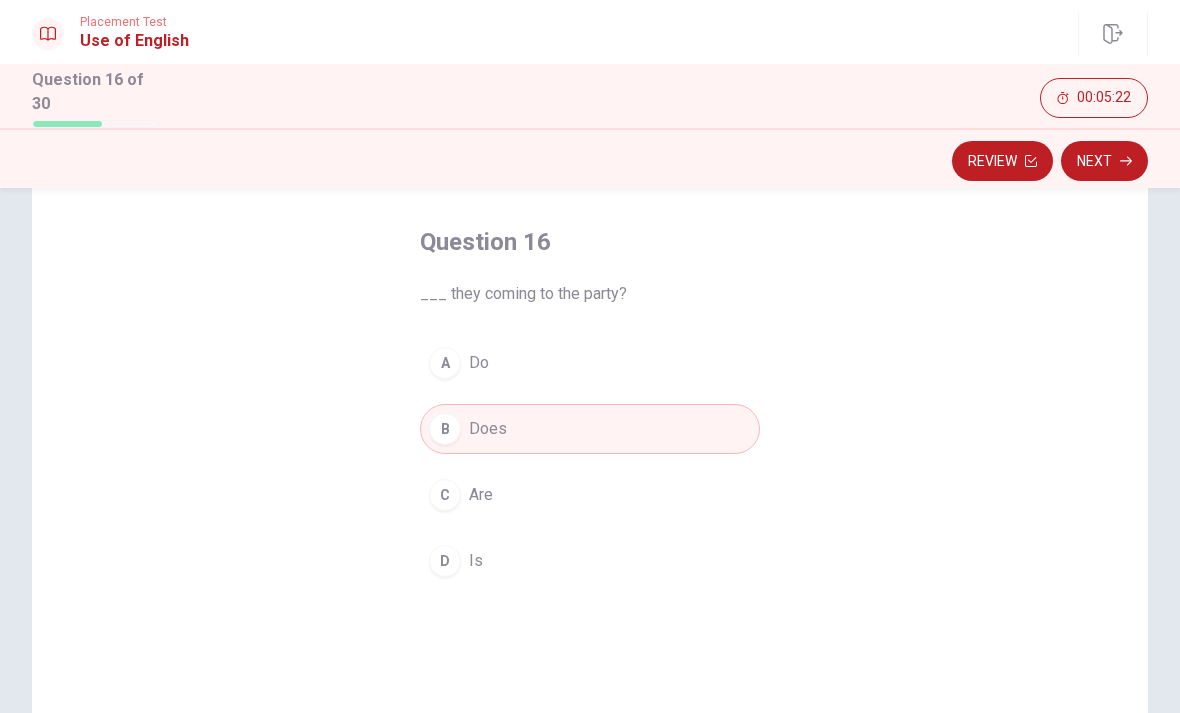 click on "Next" at bounding box center (1104, 161) 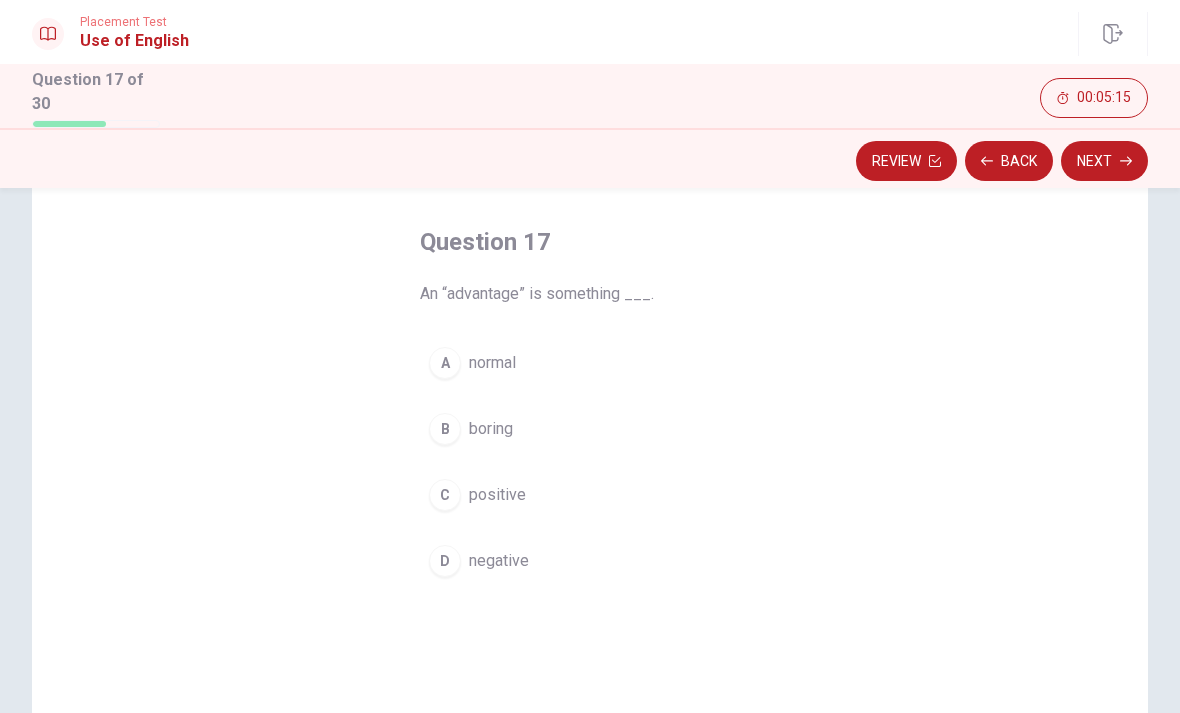 click on "C positive" at bounding box center (590, 495) 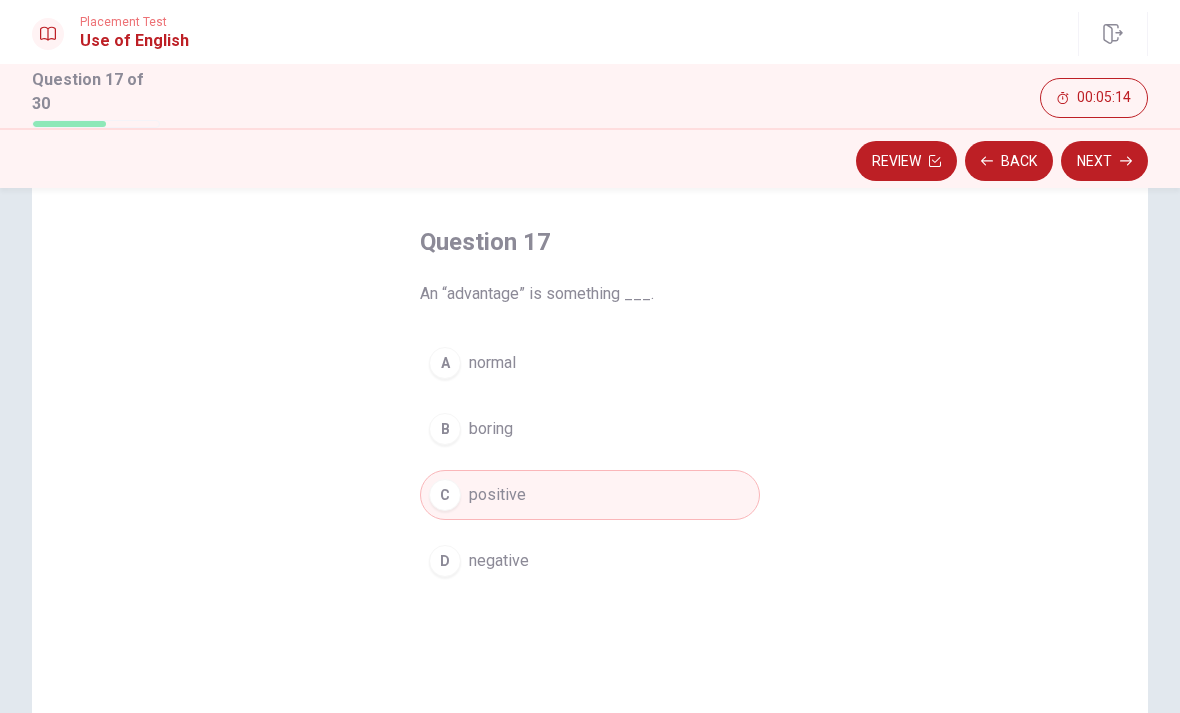 click on "Next" at bounding box center [1104, 161] 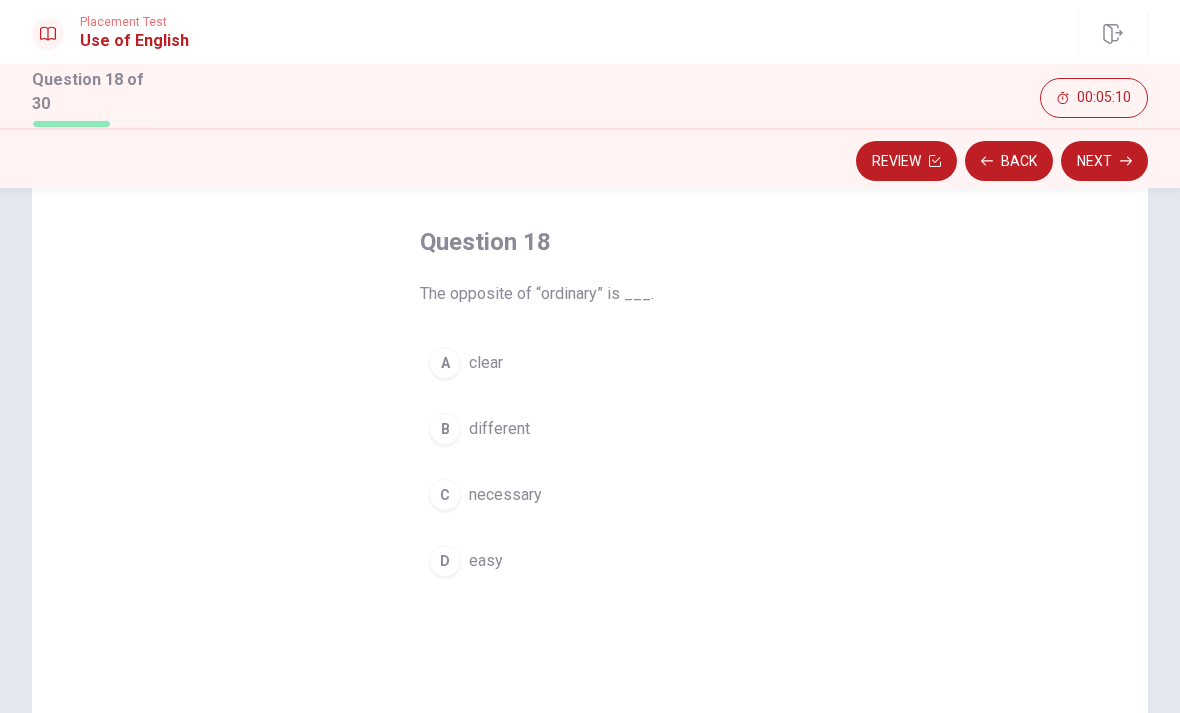 click on "B different" at bounding box center [590, 429] 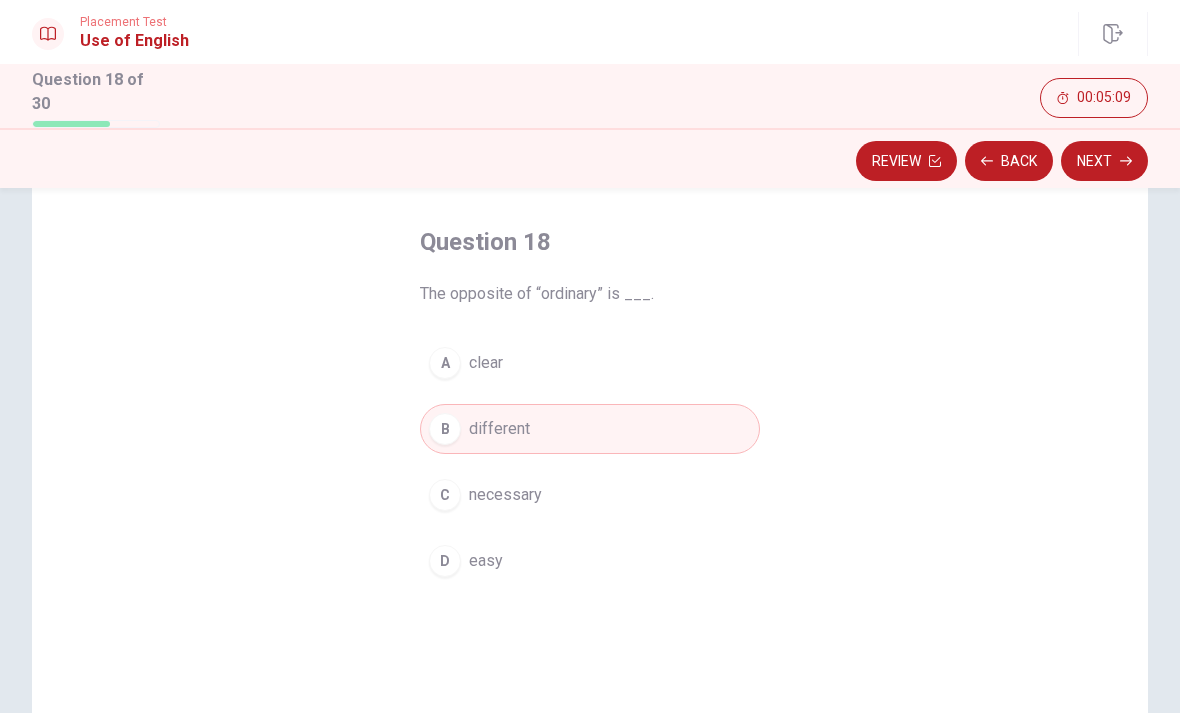 click on "Next" at bounding box center (1104, 161) 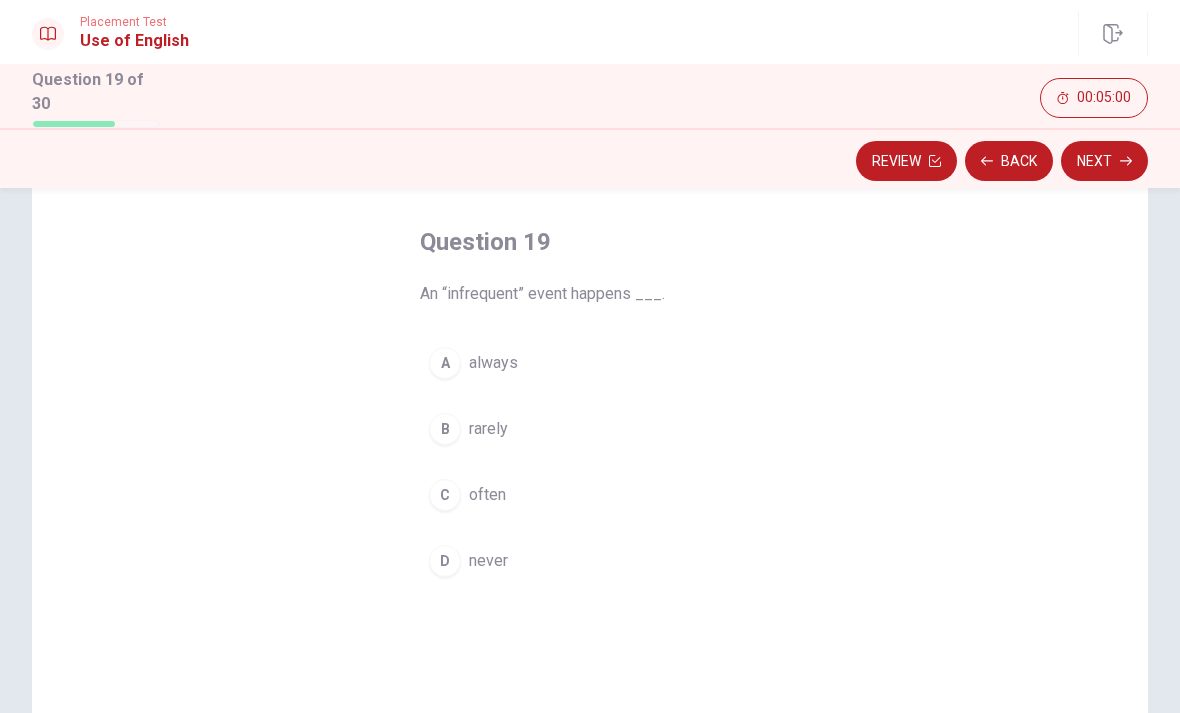 click on "B rarely" at bounding box center (590, 429) 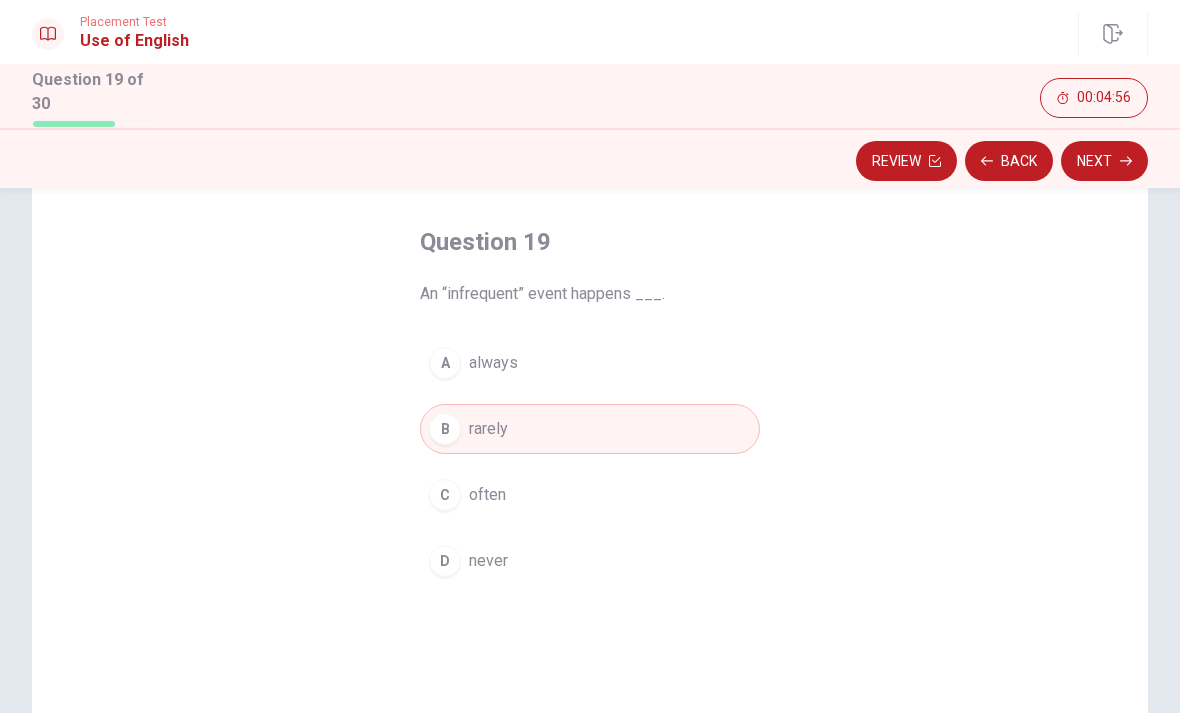 click on "00:04:56" at bounding box center (1094, 98) 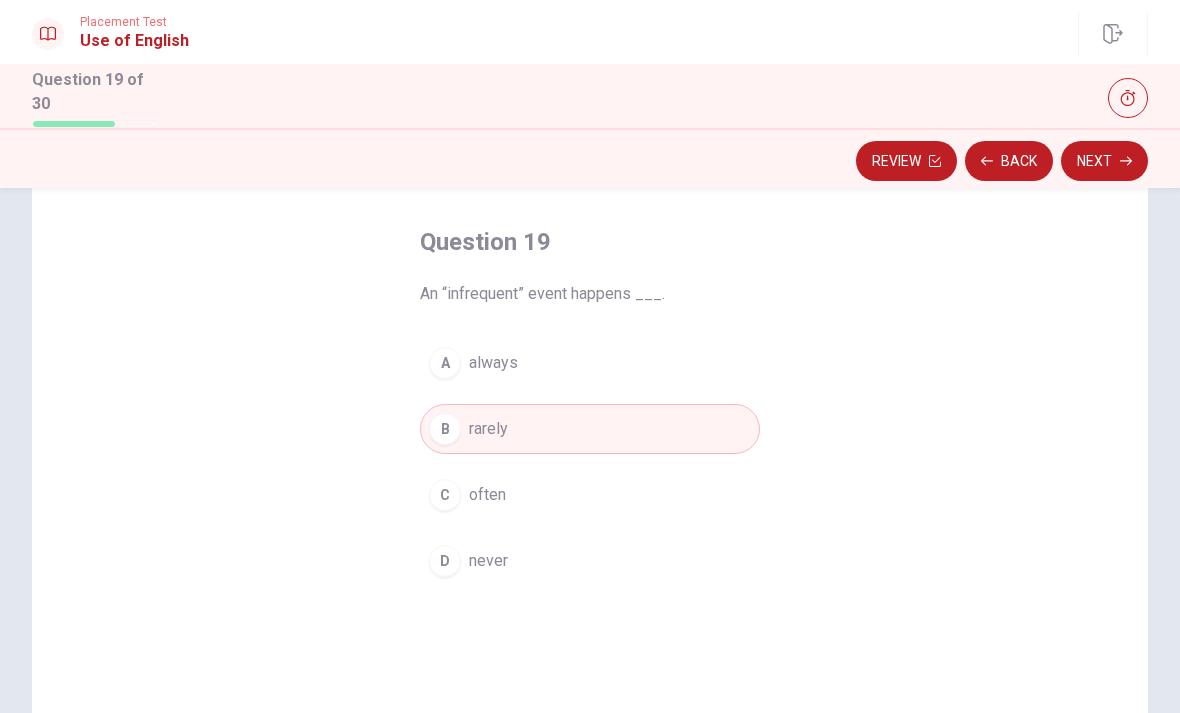 click at bounding box center [1128, 98] 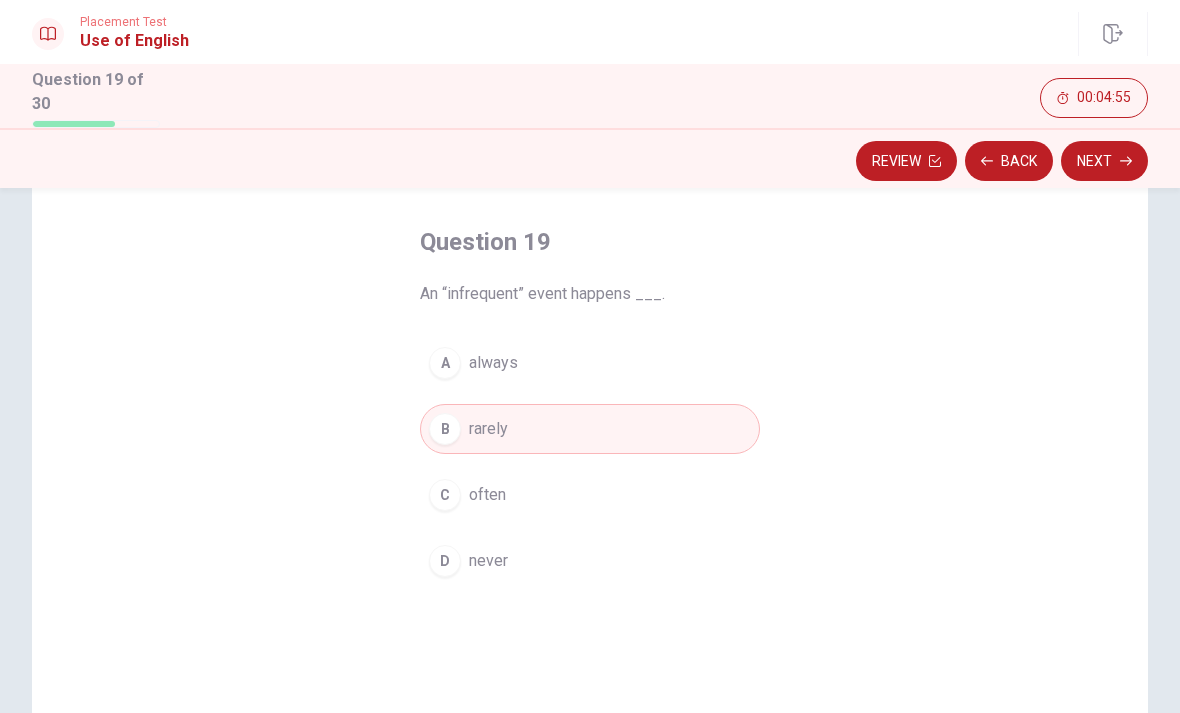 click on "Next" at bounding box center (1104, 161) 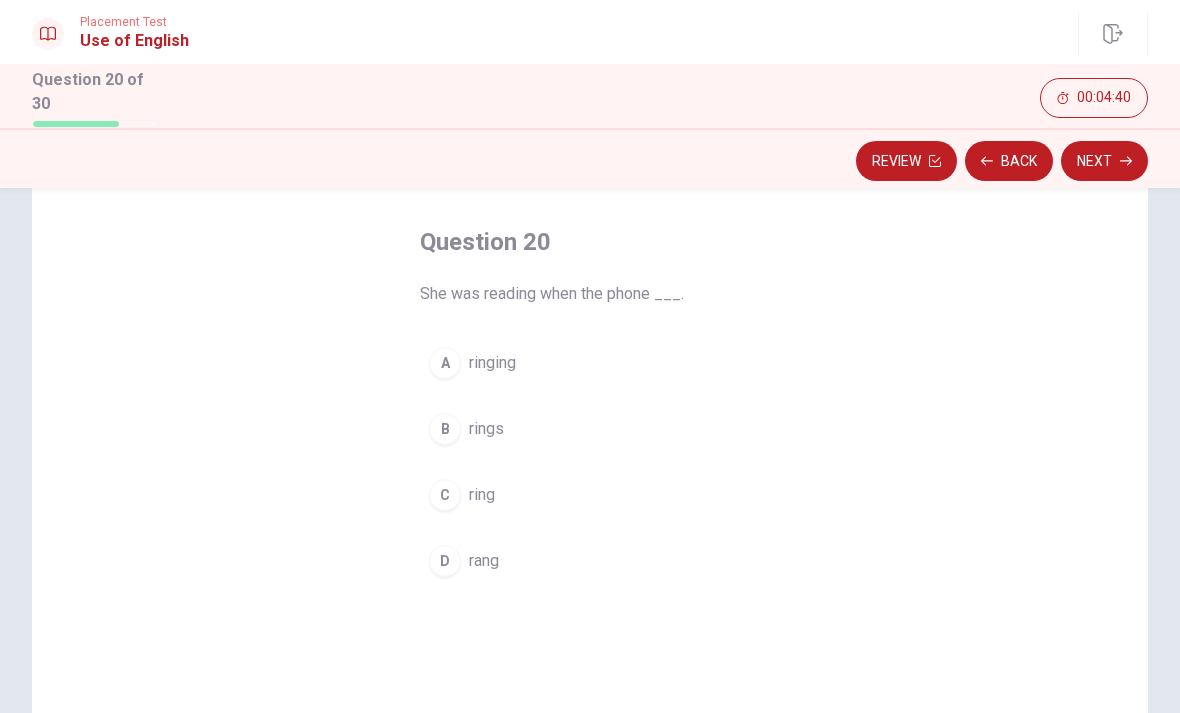 click on "C ring" at bounding box center (590, 495) 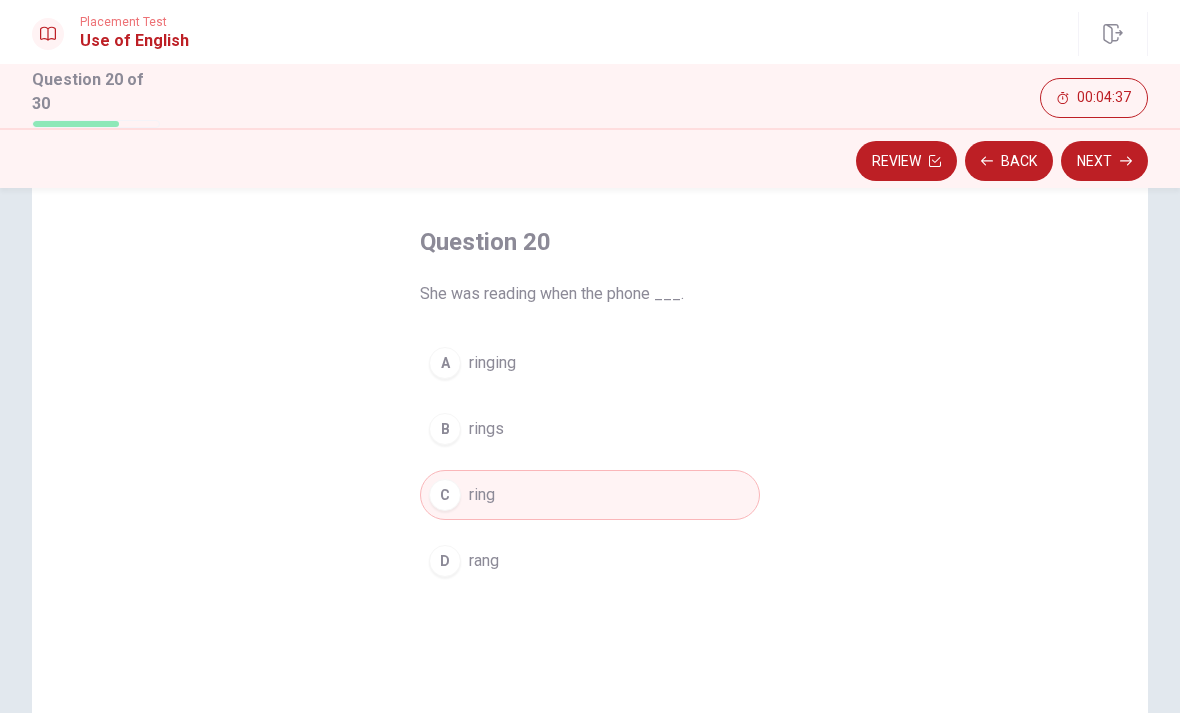 click on "Next" at bounding box center (1104, 161) 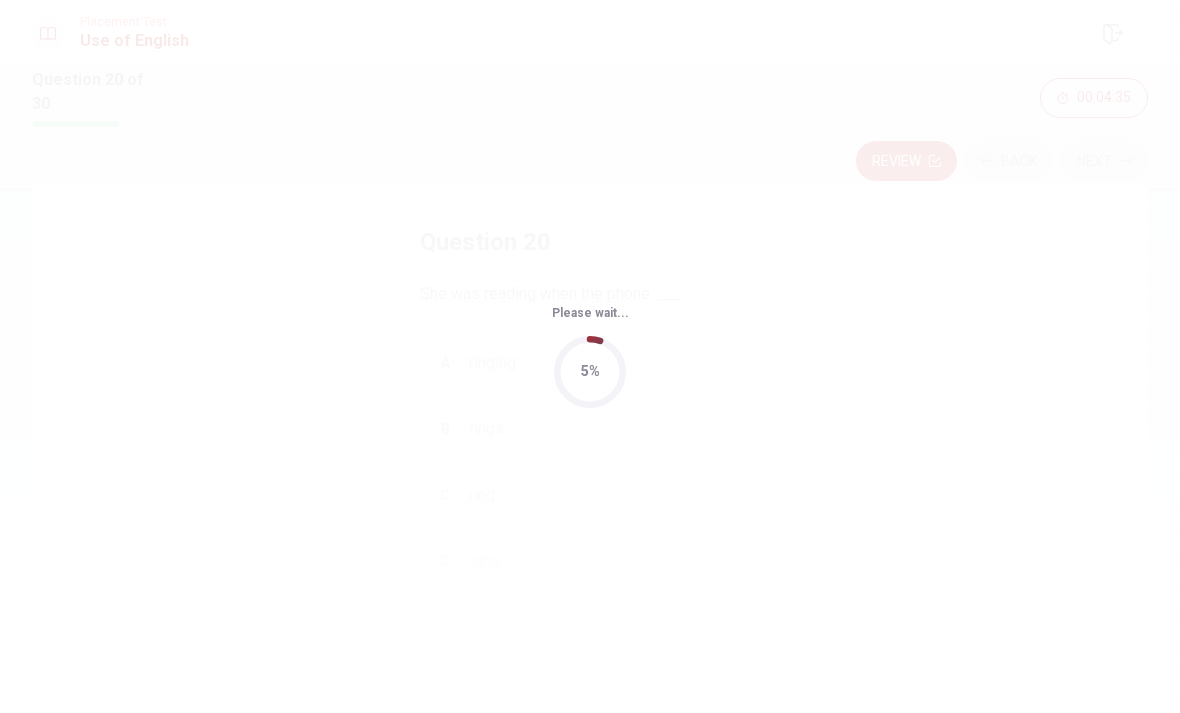 scroll, scrollTop: 0, scrollLeft: 0, axis: both 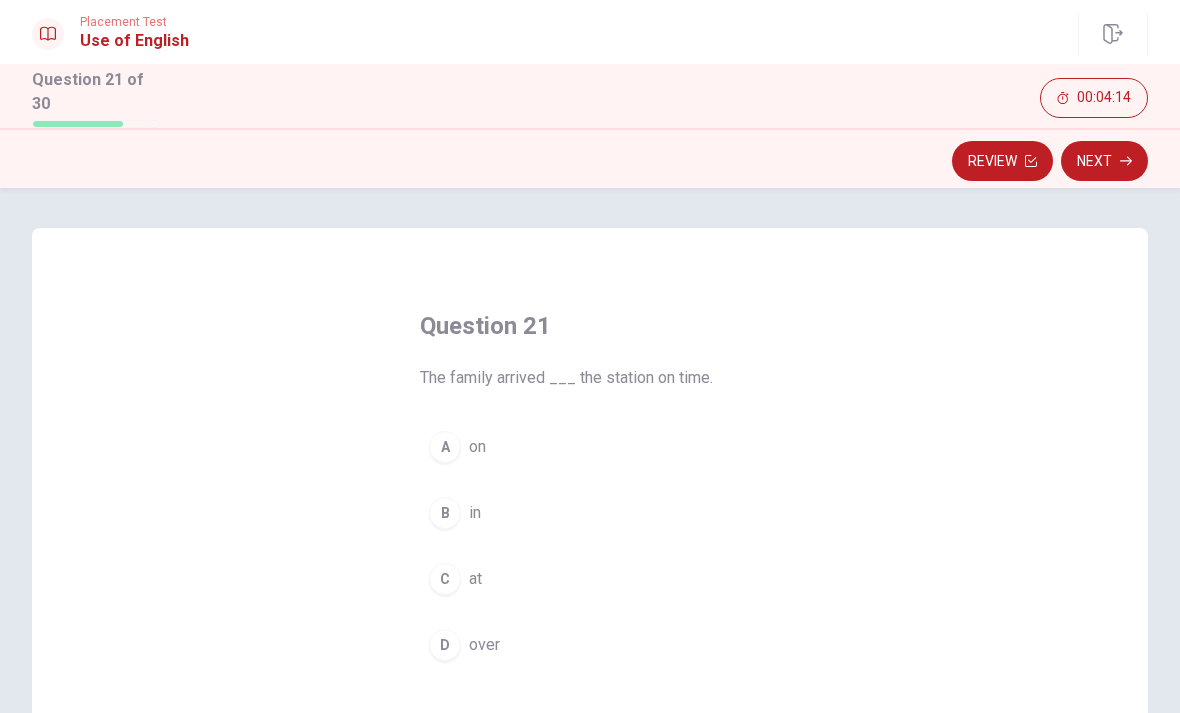 click on "Question 21 The family arrived ___ the station on time. A on
B in
C at
D over" at bounding box center [590, 575] 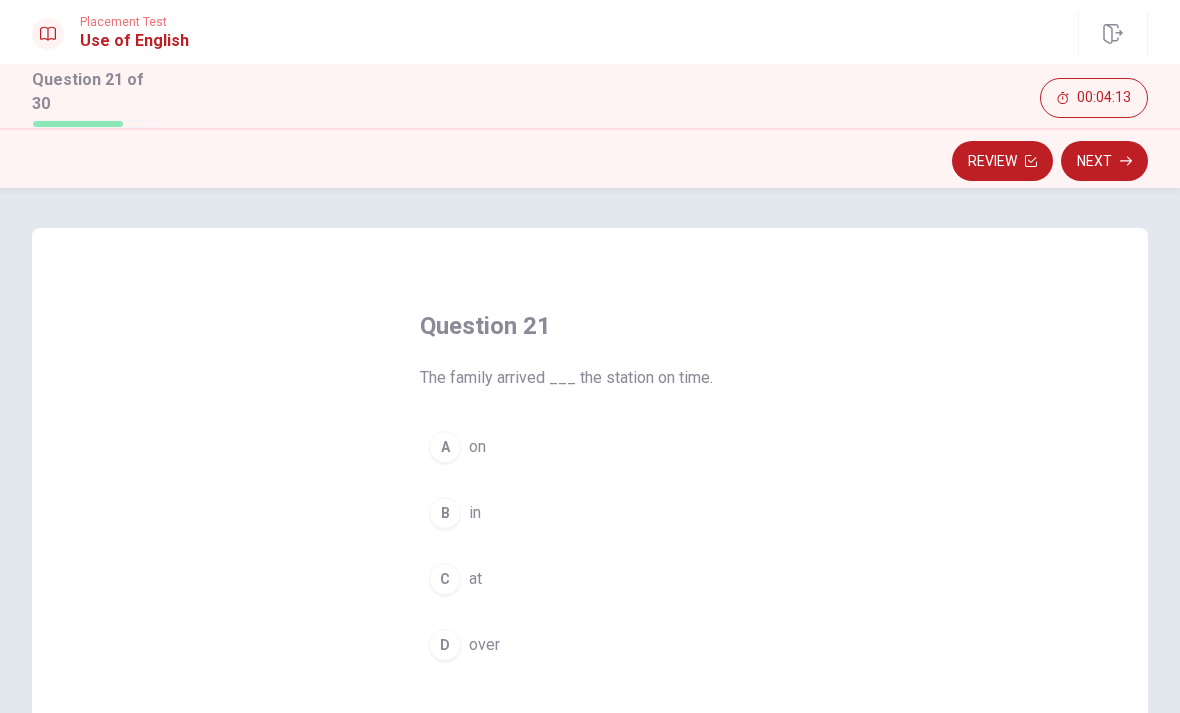 click on "D over" at bounding box center [590, 645] 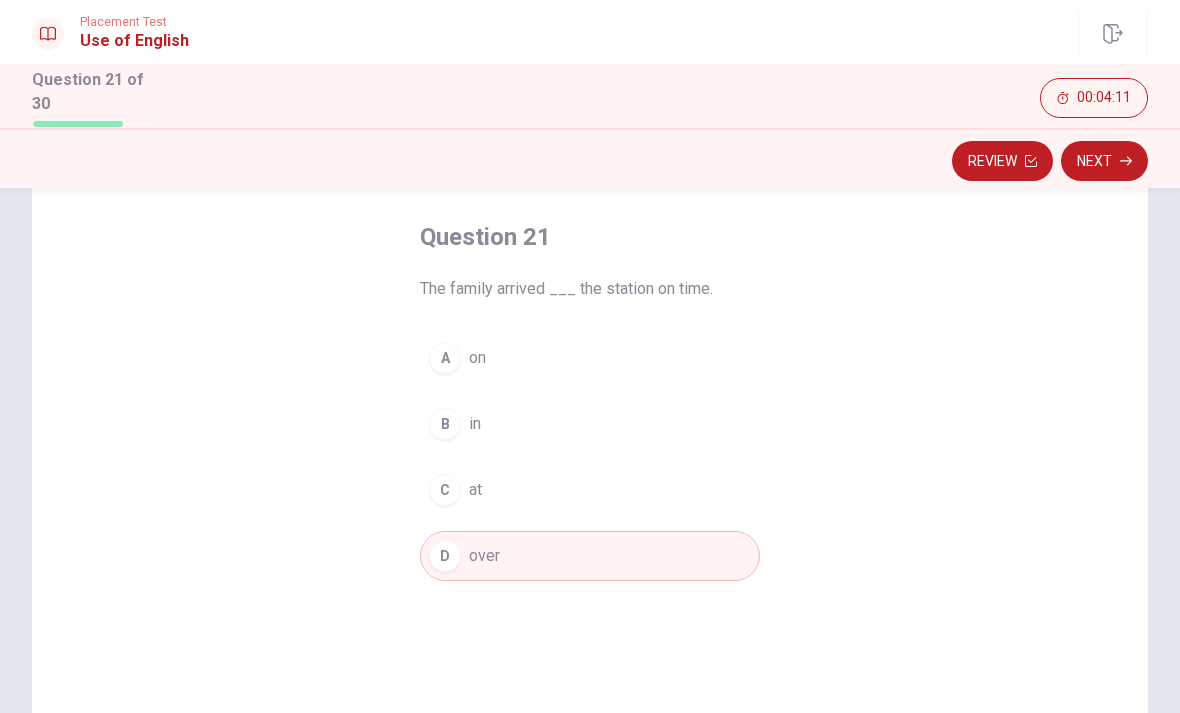 scroll, scrollTop: 92, scrollLeft: 0, axis: vertical 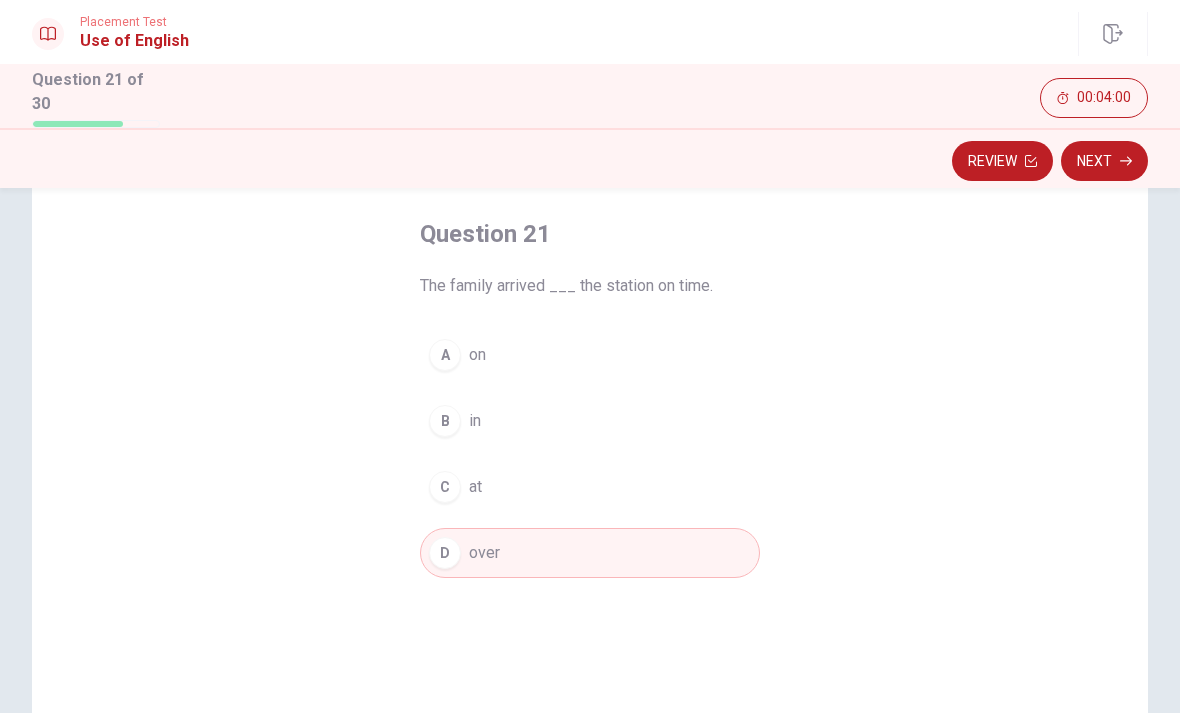 click on "C at" at bounding box center (590, 487) 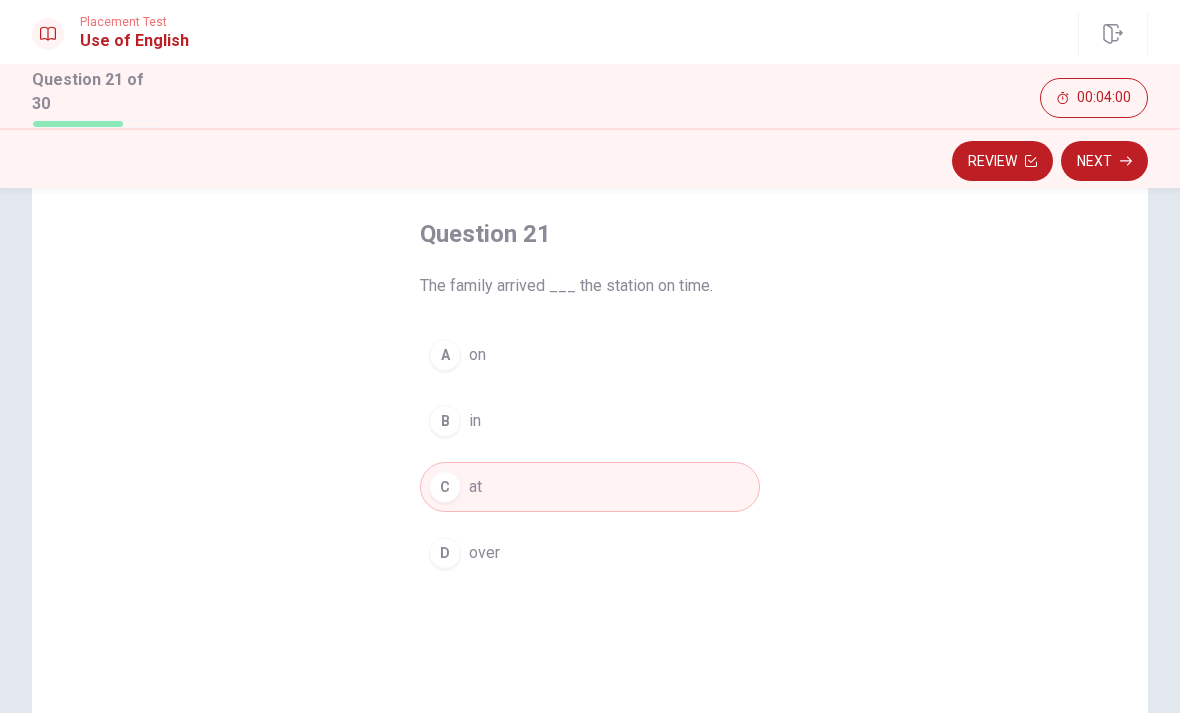 click on "Next" at bounding box center [1104, 161] 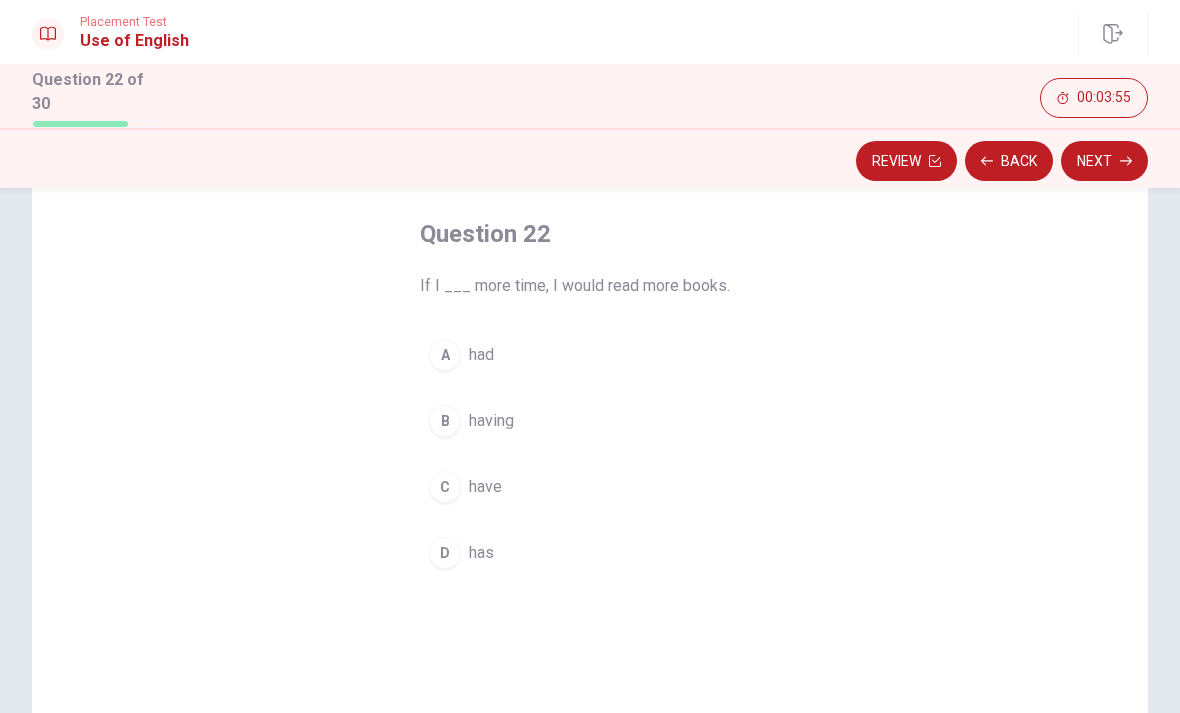 click on "C have" at bounding box center [590, 487] 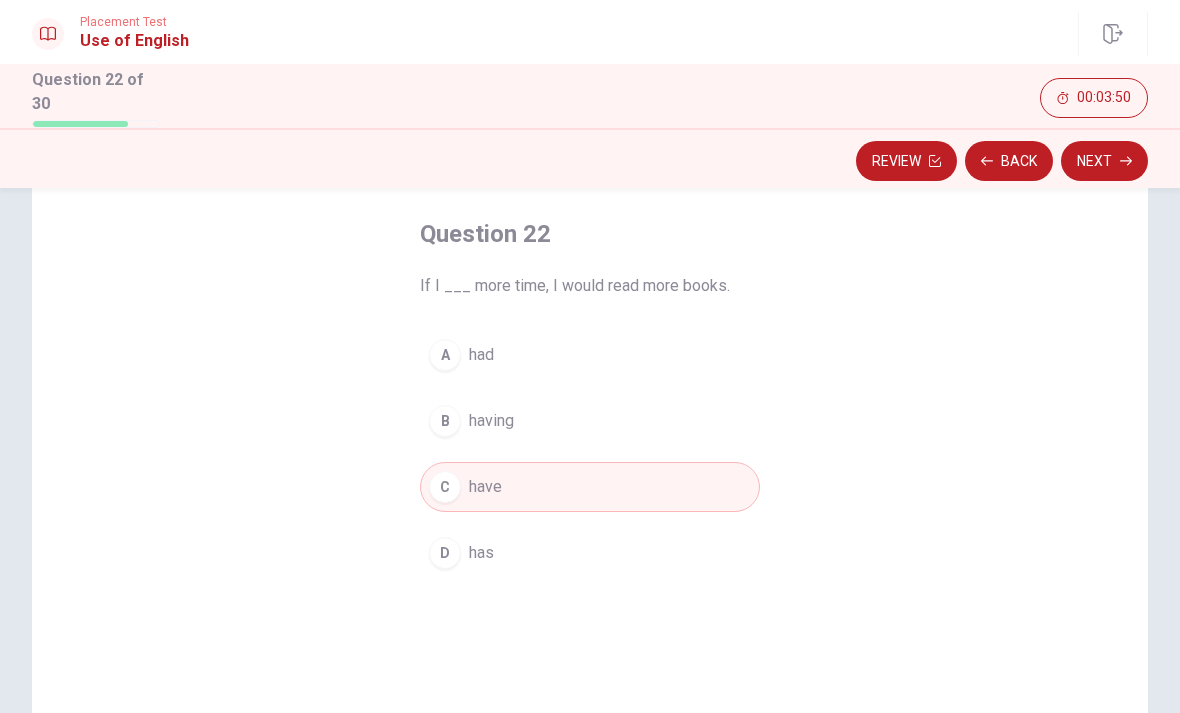click on "Next" at bounding box center [1104, 161] 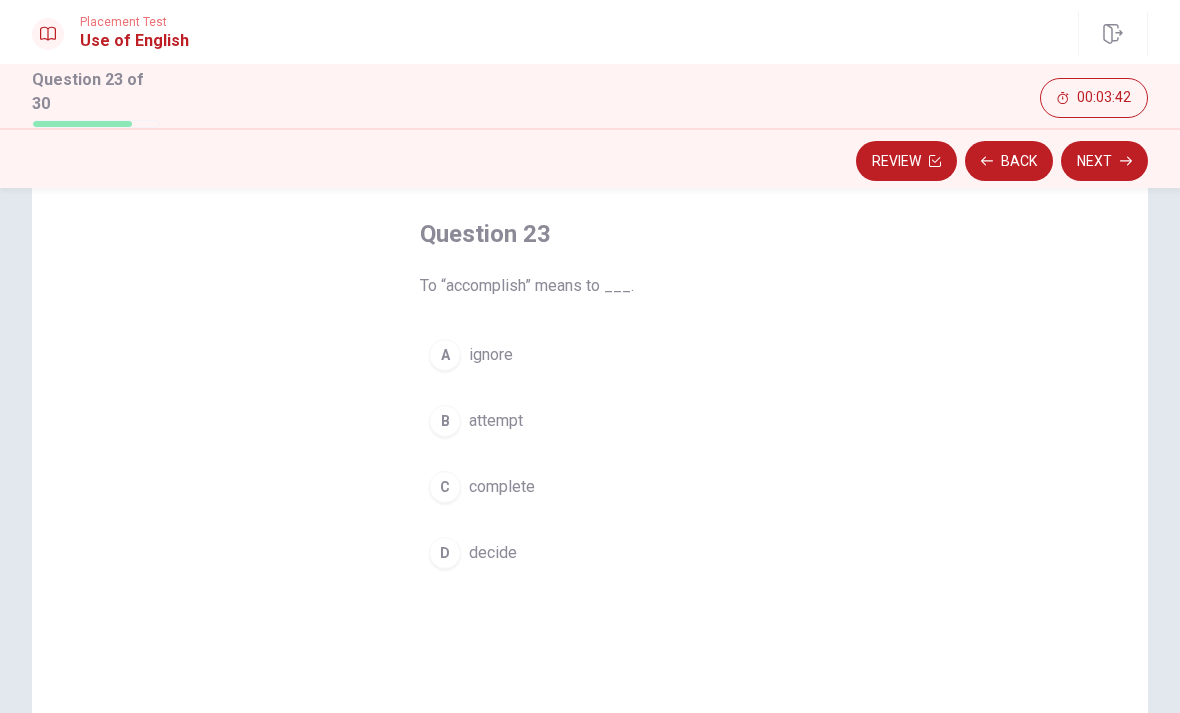 click on "B attempt" at bounding box center (590, 421) 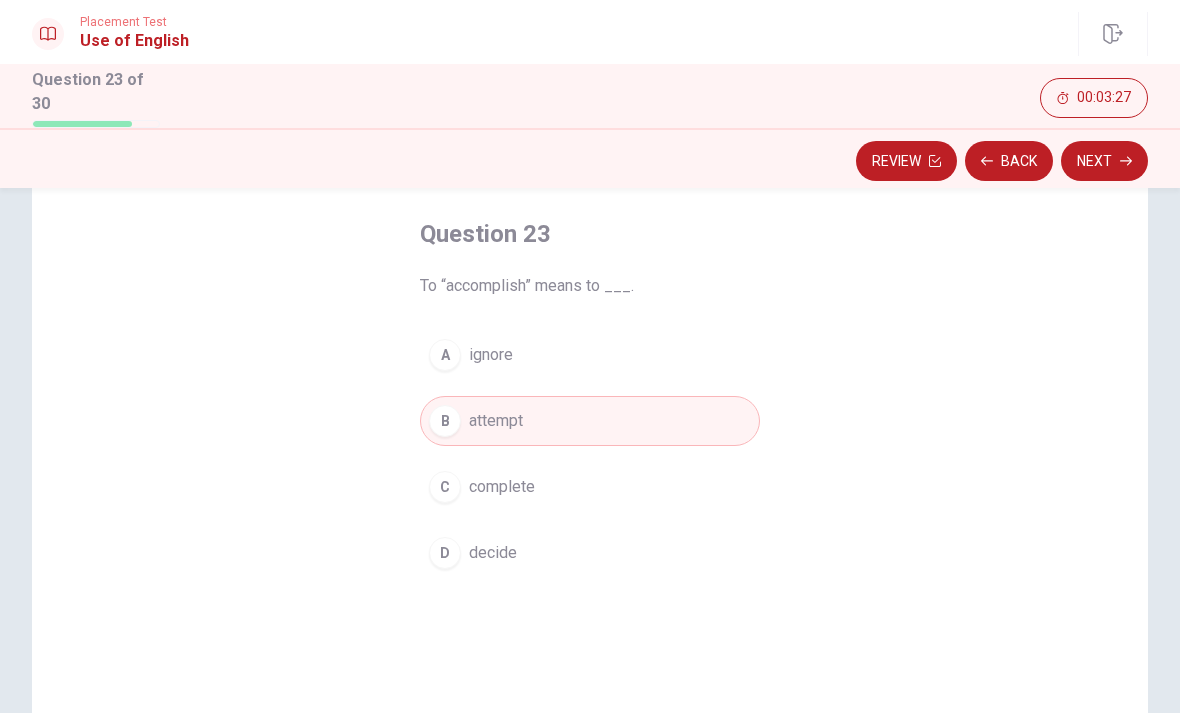 click on "C complete" at bounding box center (590, 487) 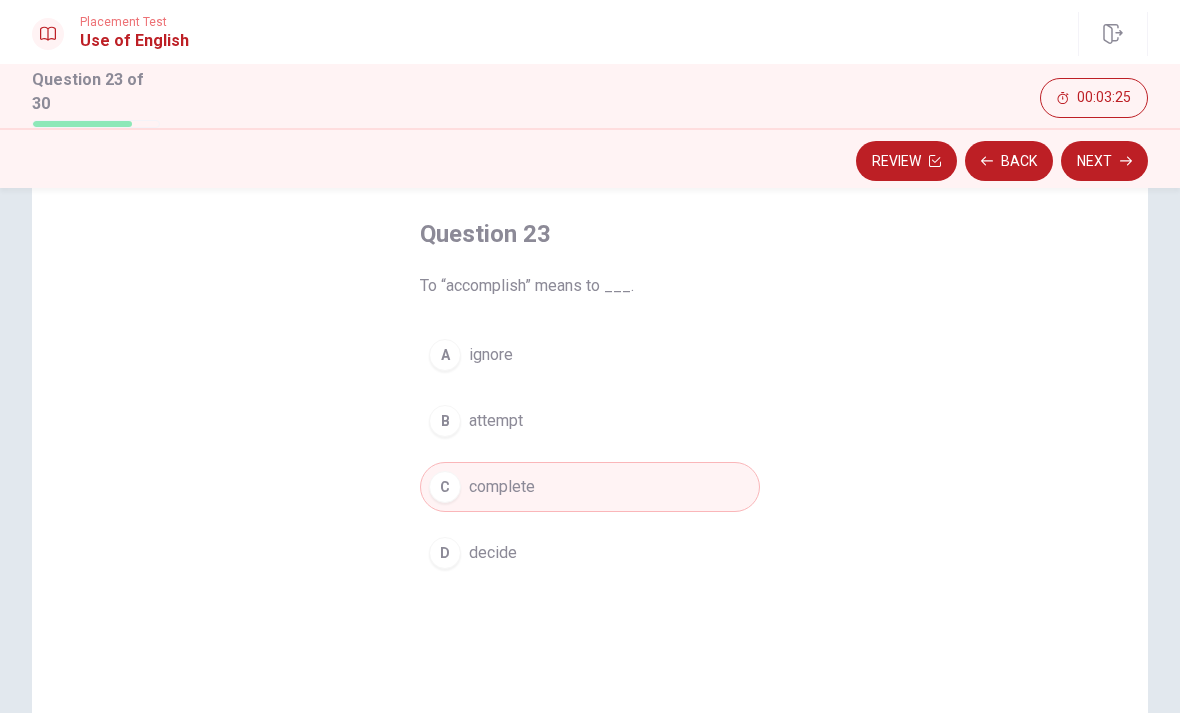 click on "Next" at bounding box center [1104, 161] 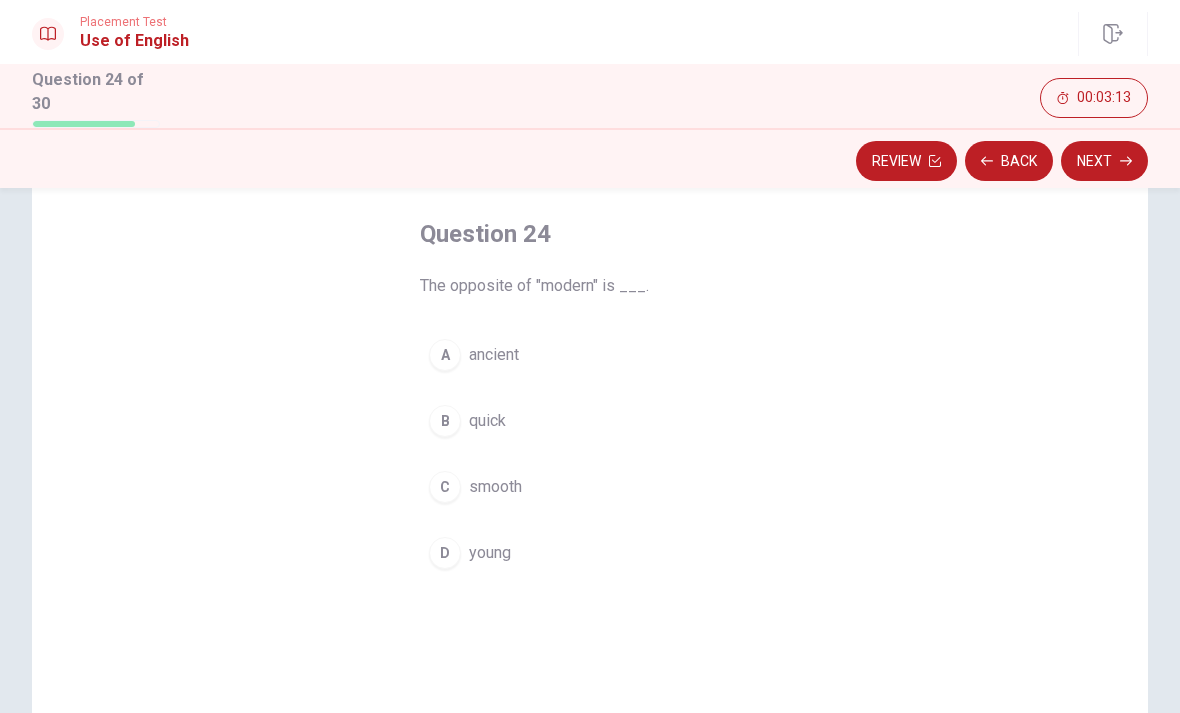 click on "A ancient" at bounding box center [590, 355] 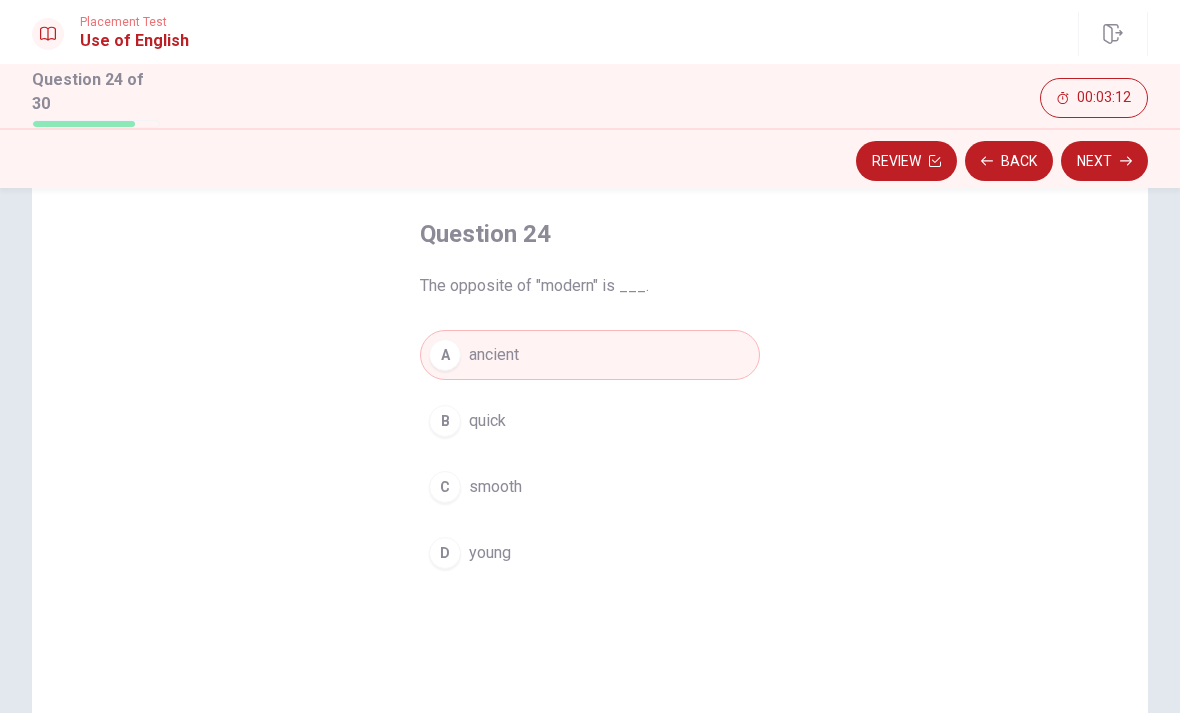 click on "Next" at bounding box center (1104, 161) 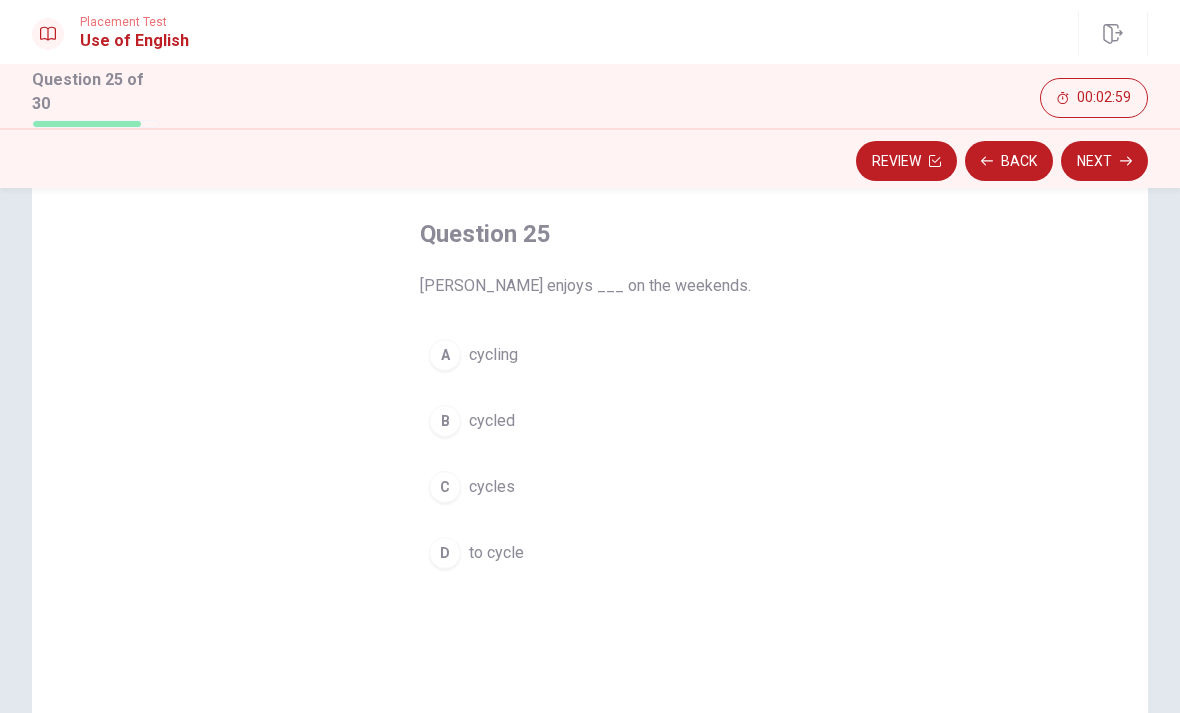 click on "A" at bounding box center [445, 355] 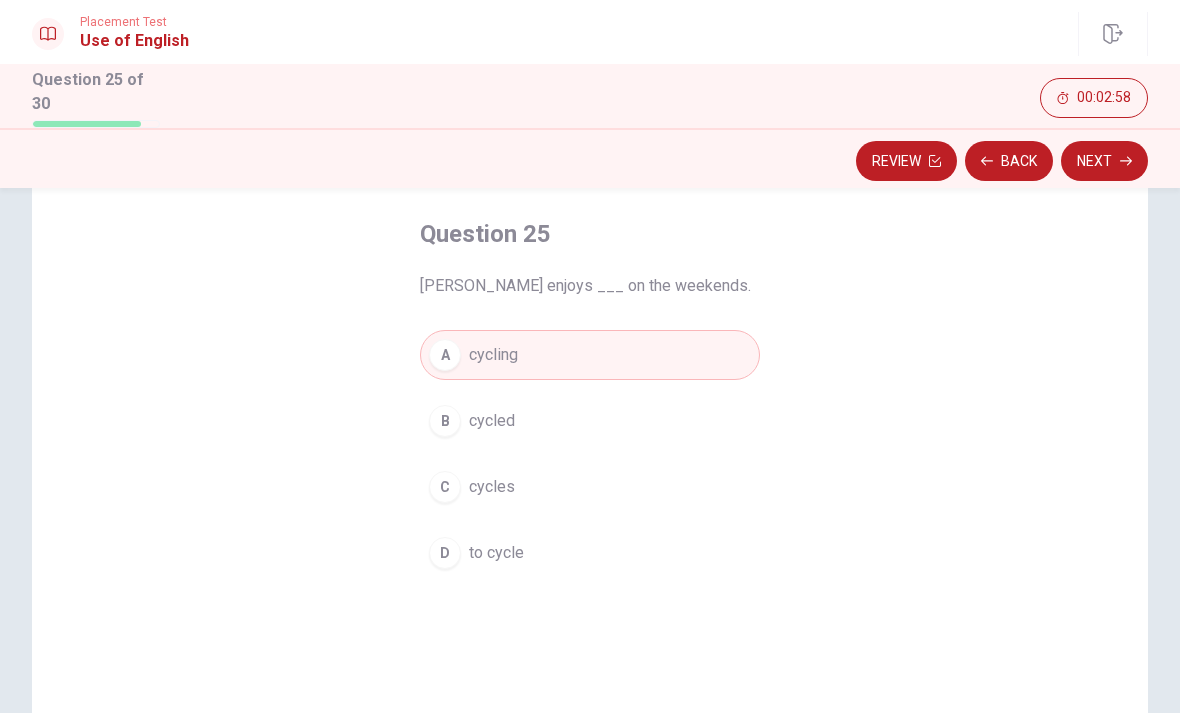 click on "Next" at bounding box center (1104, 161) 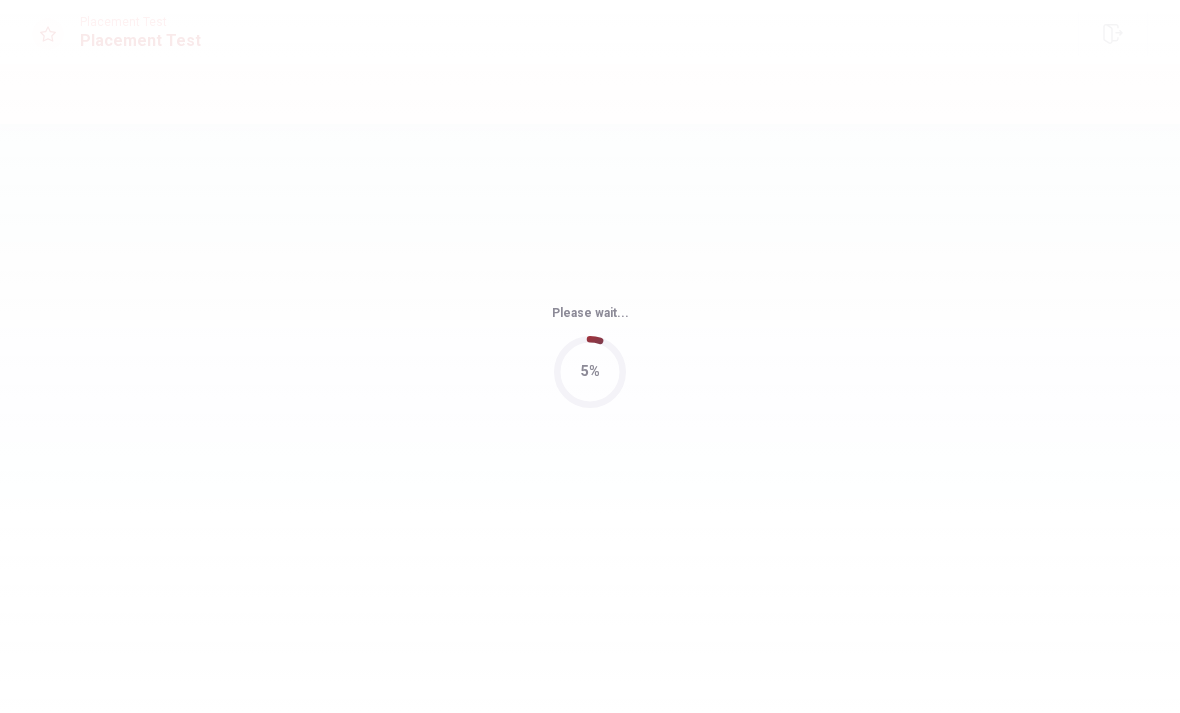 scroll, scrollTop: 0, scrollLeft: 0, axis: both 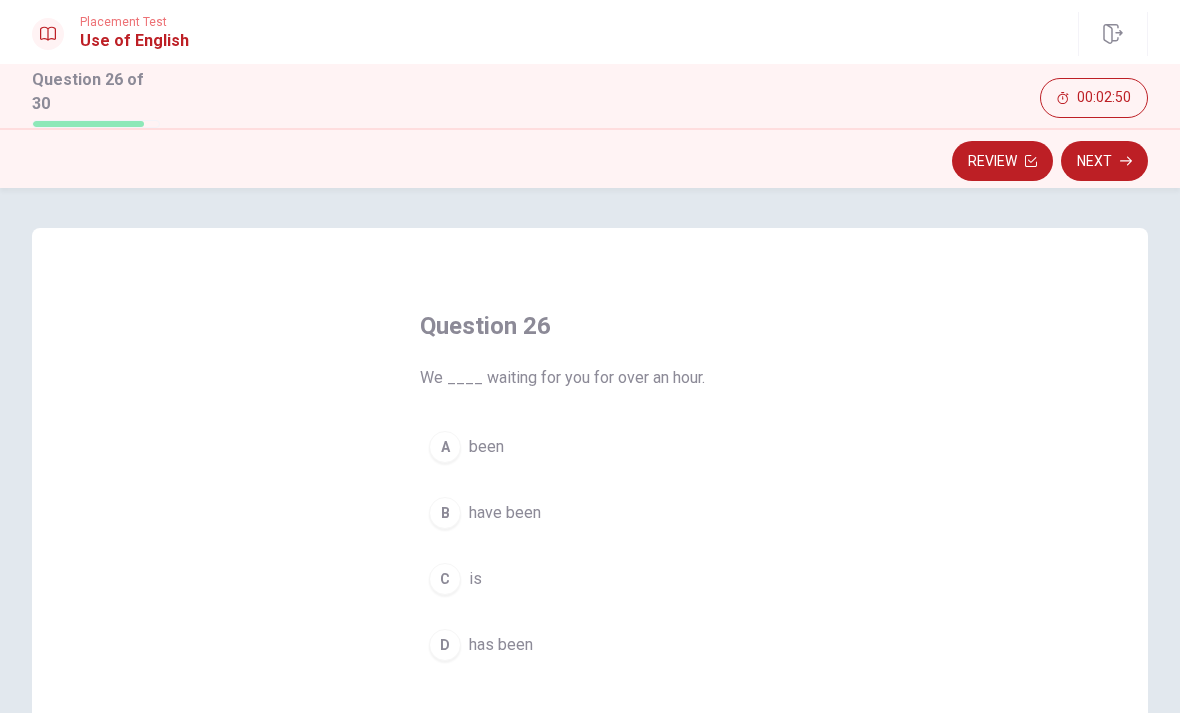 click on "A been" at bounding box center (590, 447) 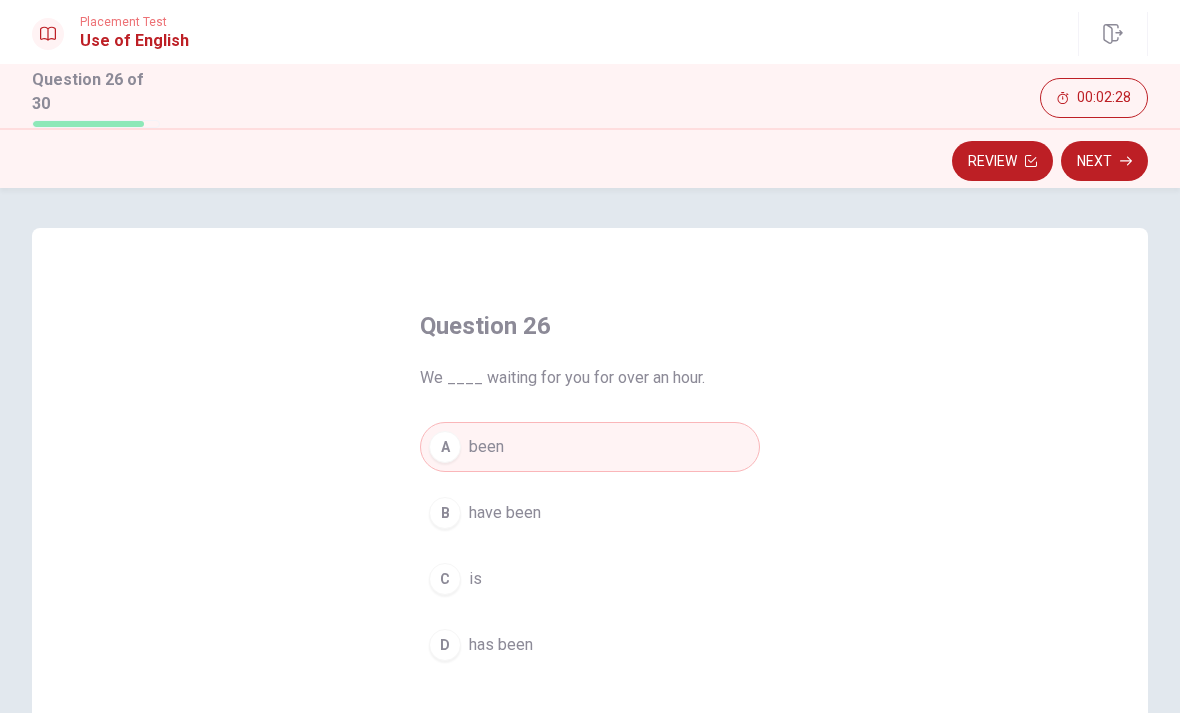 click on "B have been" at bounding box center [590, 513] 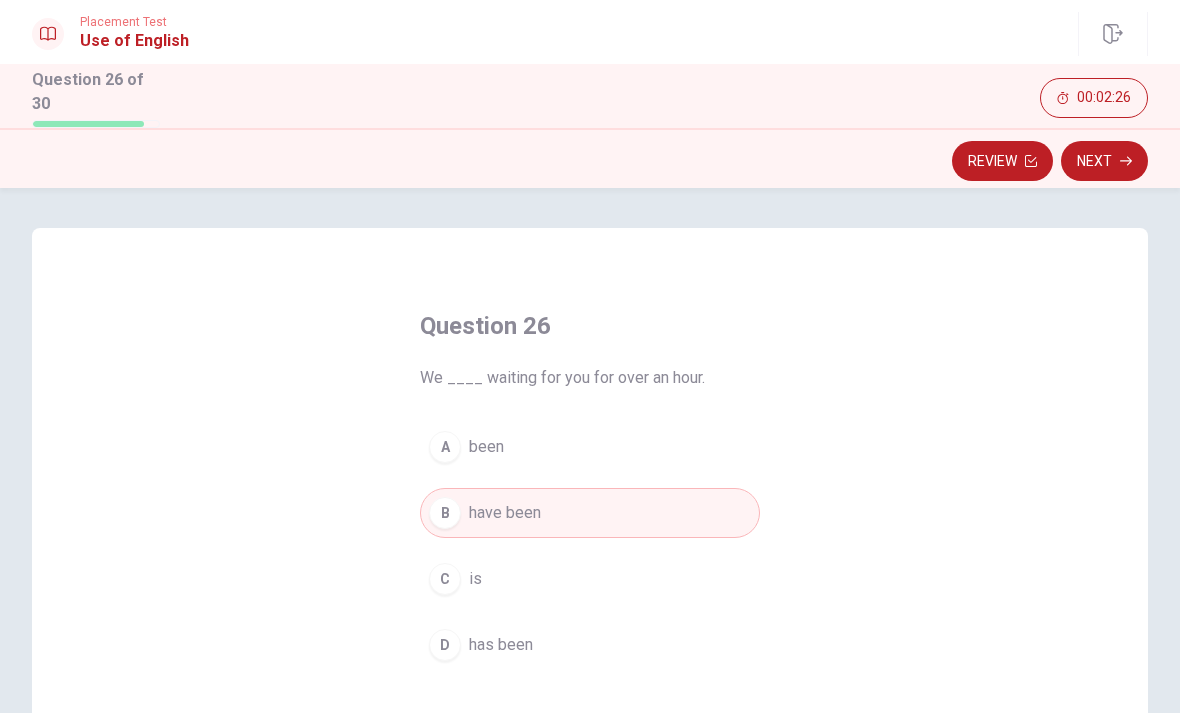 click on "Next" at bounding box center (1104, 161) 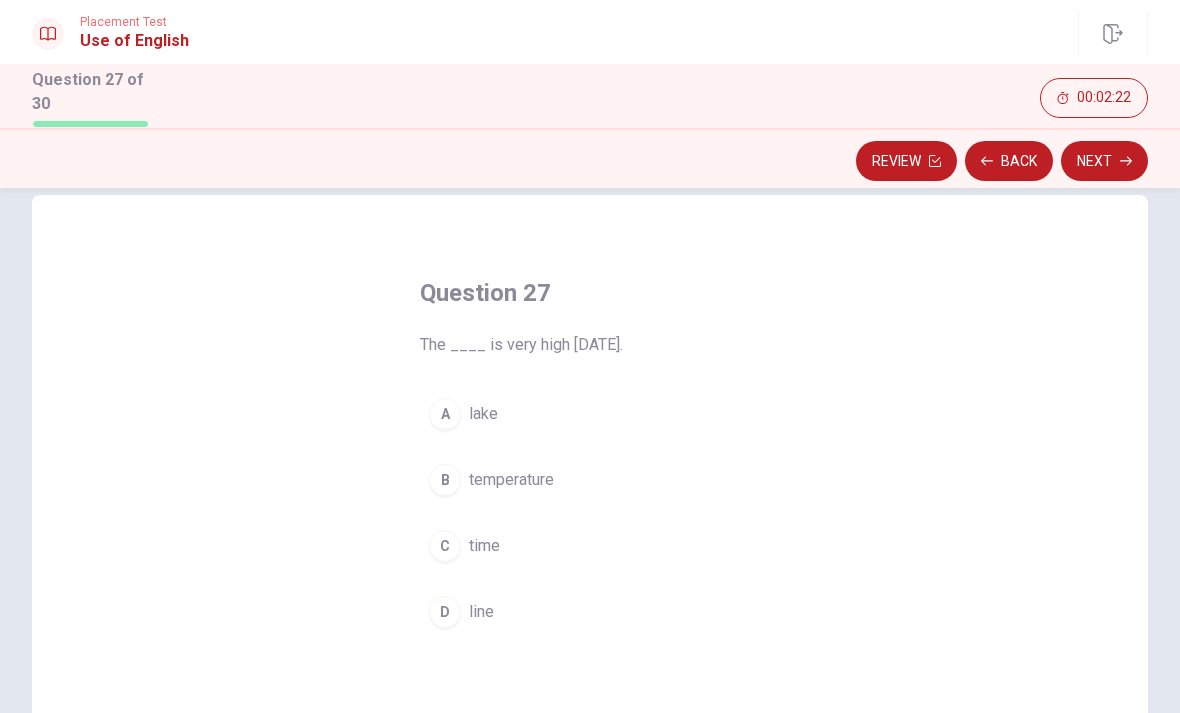 scroll, scrollTop: 36, scrollLeft: 0, axis: vertical 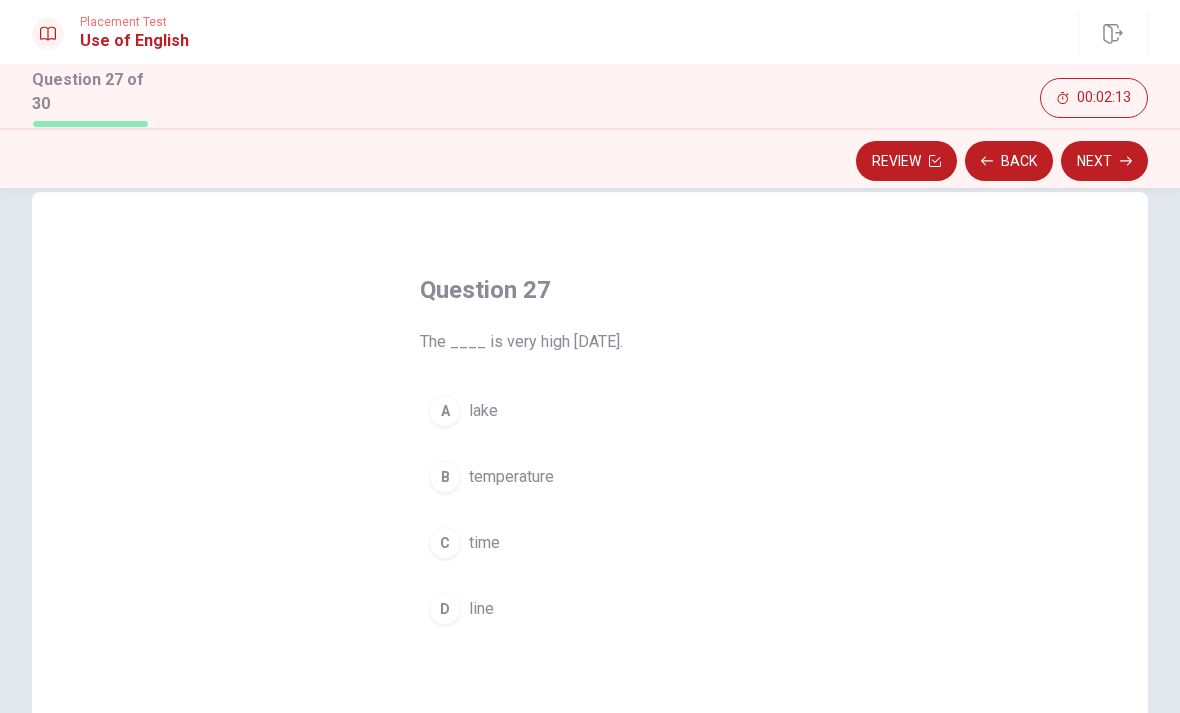 click on "B temperature" at bounding box center [590, 477] 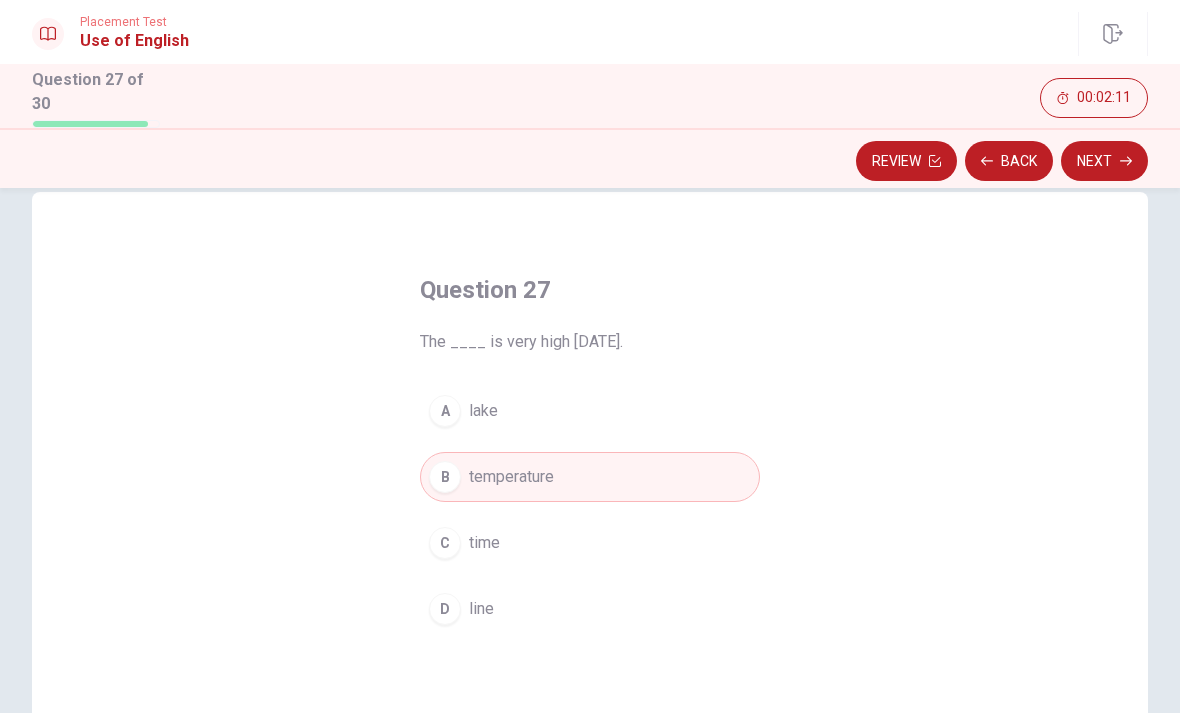 click on "Next" at bounding box center (1104, 161) 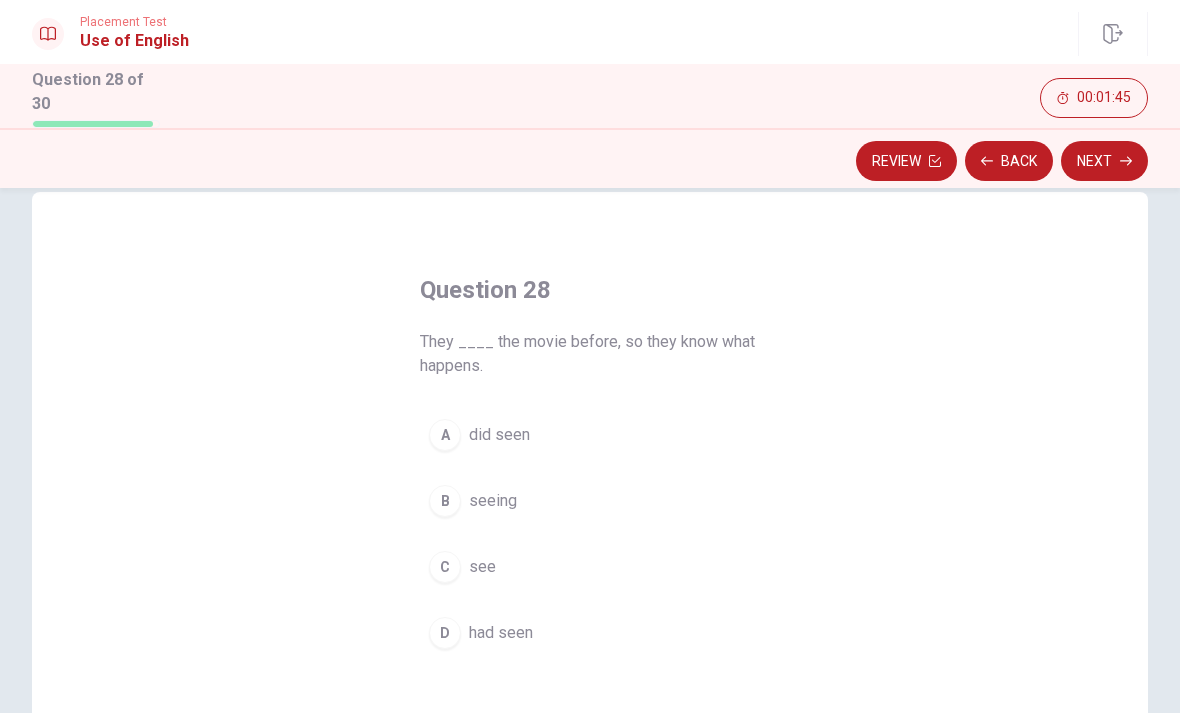 click on "D had seen" at bounding box center [590, 633] 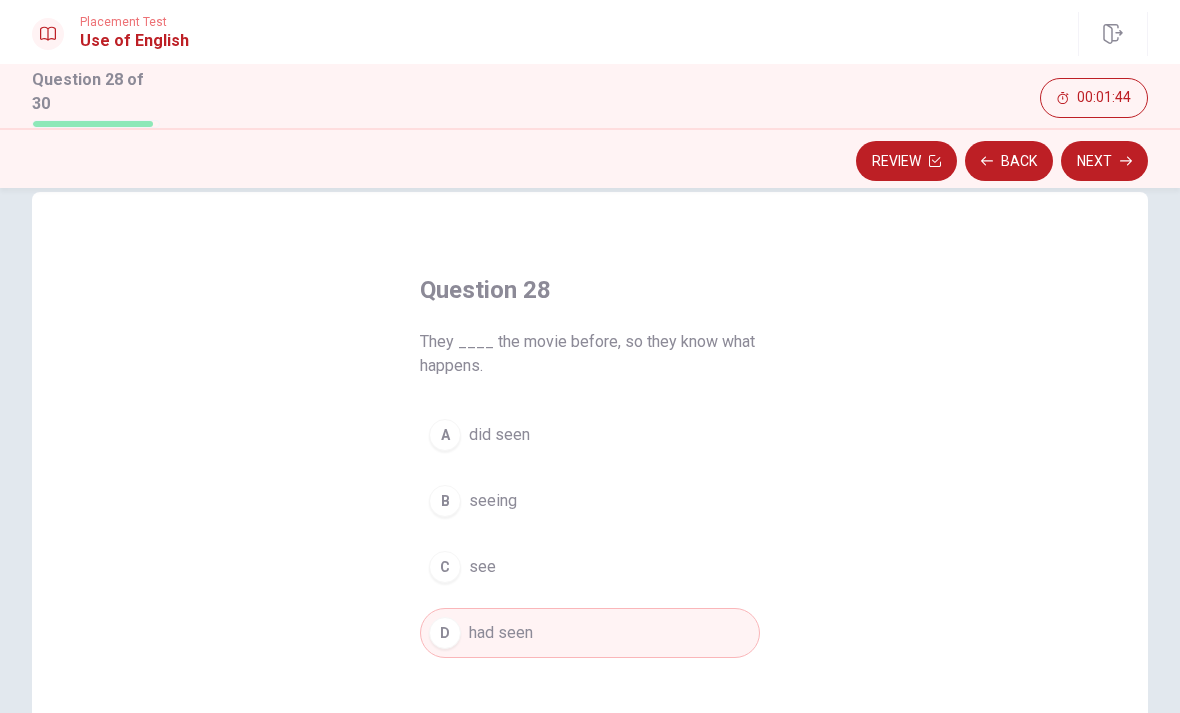 click on "Next" at bounding box center [1104, 161] 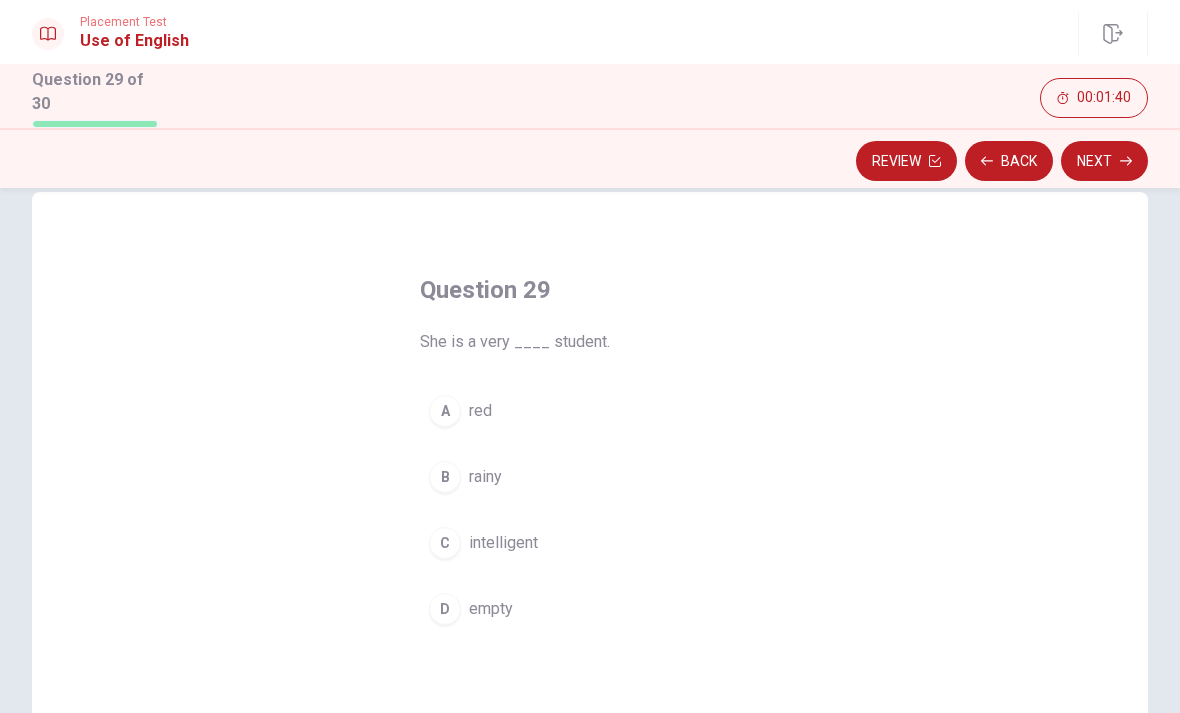 click on "C intelligent" at bounding box center [590, 543] 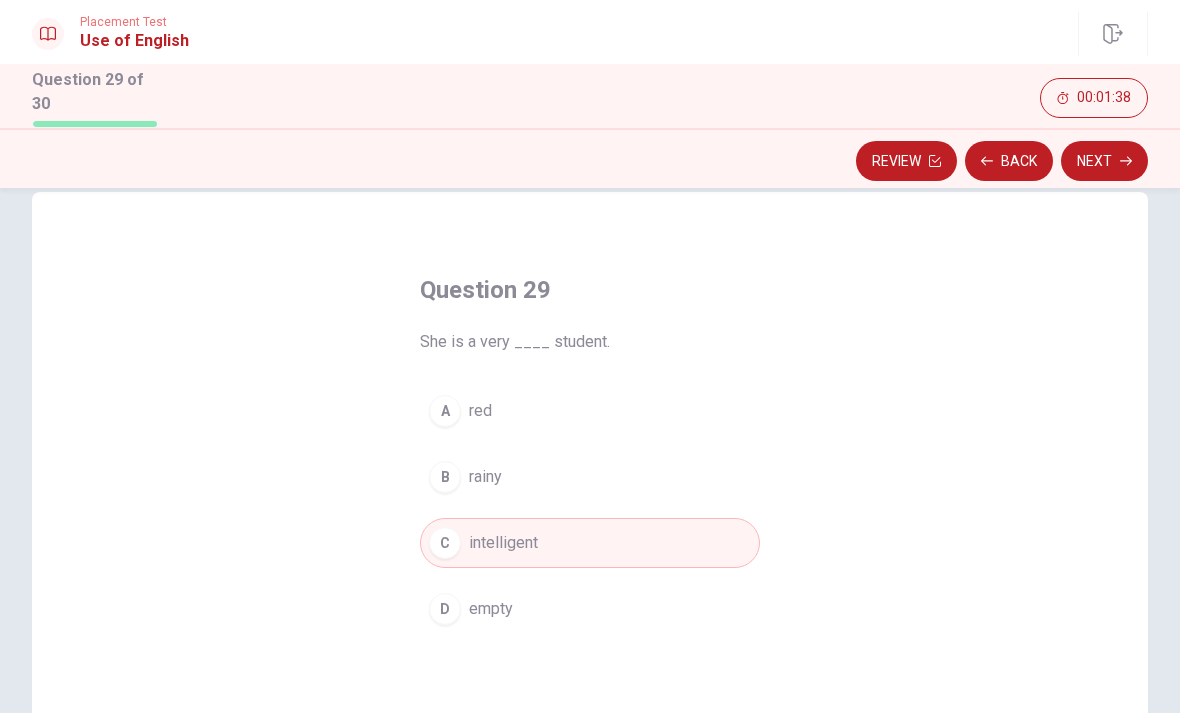 click on "Next" at bounding box center (1104, 161) 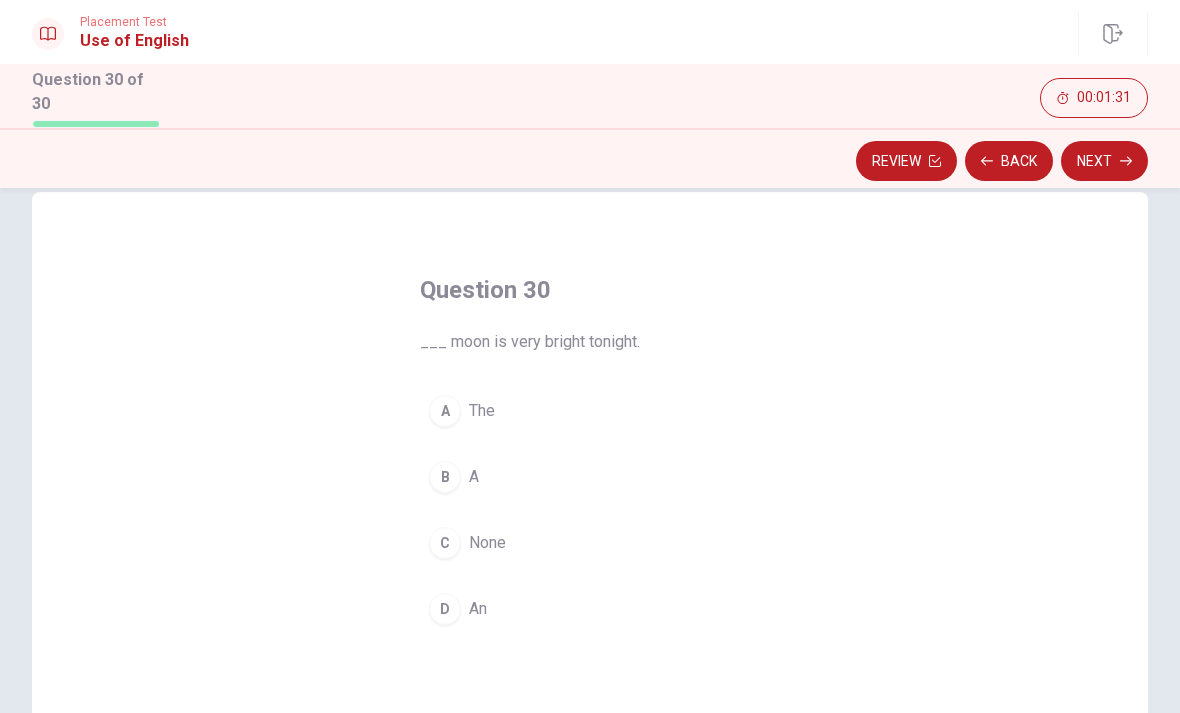 click on "A The" at bounding box center [590, 411] 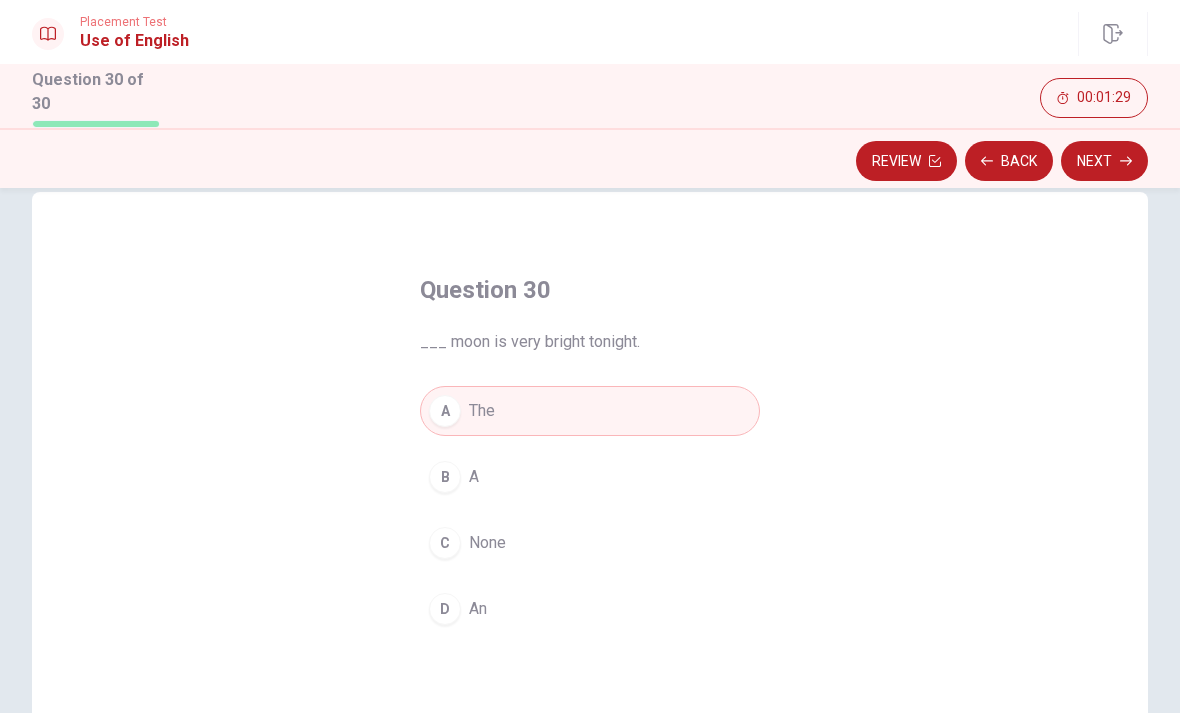 click on "Review" at bounding box center [906, 161] 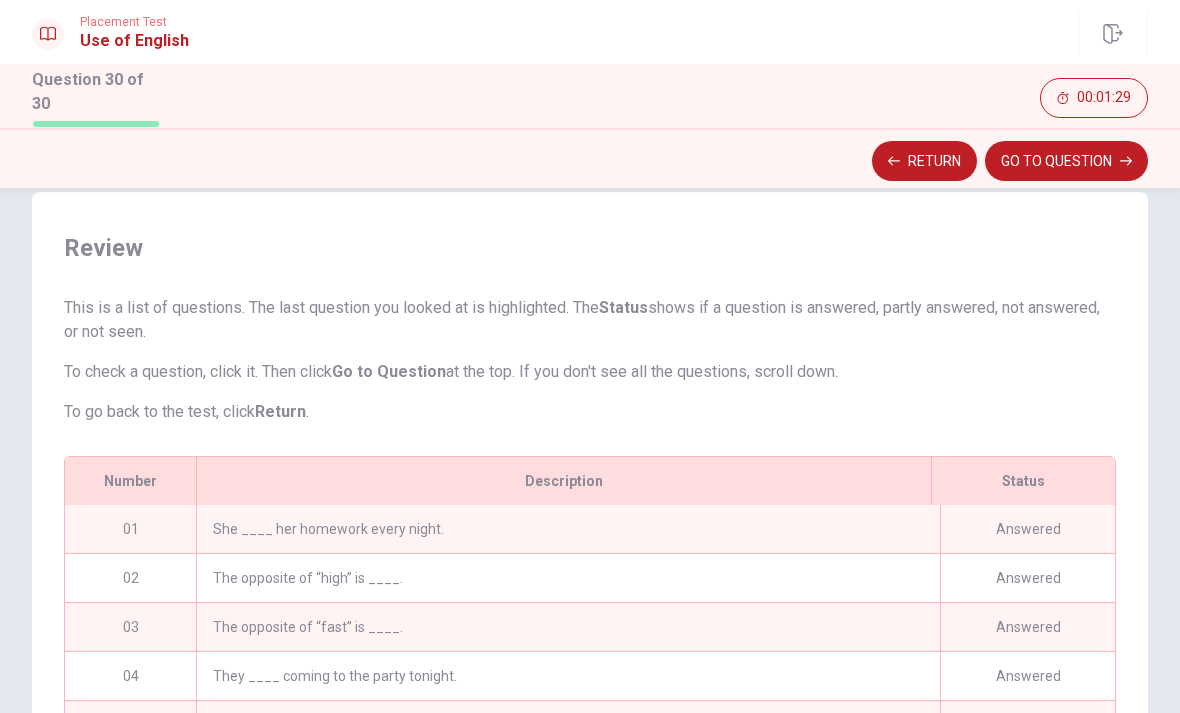 scroll, scrollTop: 948, scrollLeft: 0, axis: vertical 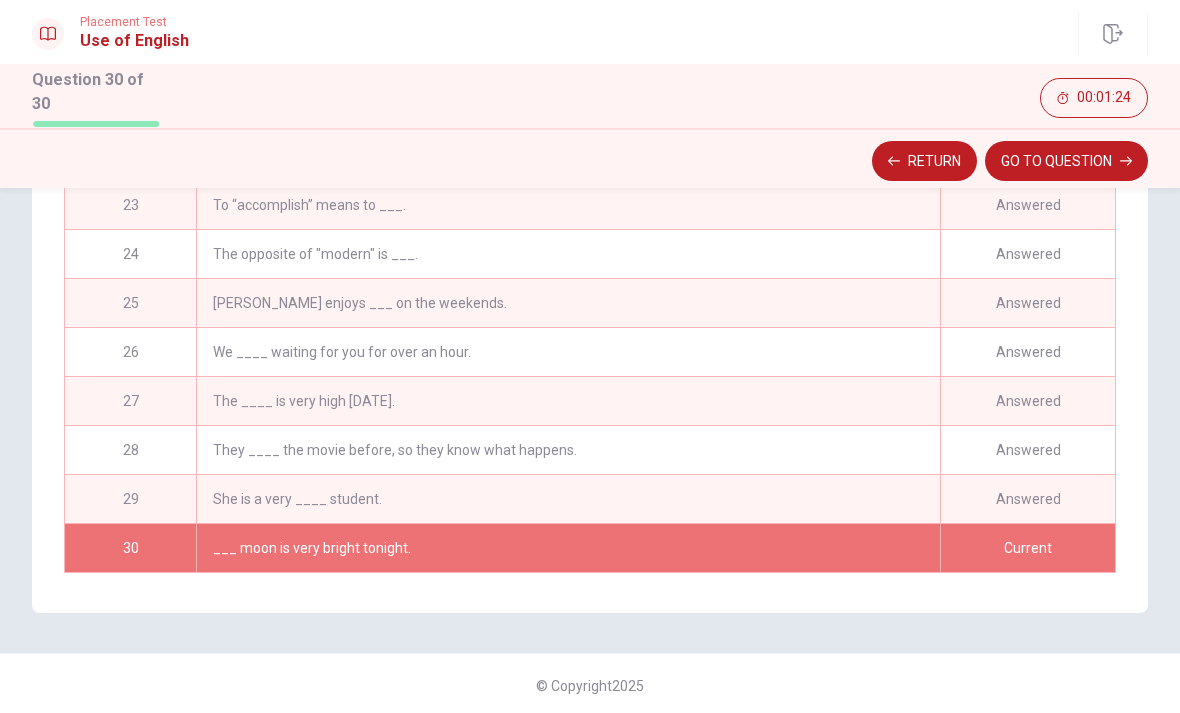 click on "GO TO QUESTION" at bounding box center (1066, 161) 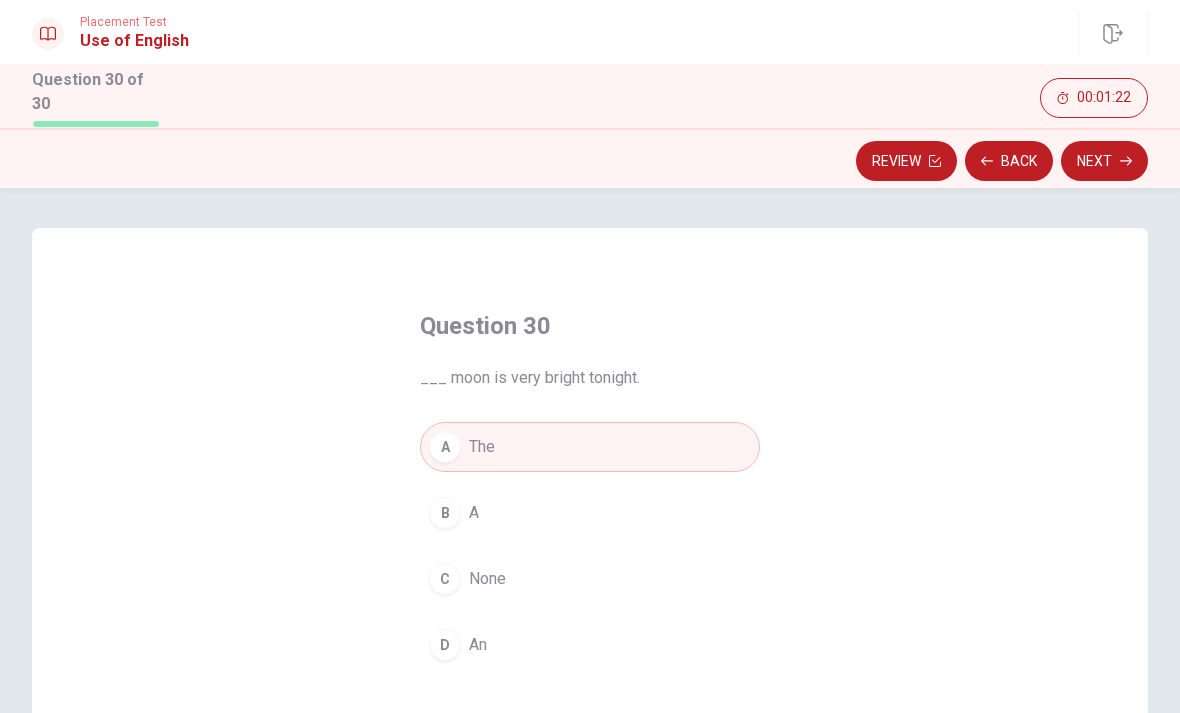 scroll, scrollTop: 0, scrollLeft: 0, axis: both 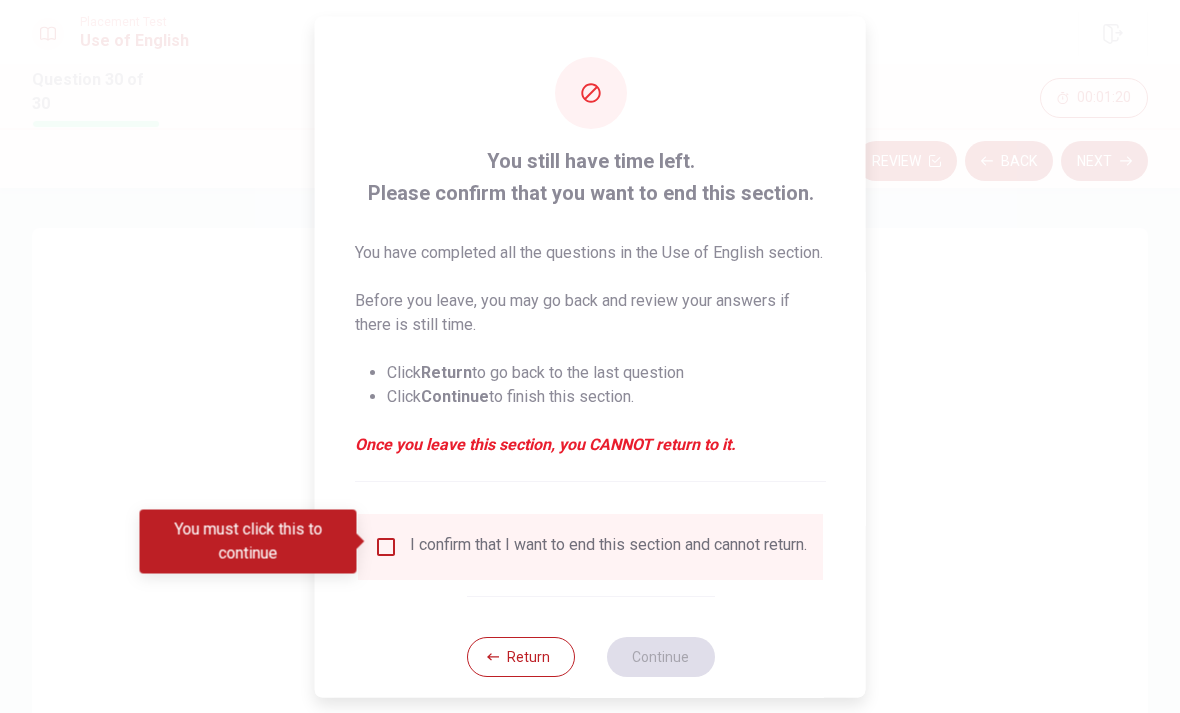 click at bounding box center [386, 546] 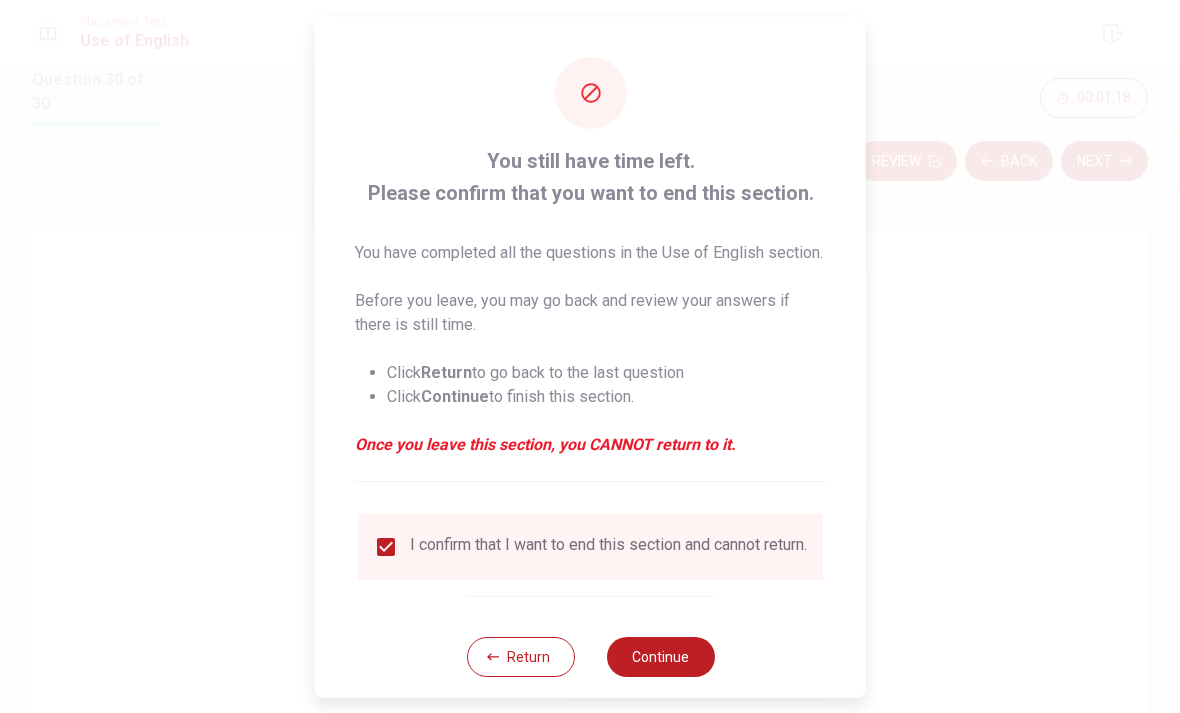 click on "Continue" at bounding box center [660, 656] 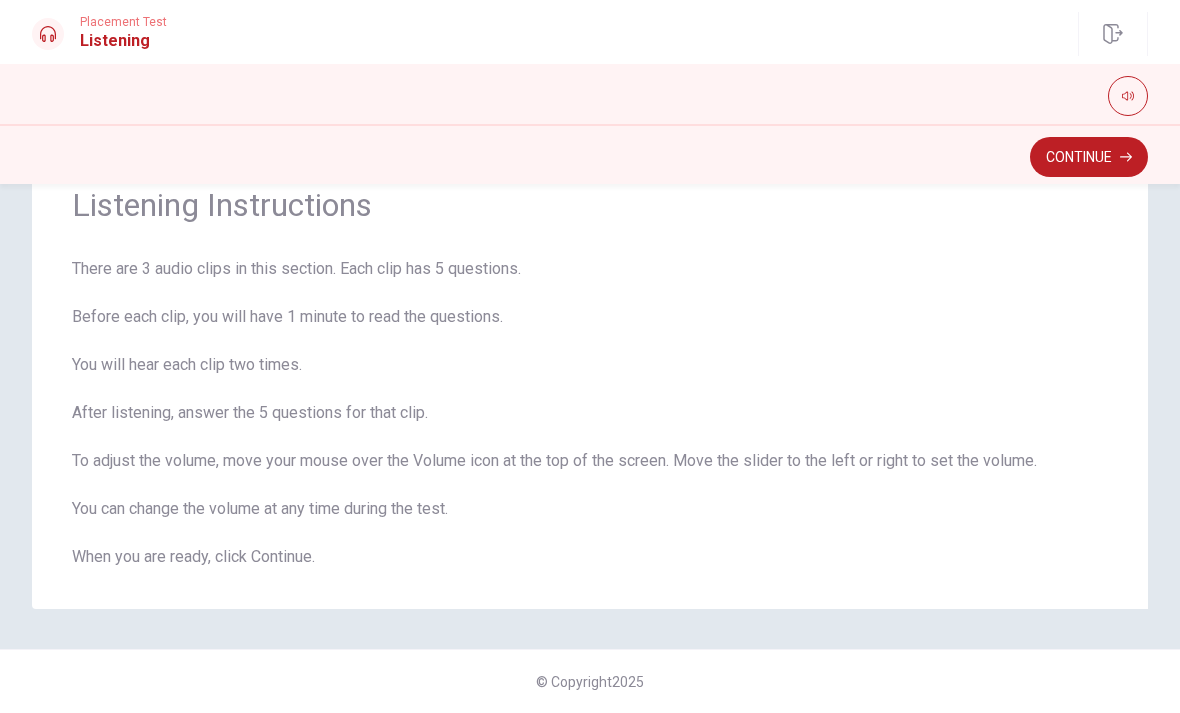 scroll, scrollTop: 79, scrollLeft: 0, axis: vertical 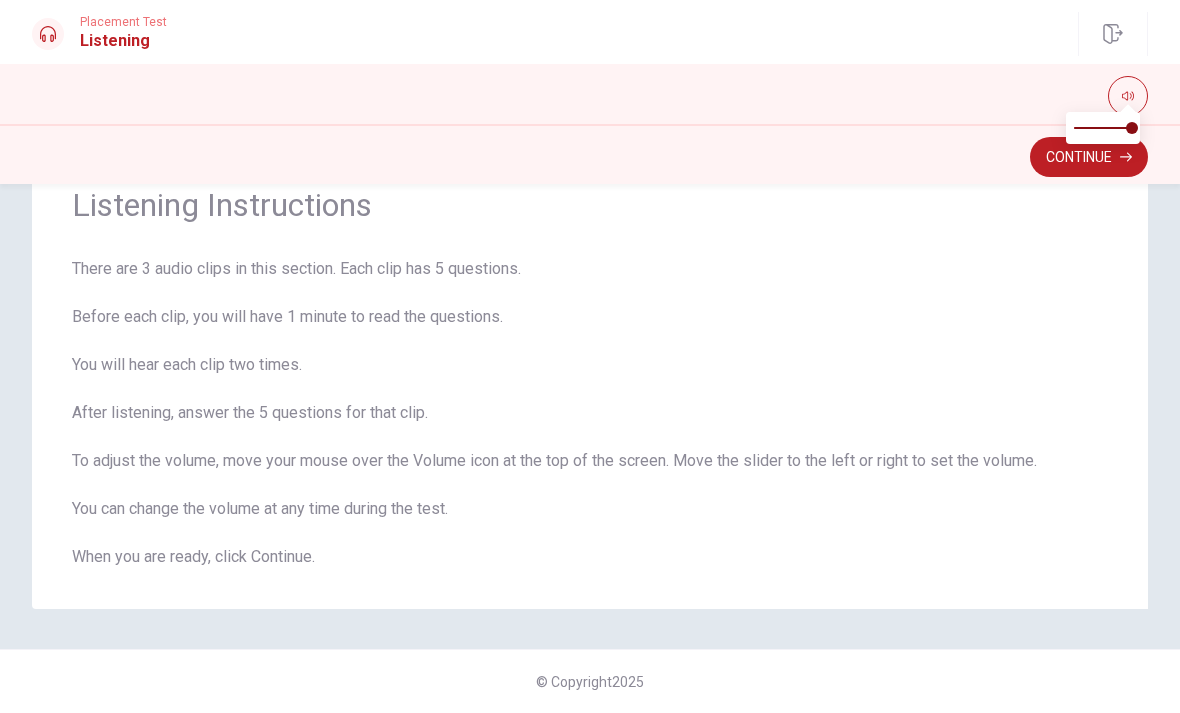 click on "Listening Instructions
There are 3 audio clips in this section. Each clip has 5 questions.
Before each clip, you will have 1 minute to read the questions.
You will hear each clip two times.
After listening, answer the 5 questions for that clip.
To adjust the volume, move your mouse over the Volume icon at the top of the screen. Move the slider to the left or right to set the volume.
You can change the volume at any time during the test.
When you are ready, click Continue." at bounding box center [590, 377] 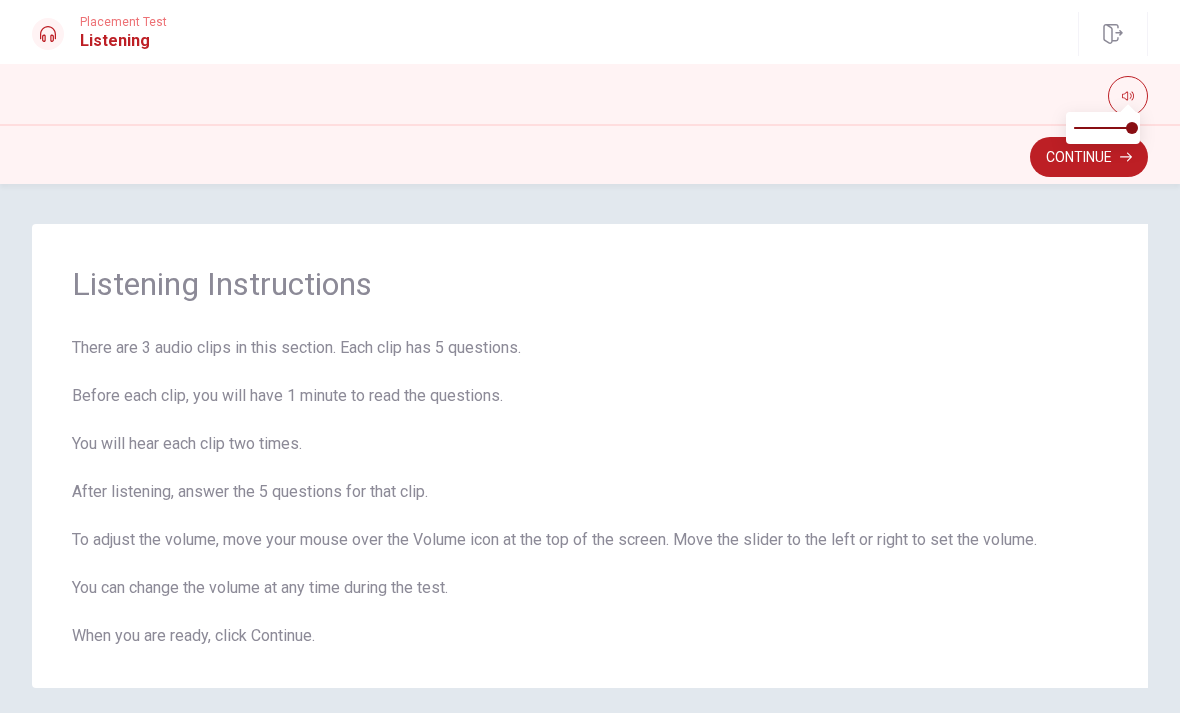 scroll, scrollTop: 0, scrollLeft: 0, axis: both 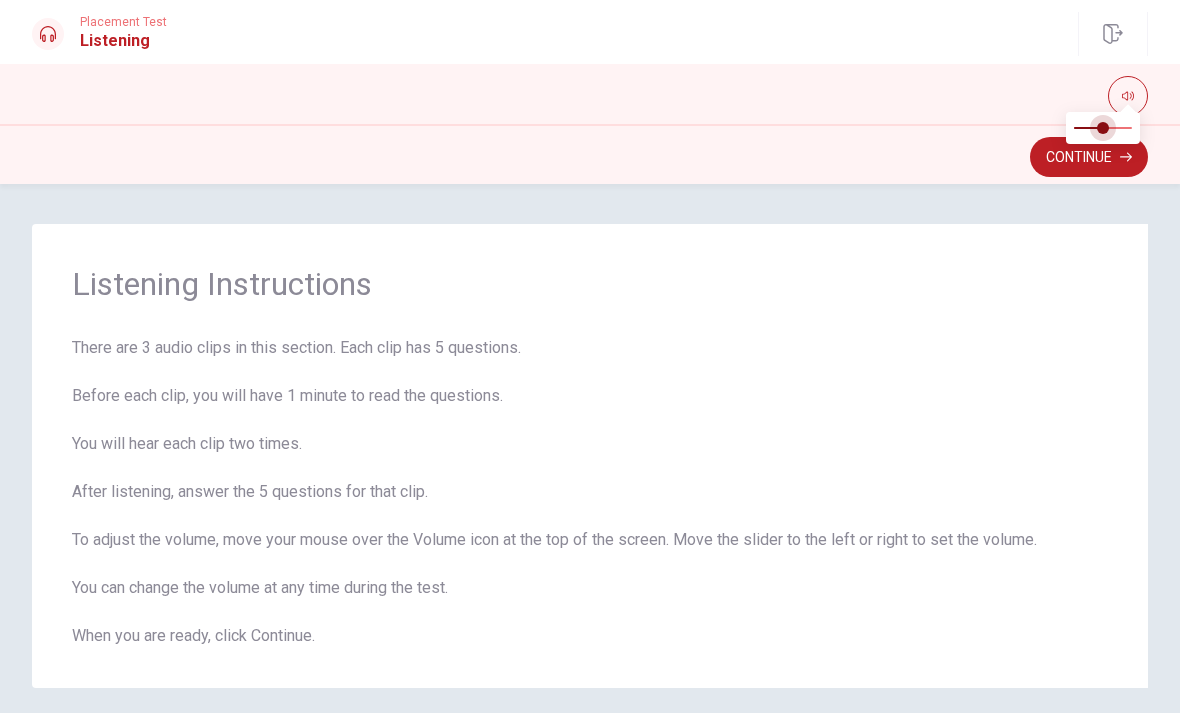 click on "Continue" at bounding box center (1089, 157) 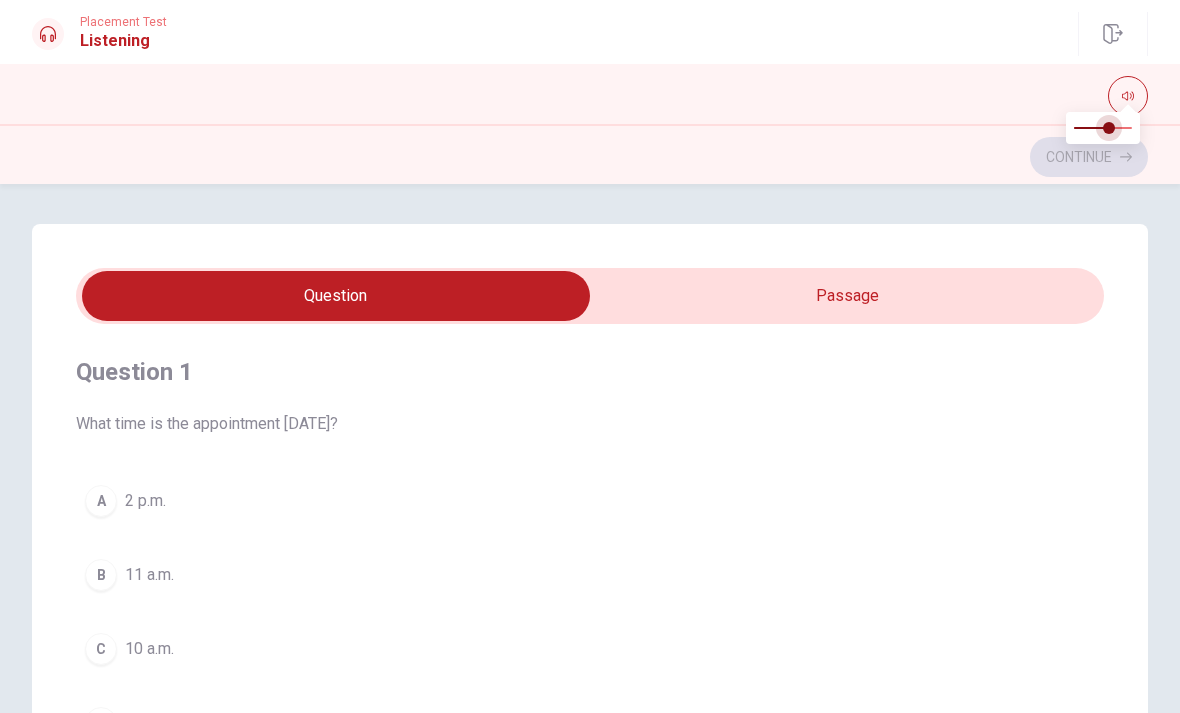 type on "1" 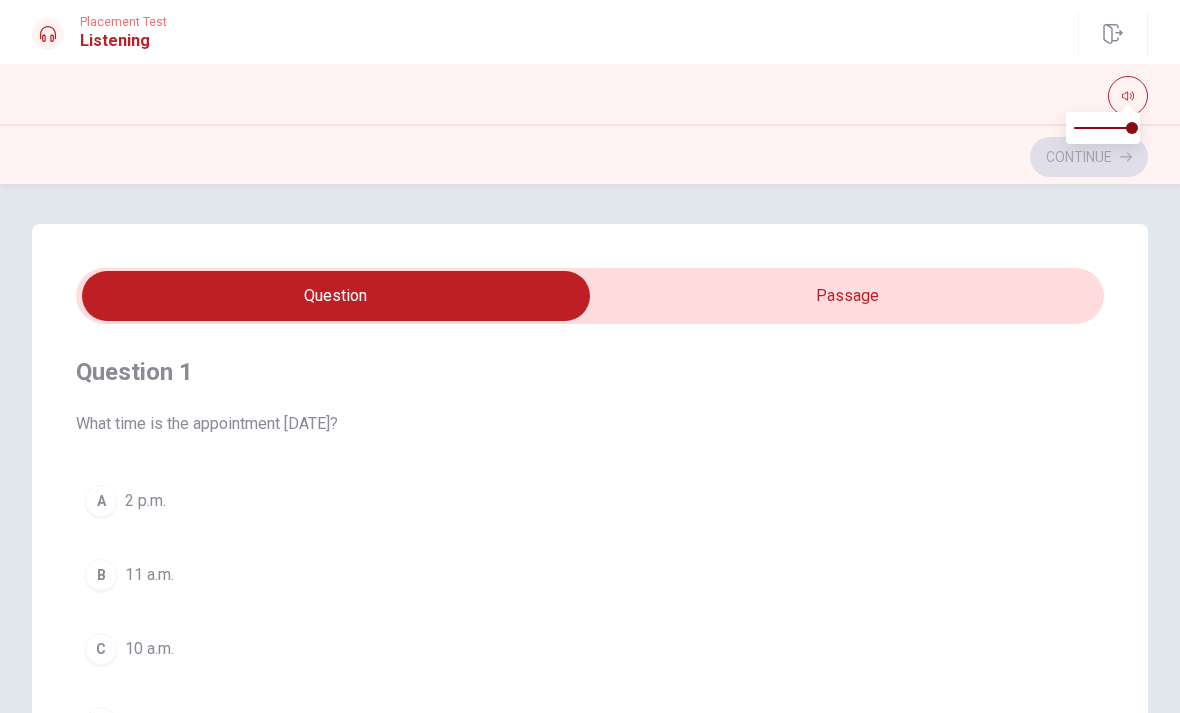 click on "Question Passage Question 1 What time is the appointment [DATE]? A 2 p.m. B 11 a.m. C 10 a.m. D 3 p.m. Question 2 How long will the appointment take? A 30 minutes B 60 minutes C 90 minutes D 45 minutes Question 3 Which day does the man choose? A [DATE] B [DATE] C [DATE] D [DATE] Question 4 What will the office do the day before the appointment? A Send him a bill B Reschedule it C Remind the man D Cancel it Question 5 What is the man trying to schedule? A A doctor’s appointment B A business meeting C A dental cleaning D A haircut Scheduling a Dentist Appointment 05m 00s © Copyright  2025" at bounding box center (590, 448) 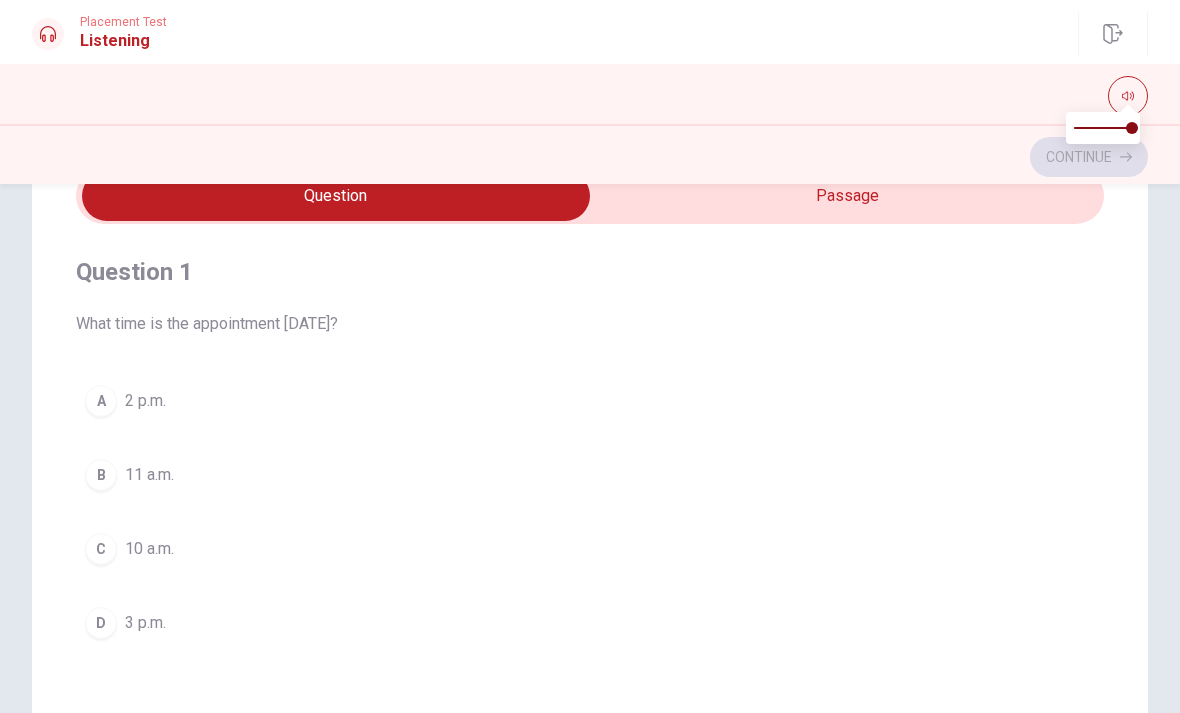 scroll, scrollTop: 102, scrollLeft: 0, axis: vertical 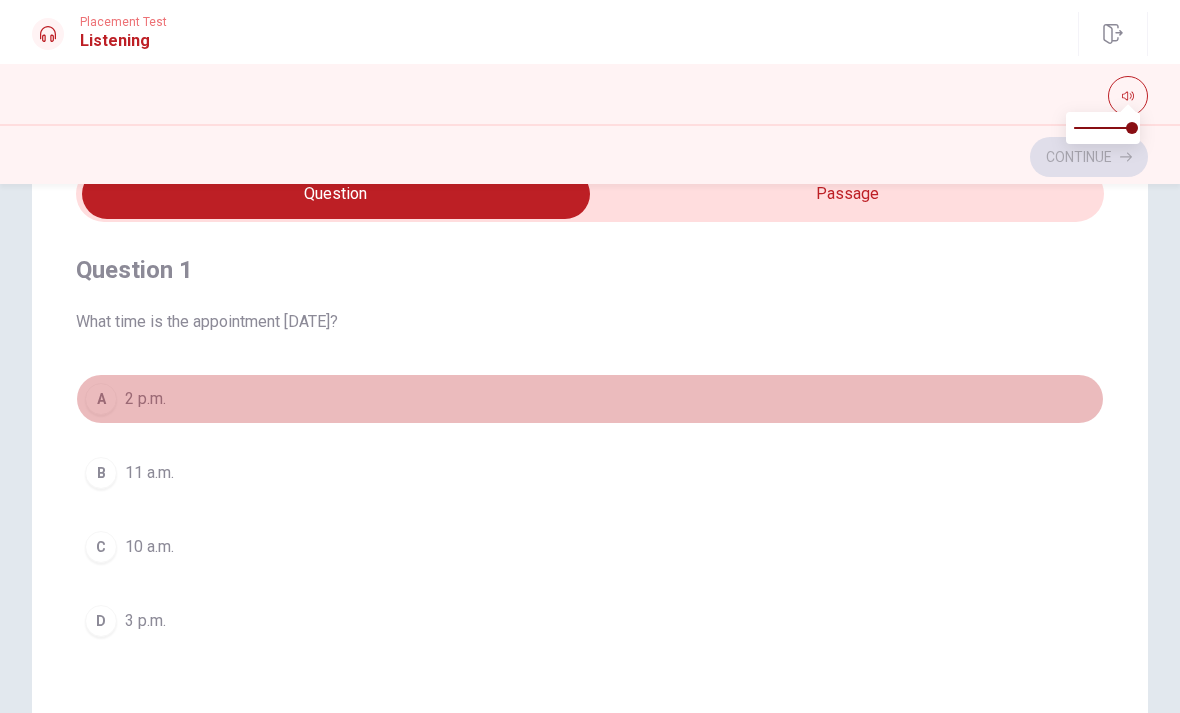 click on "A 2 p.m." at bounding box center (590, 399) 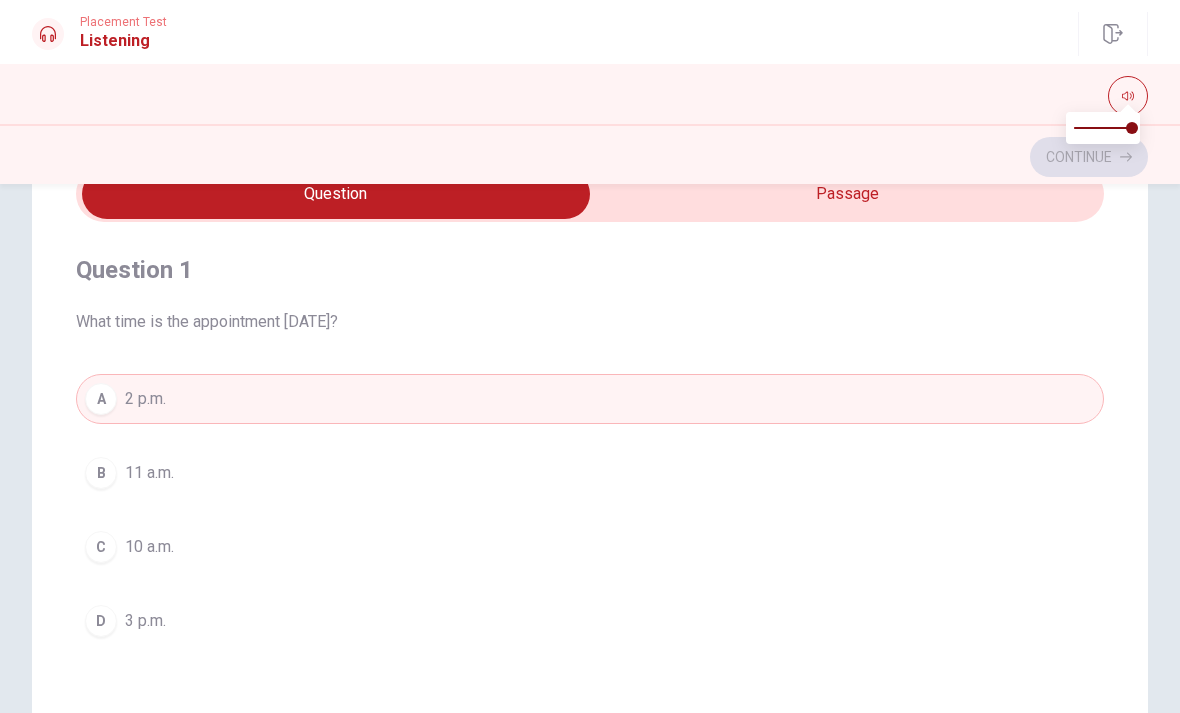 click on "Question 1 What time is the appointment [DATE]? A 2 p.m. B 11 a.m. C 10 a.m. D 3 p.m." at bounding box center (590, 450) 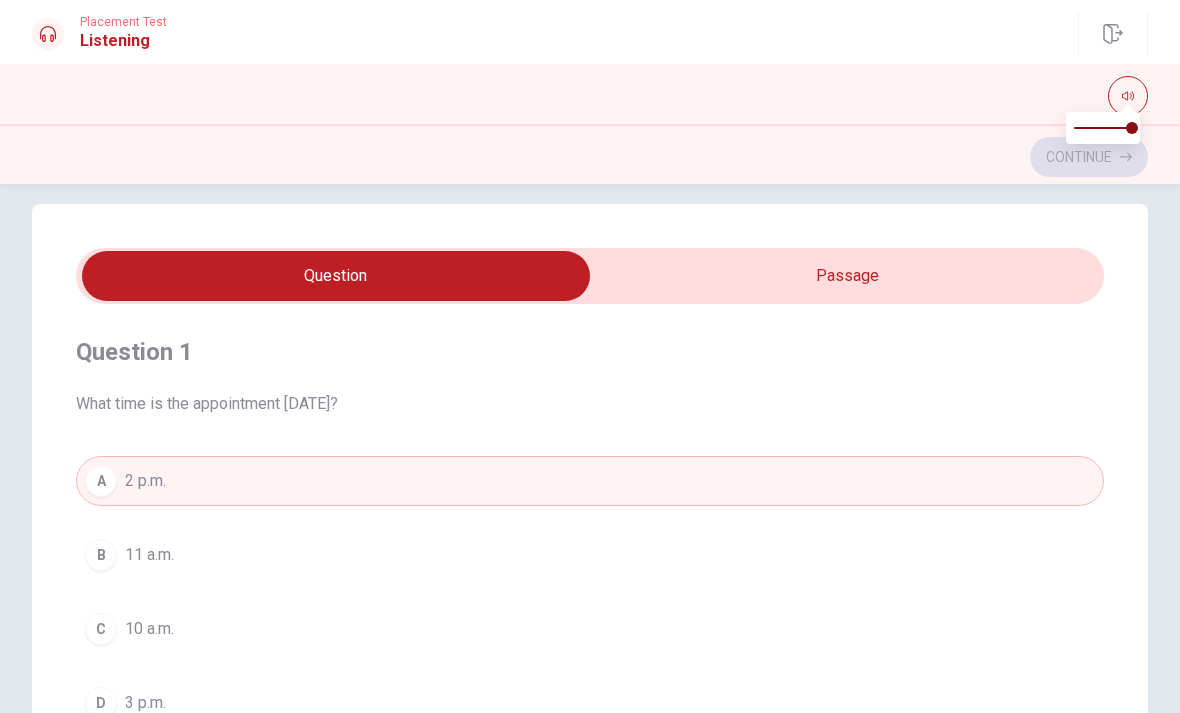scroll, scrollTop: 20, scrollLeft: 0, axis: vertical 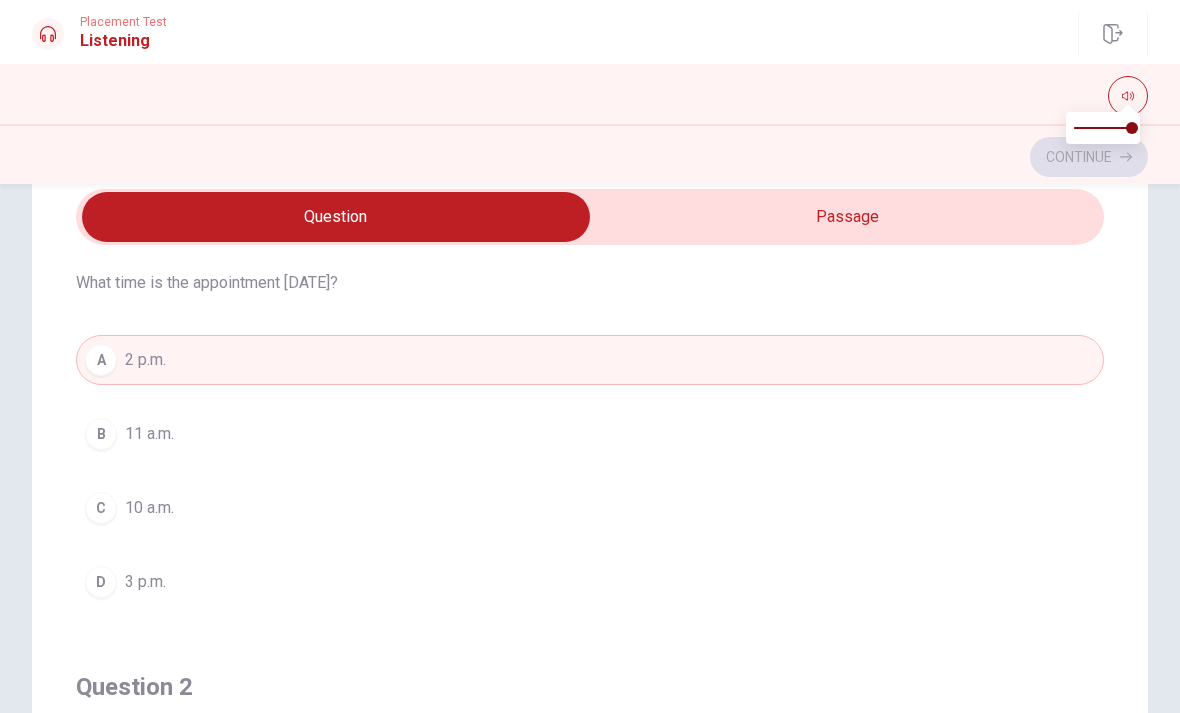 click on "D" at bounding box center (101, 582) 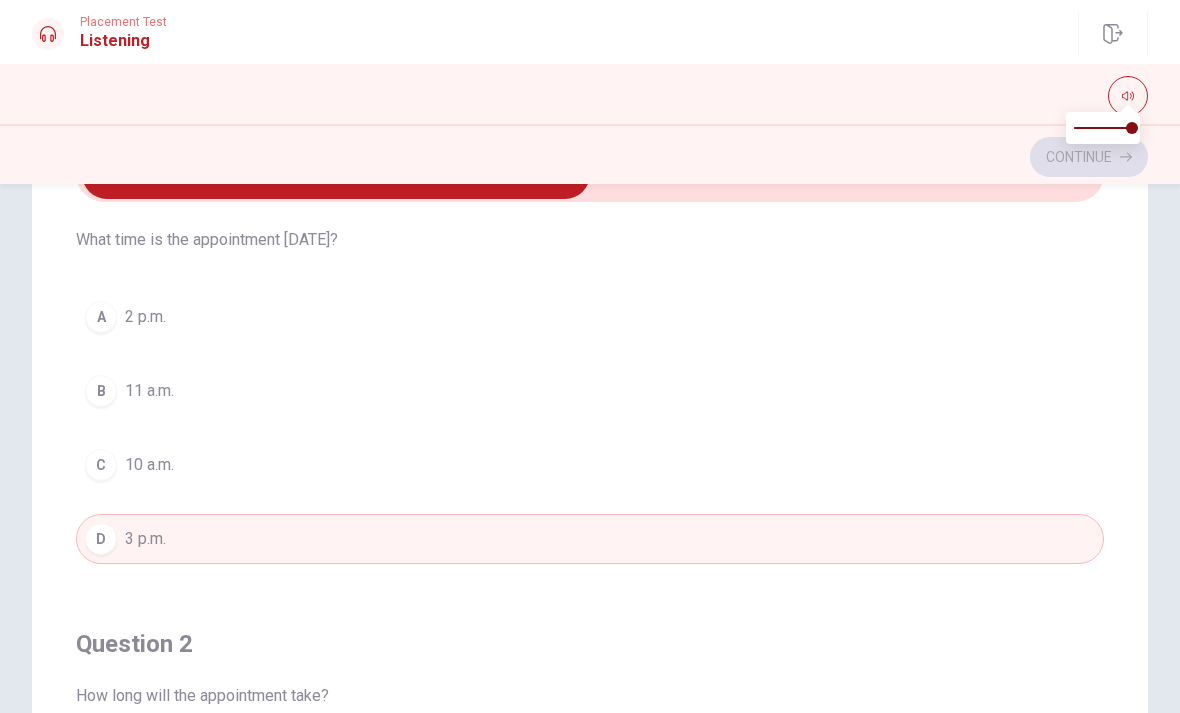 scroll, scrollTop: 122, scrollLeft: 0, axis: vertical 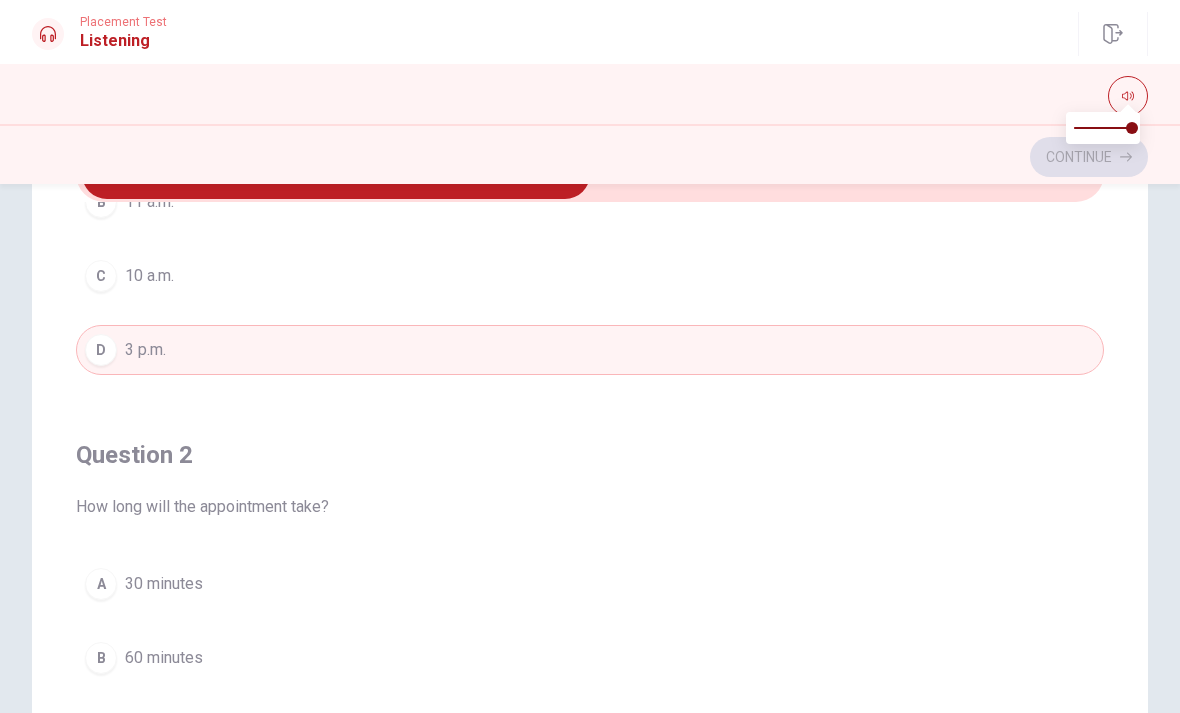 click on "Question 2 How long will the appointment take? A 30 minutes B 60 minutes C 90 minutes D 45 minutes" at bounding box center (590, 635) 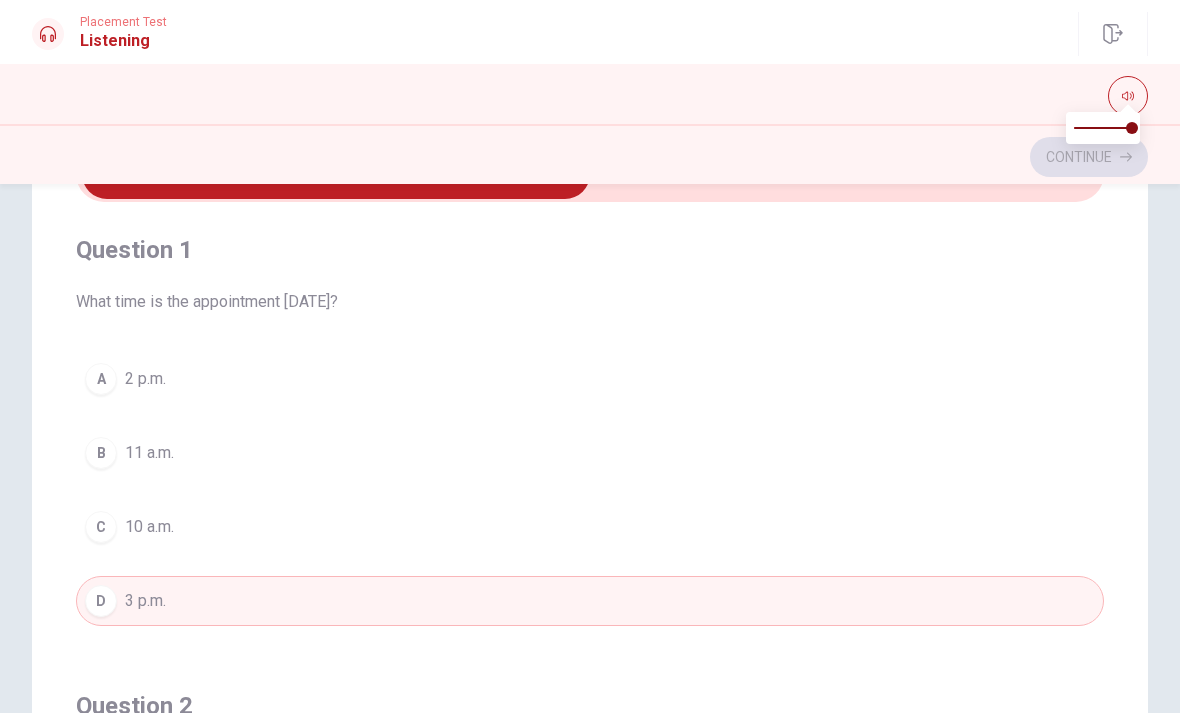 scroll, scrollTop: -1, scrollLeft: 0, axis: vertical 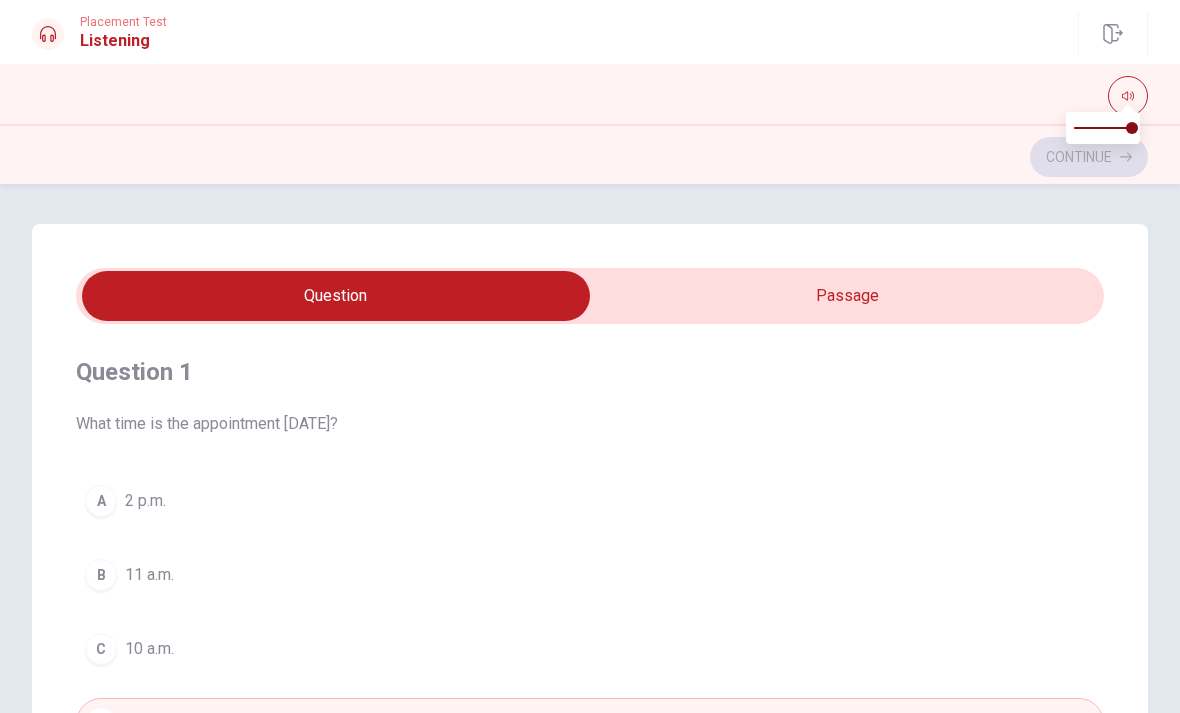 type on "50" 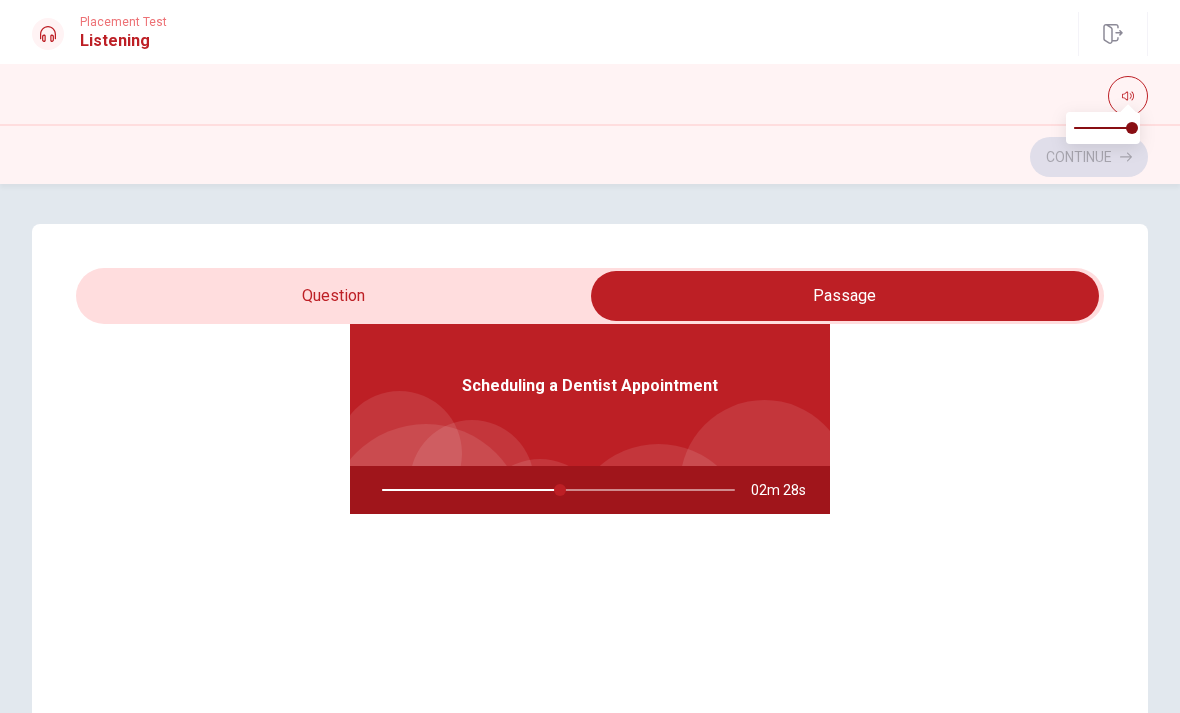 type on "51" 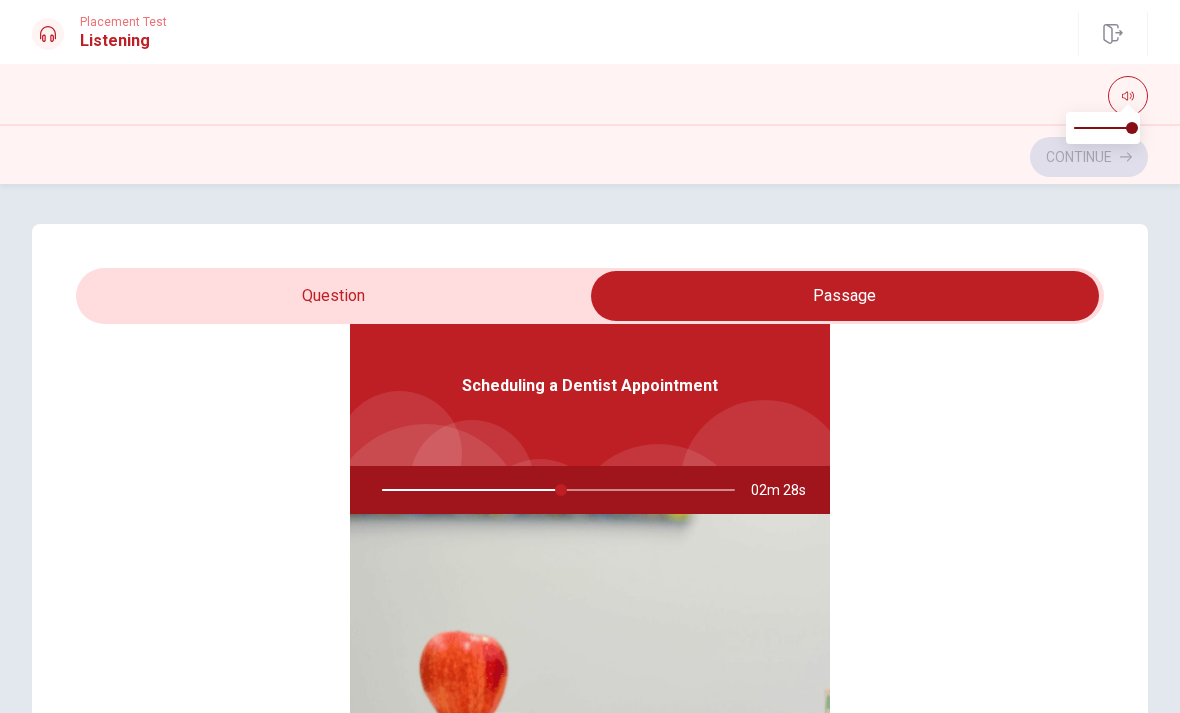 scroll, scrollTop: 112, scrollLeft: 0, axis: vertical 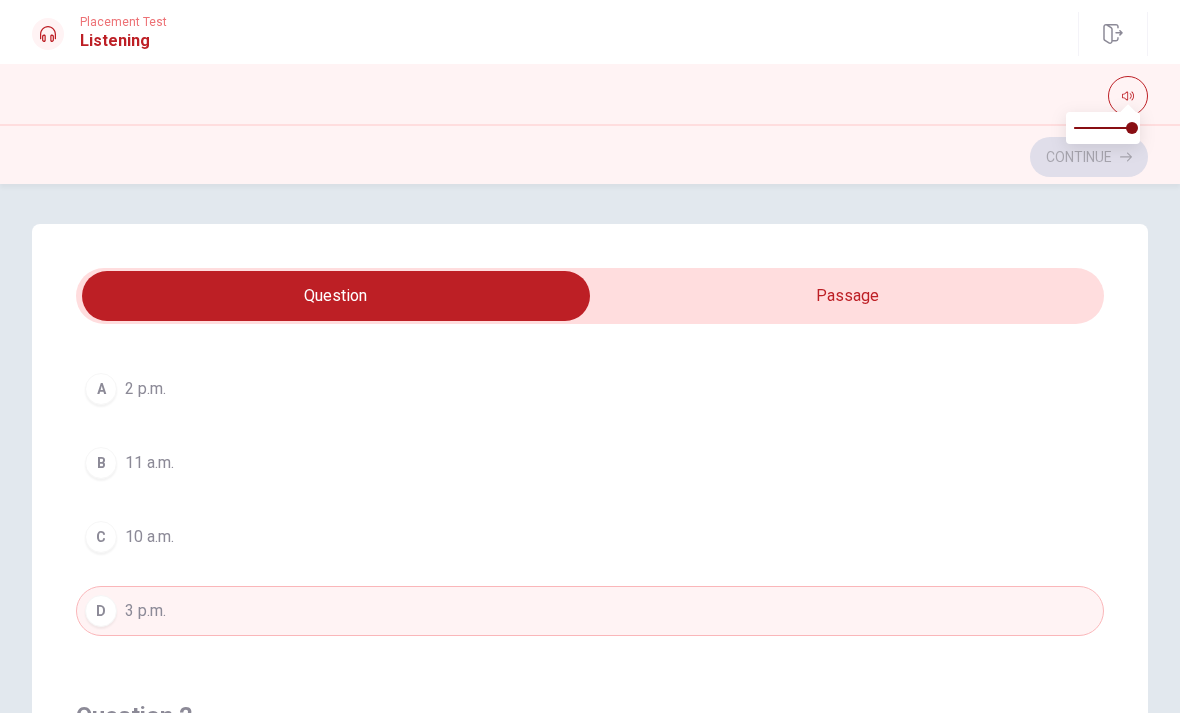 click at bounding box center [336, 296] 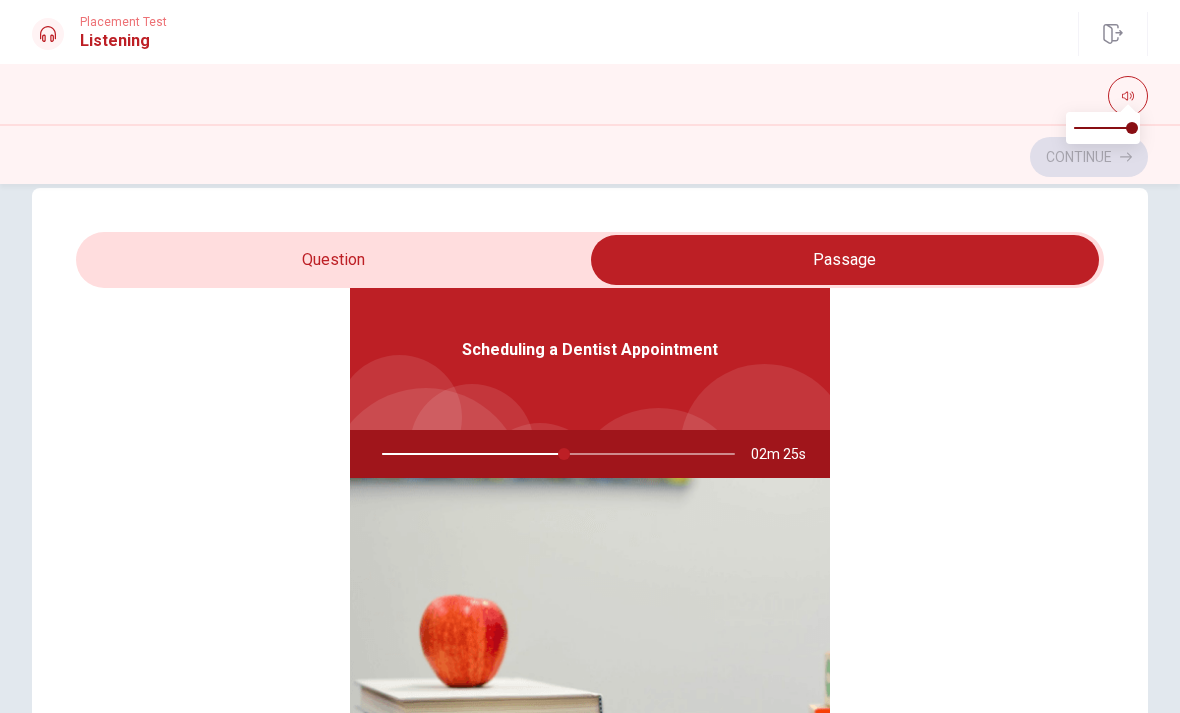 scroll, scrollTop: 36, scrollLeft: 0, axis: vertical 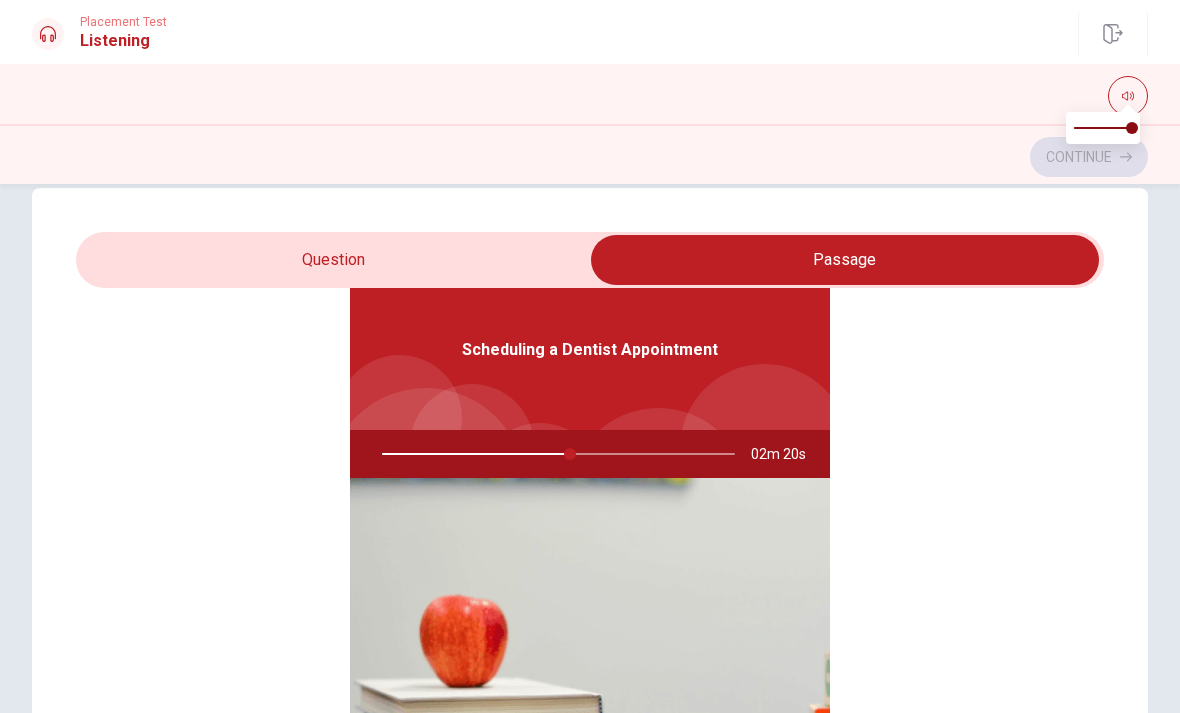 click at bounding box center [554, 454] 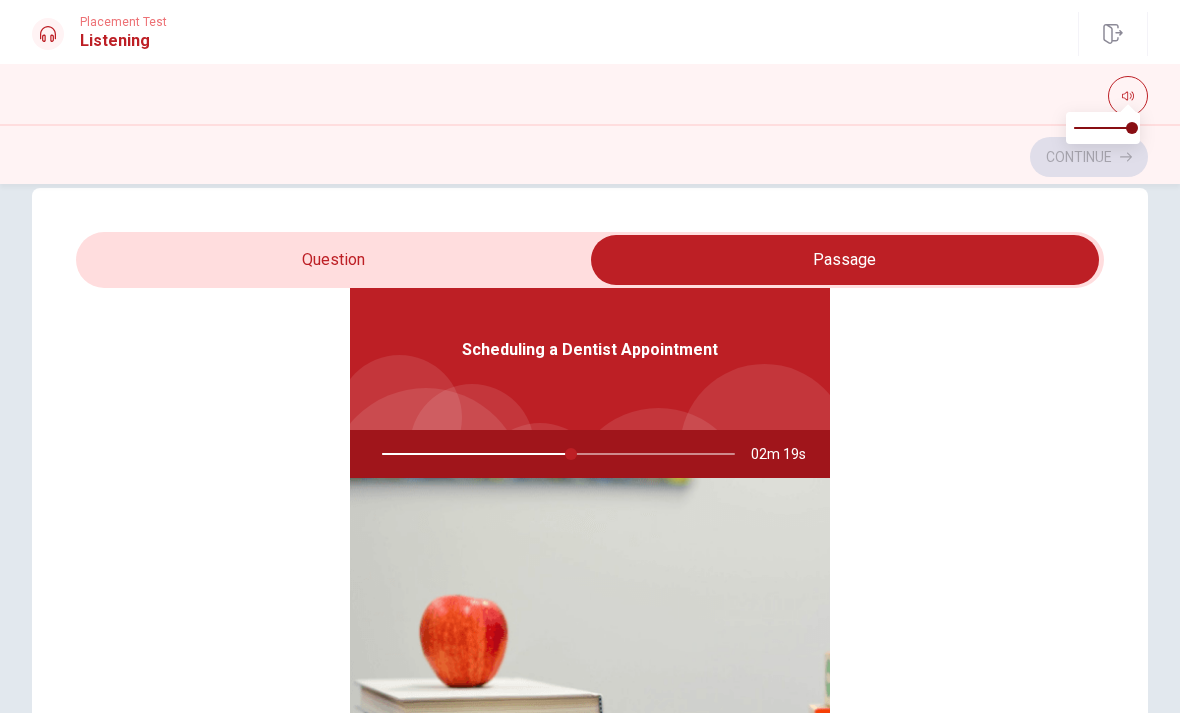 type on "54" 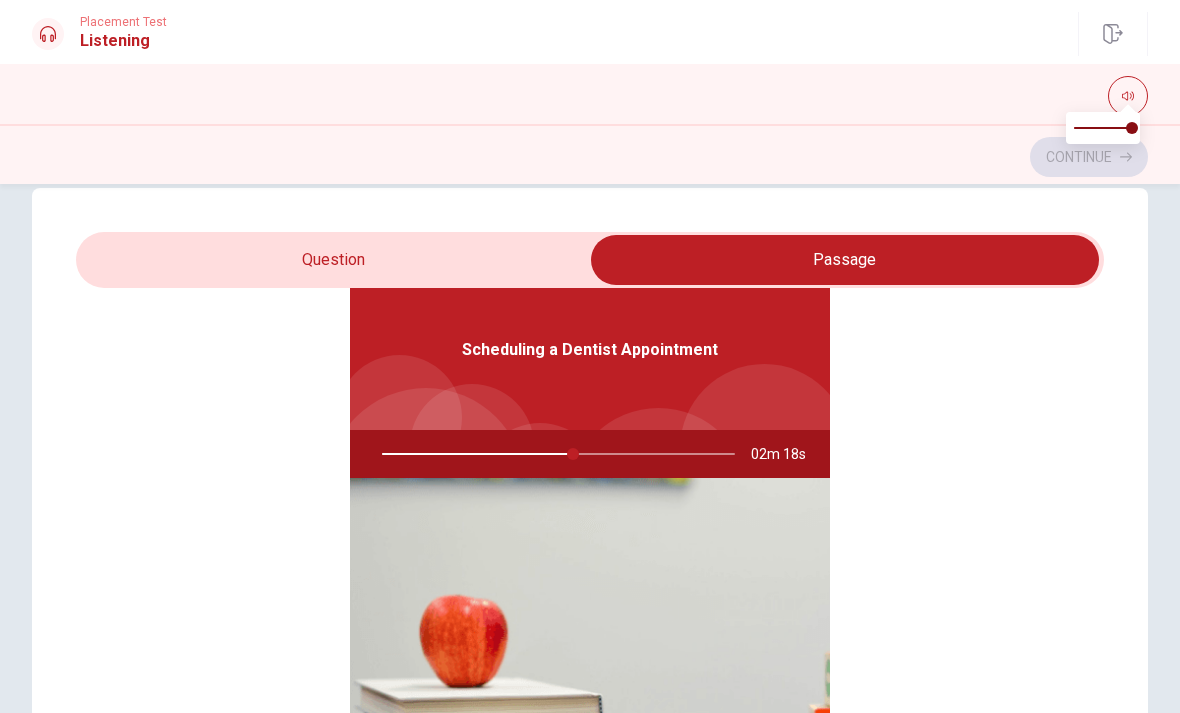 click at bounding box center [845, 260] 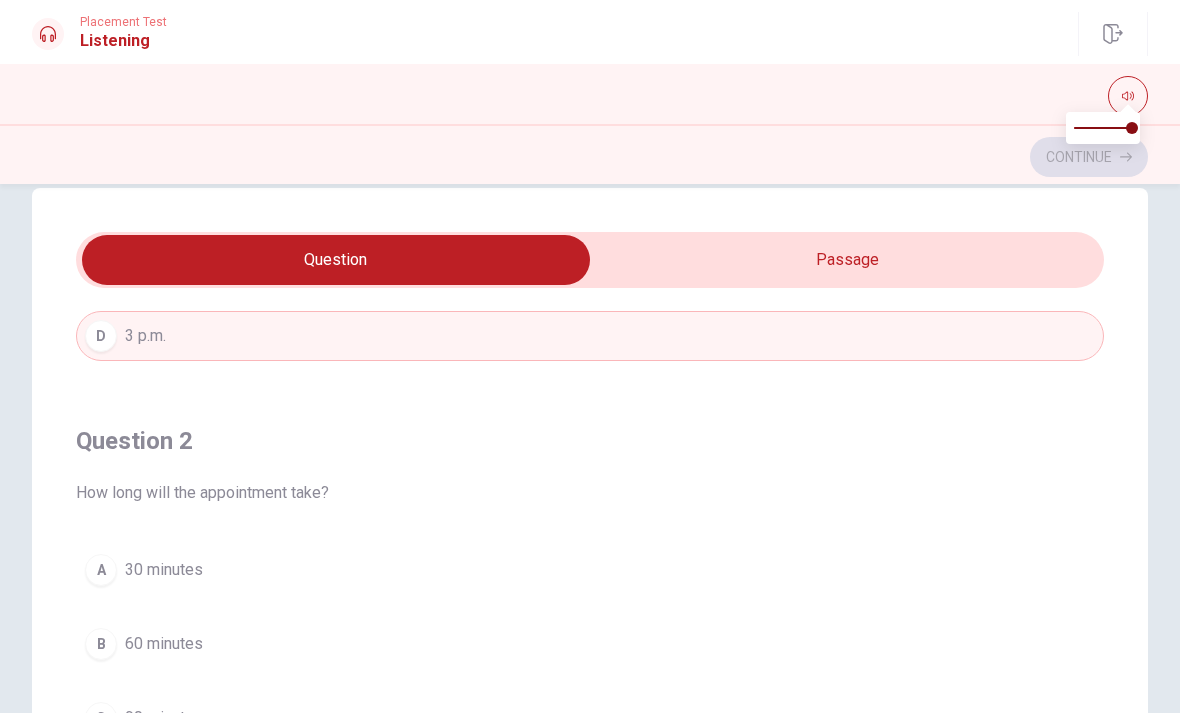 scroll, scrollTop: 351, scrollLeft: 0, axis: vertical 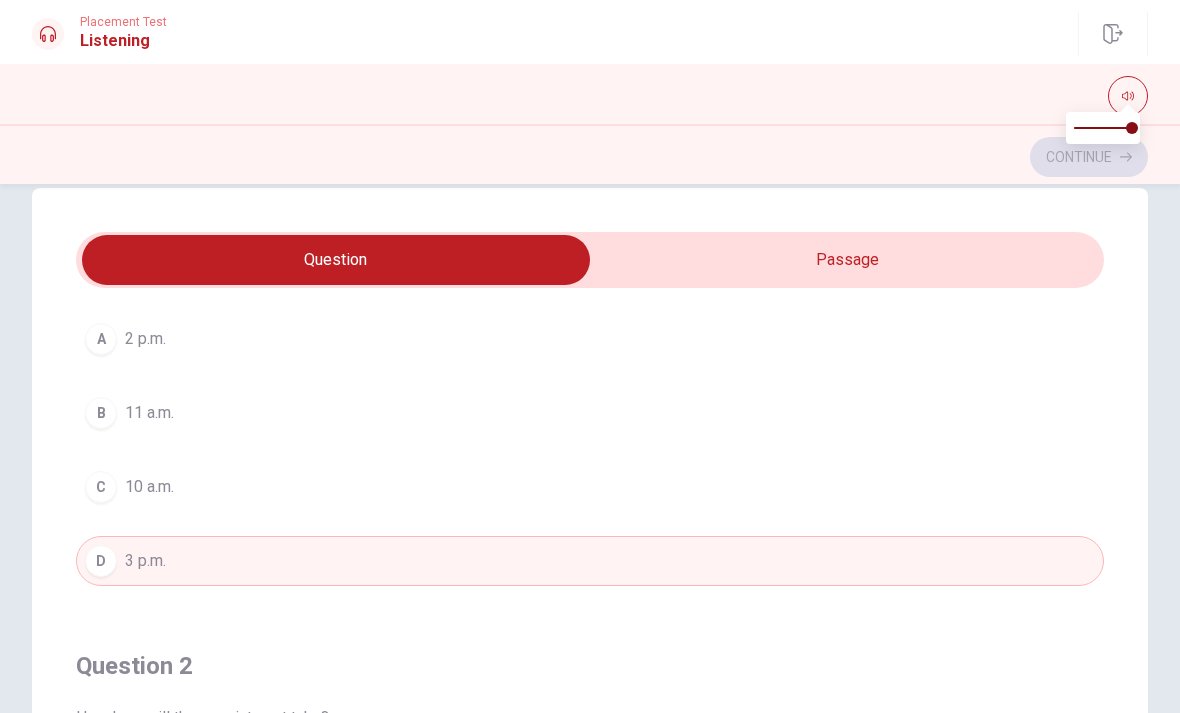 click at bounding box center (336, 260) 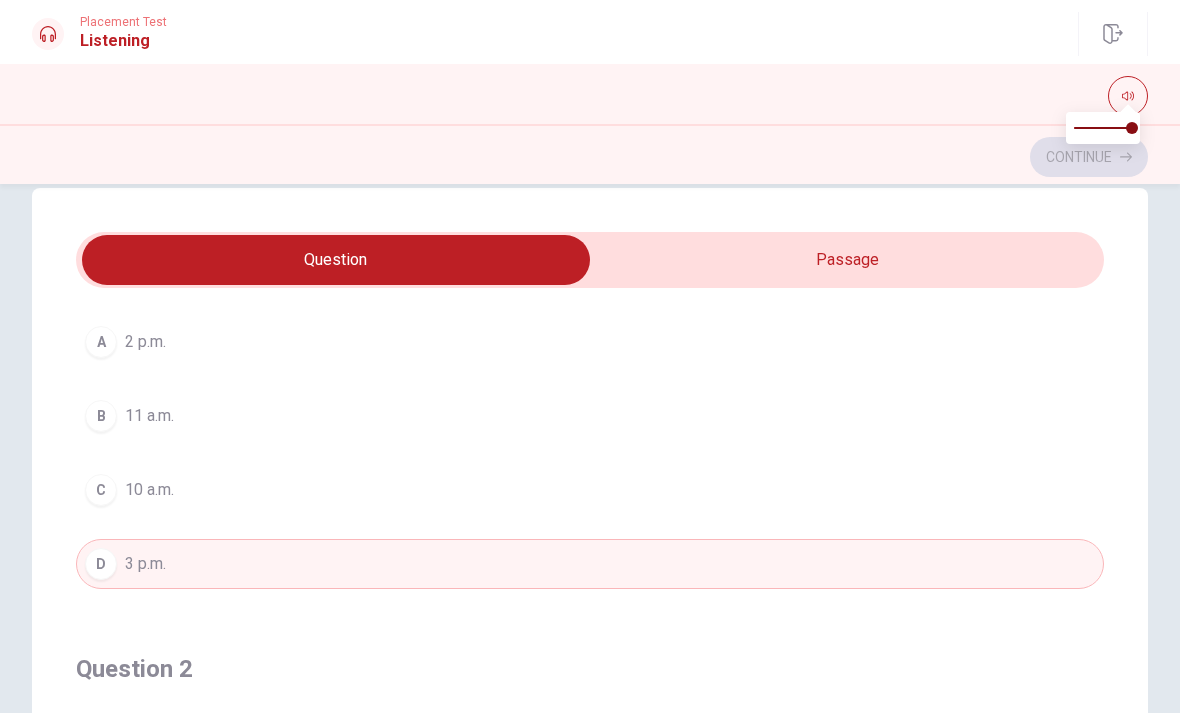 checkbox on "true" 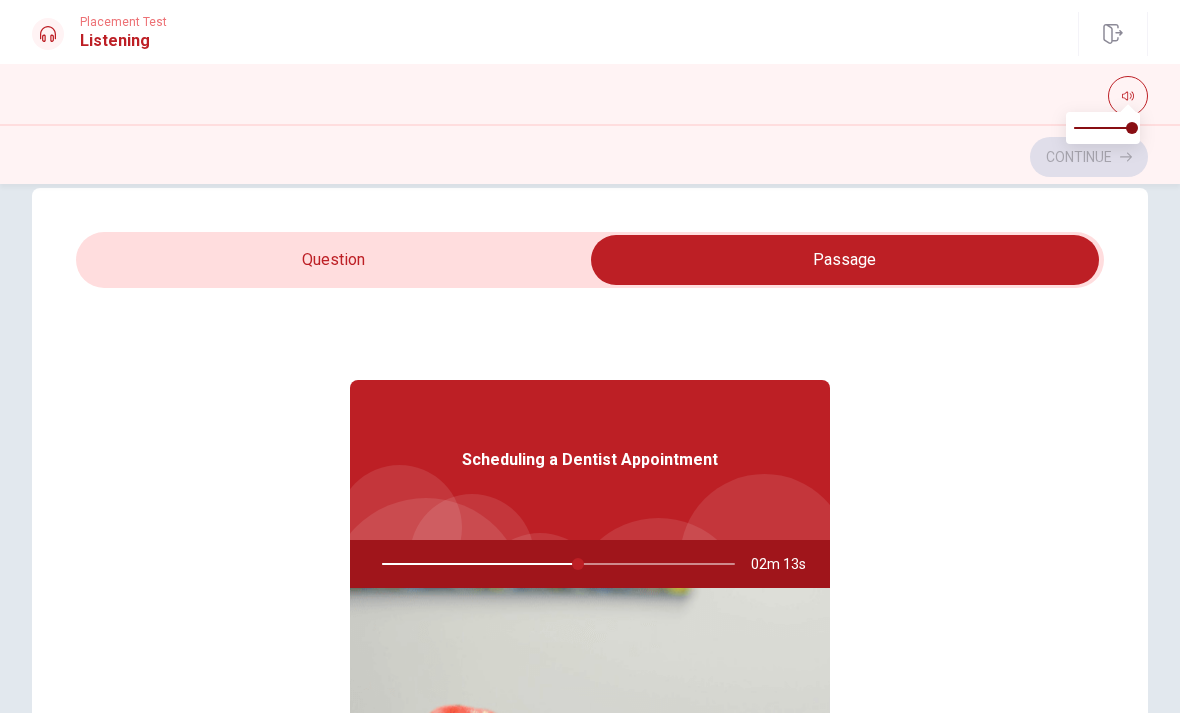 click at bounding box center (845, 260) 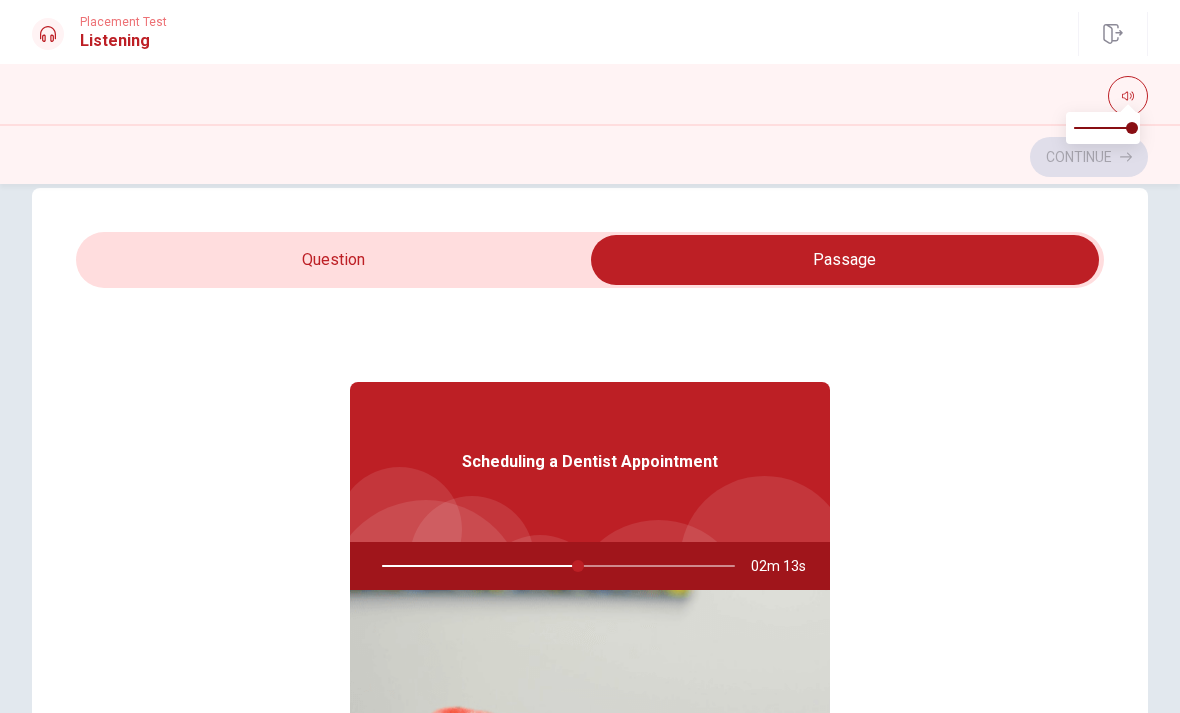 checkbox on "false" 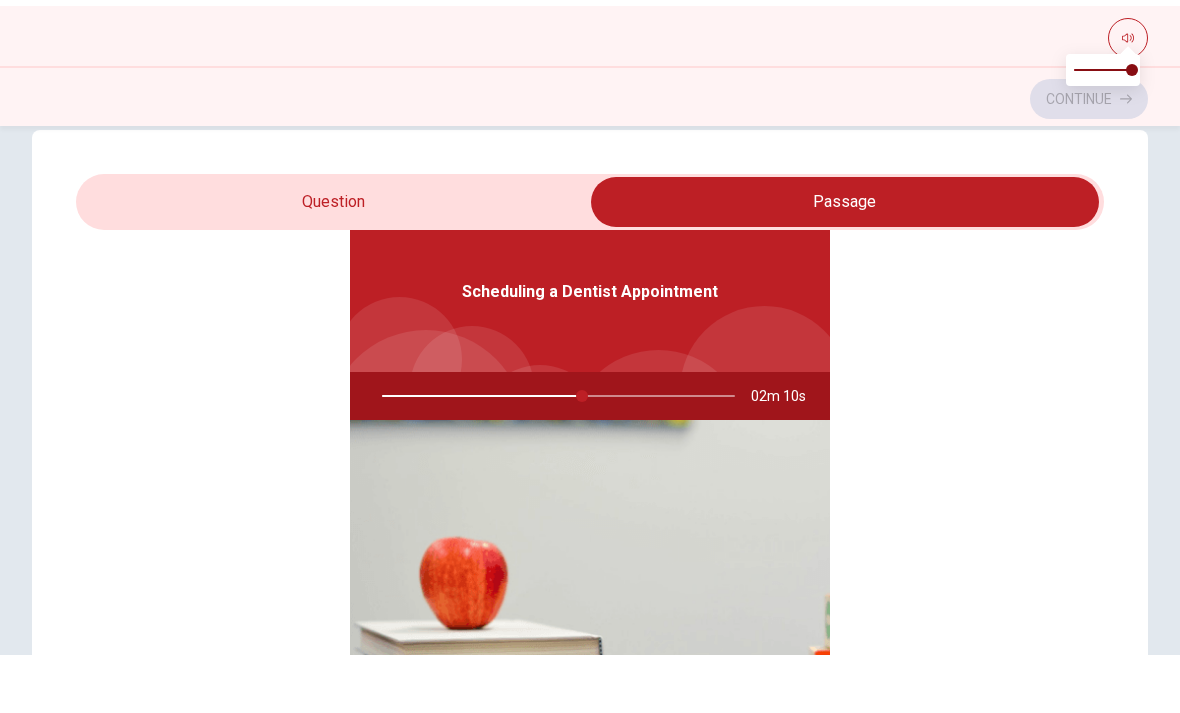 scroll, scrollTop: 112, scrollLeft: 0, axis: vertical 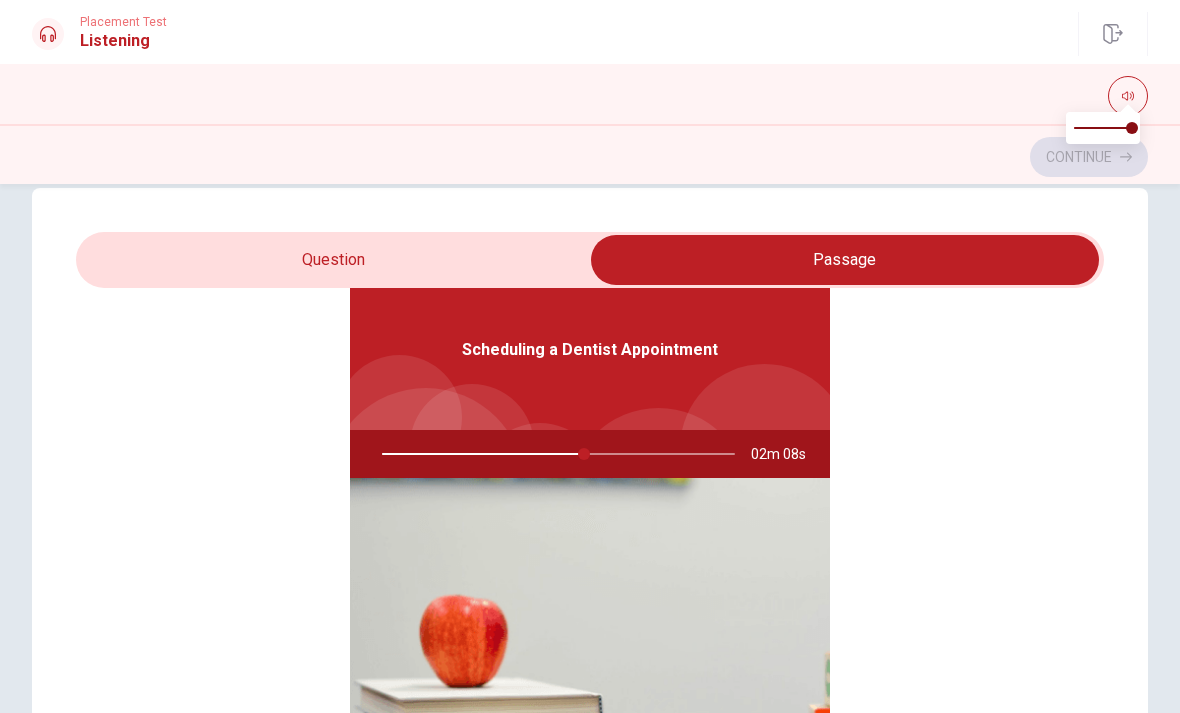 type on "58" 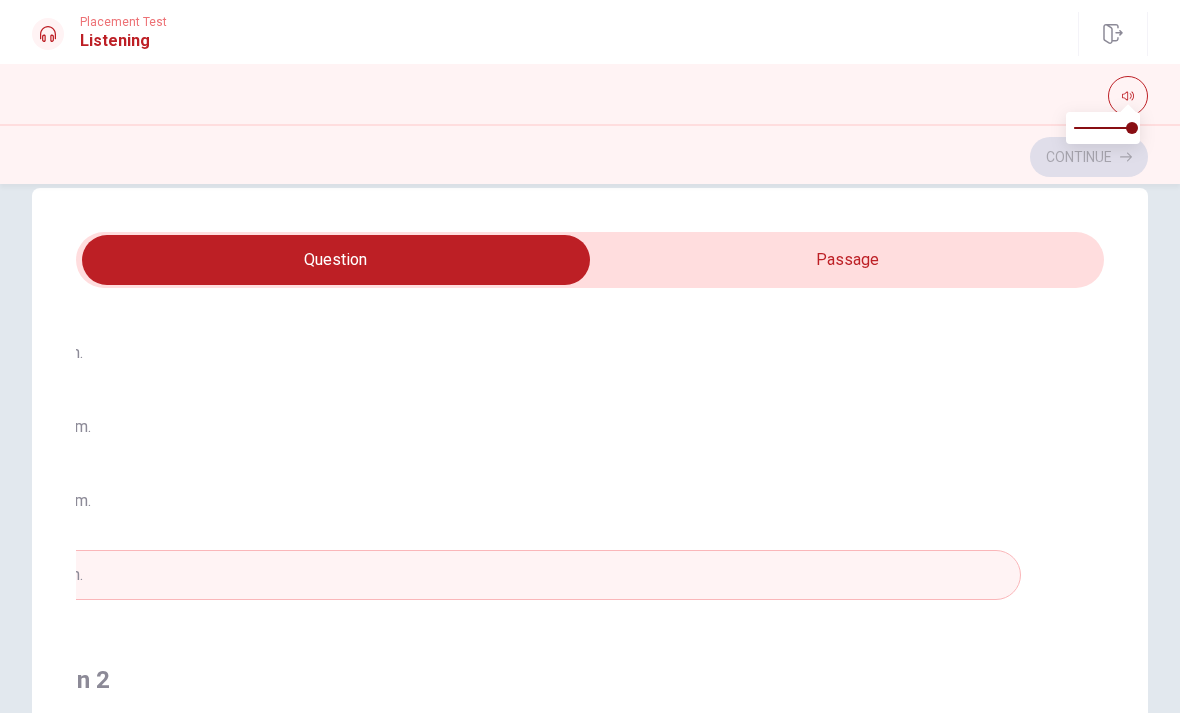 checkbox on "true" 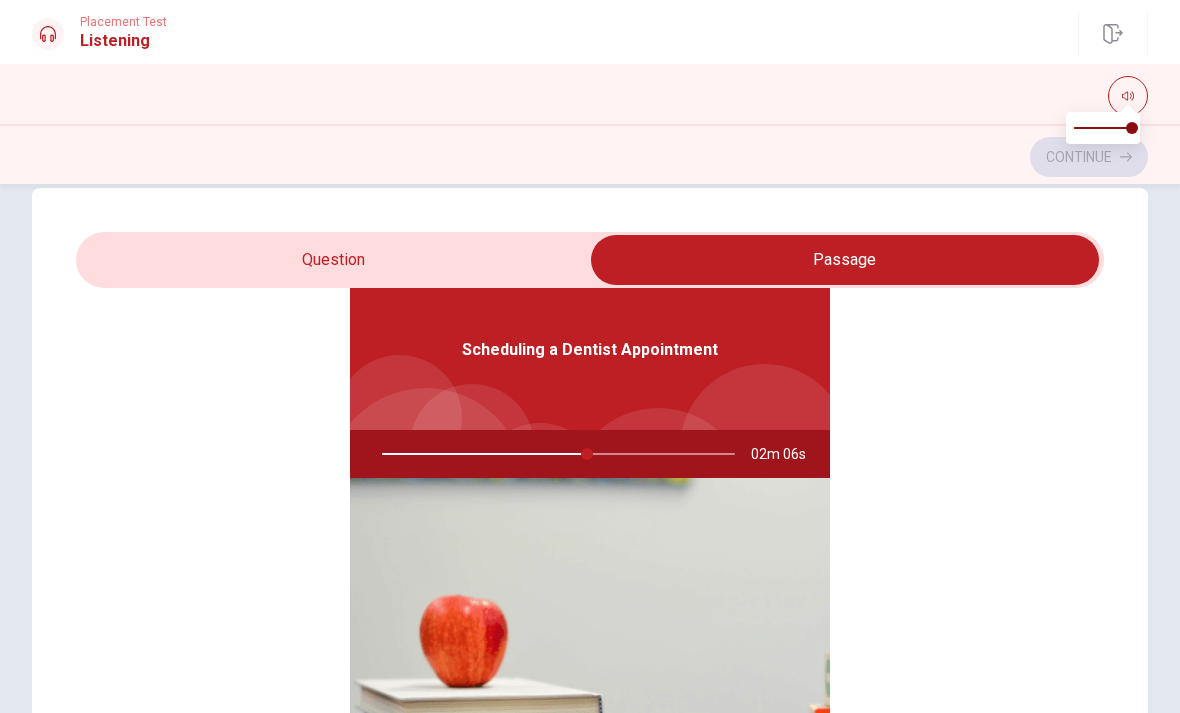 type on "58" 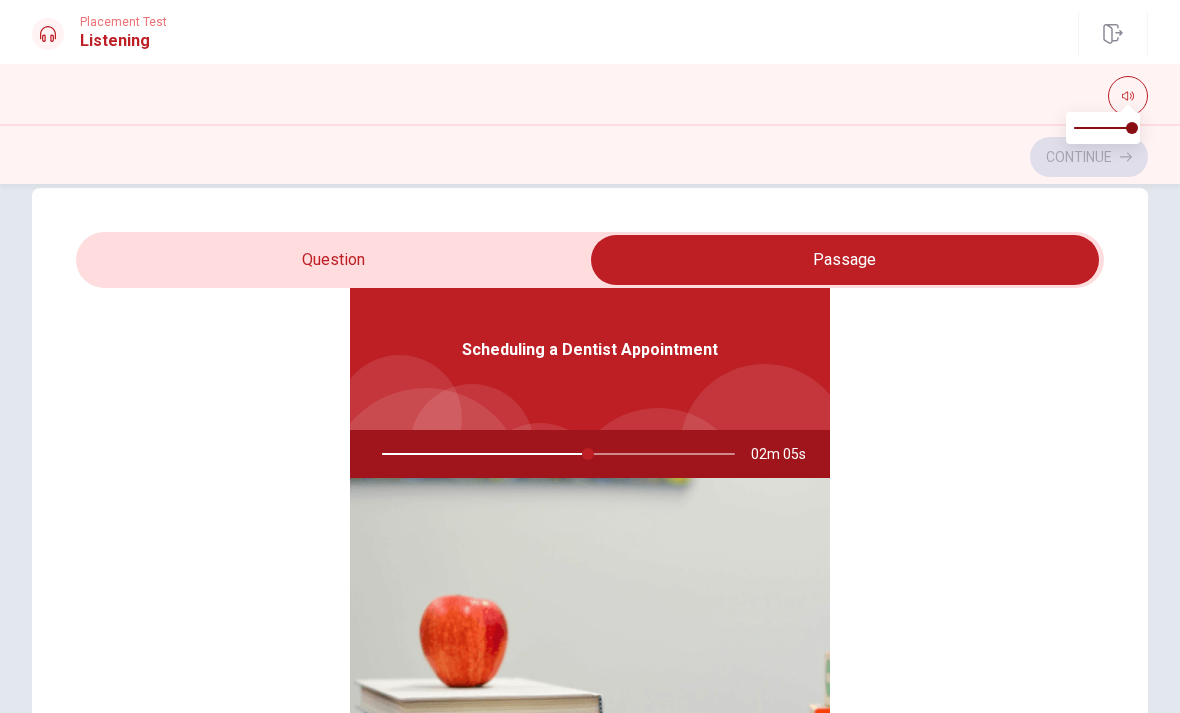 click at bounding box center (845, 260) 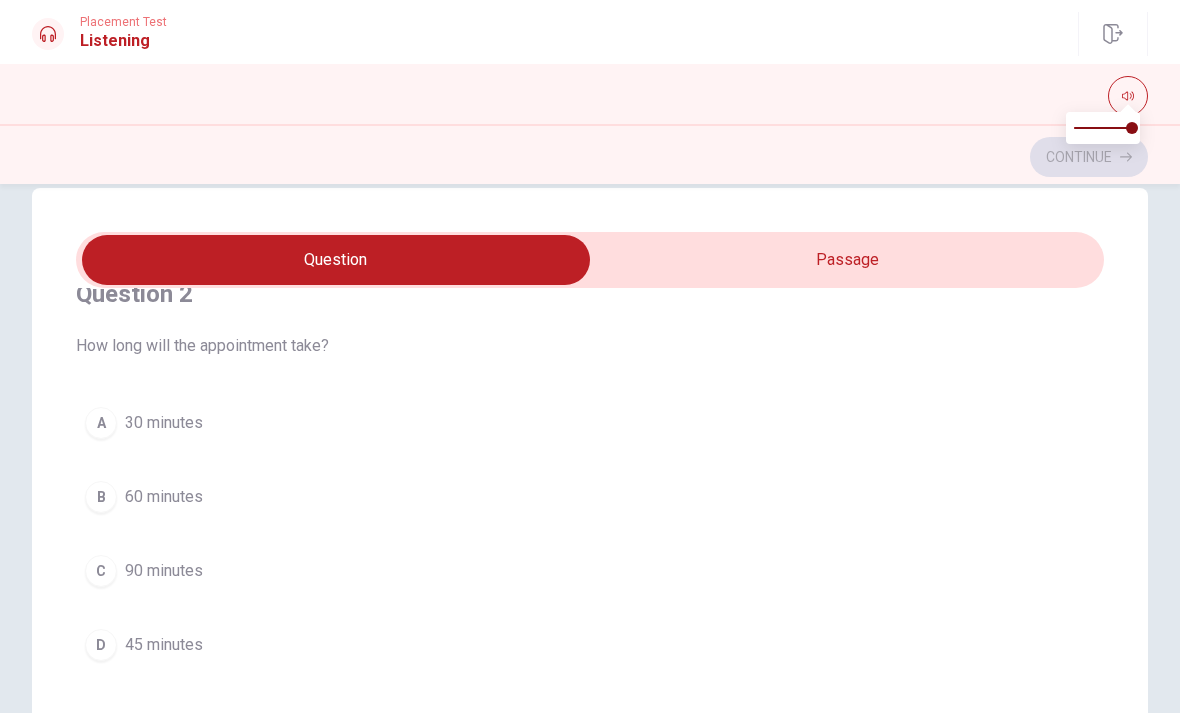 scroll, scrollTop: 501, scrollLeft: 0, axis: vertical 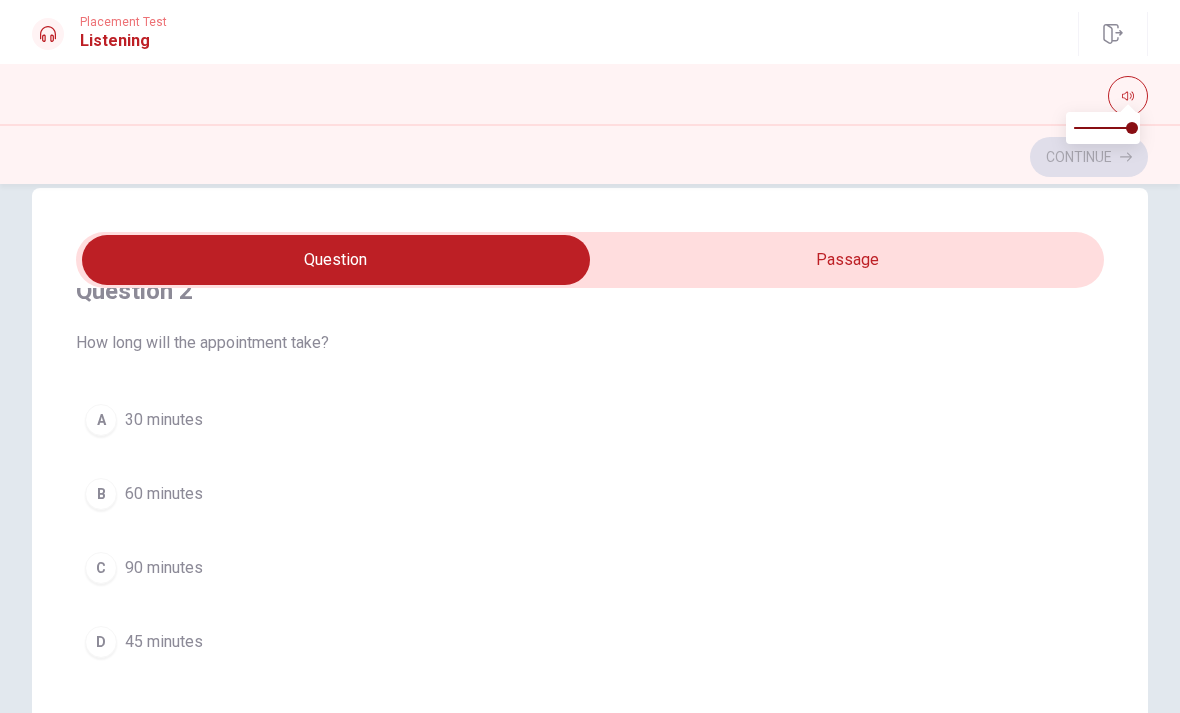 click on "D 45 minutes" at bounding box center (590, 642) 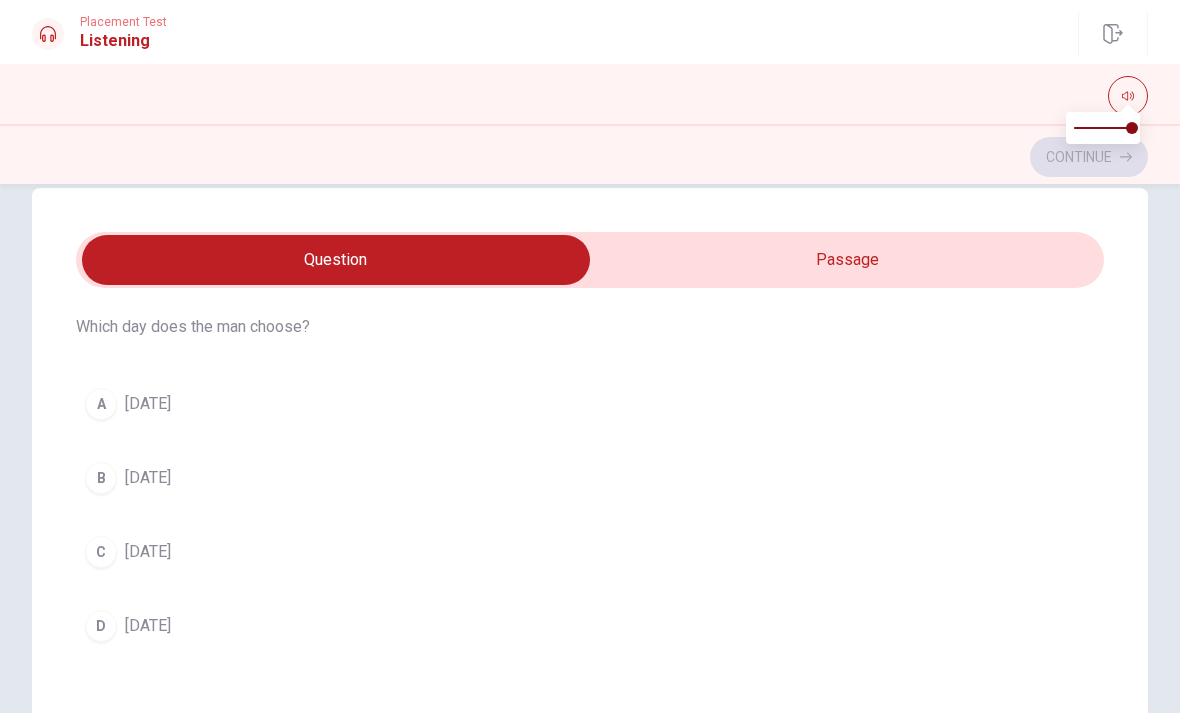 scroll, scrollTop: 983, scrollLeft: 0, axis: vertical 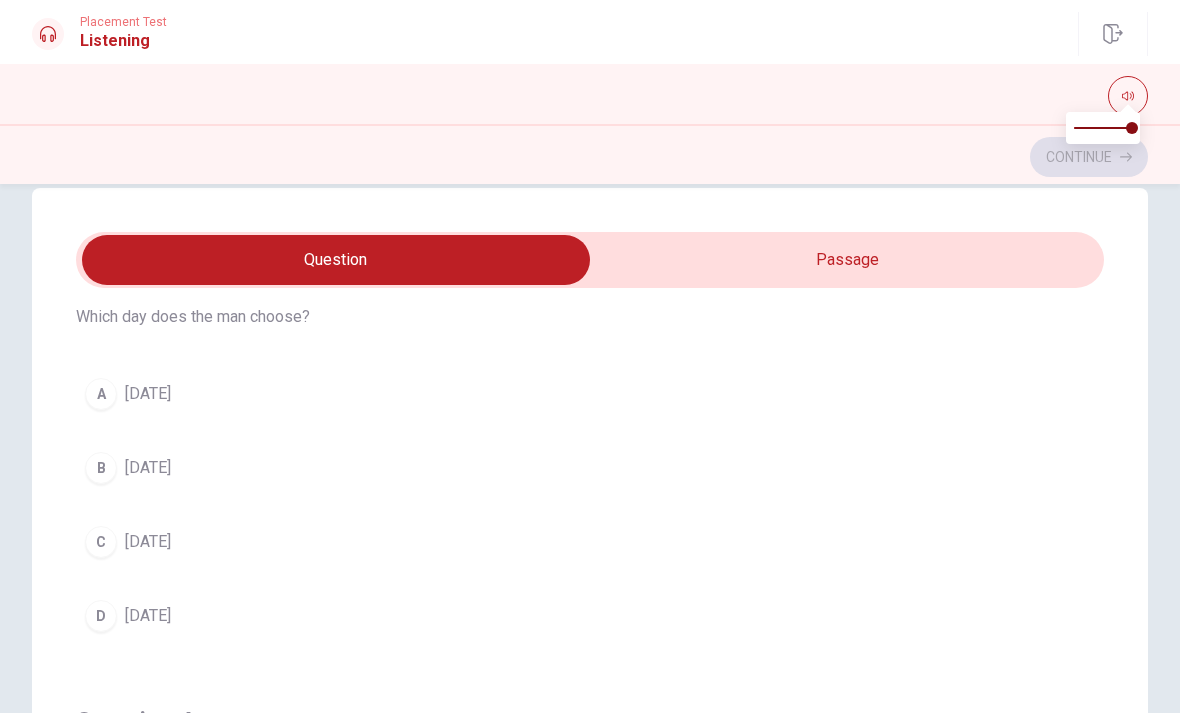 click on "C [DATE]" at bounding box center (590, 542) 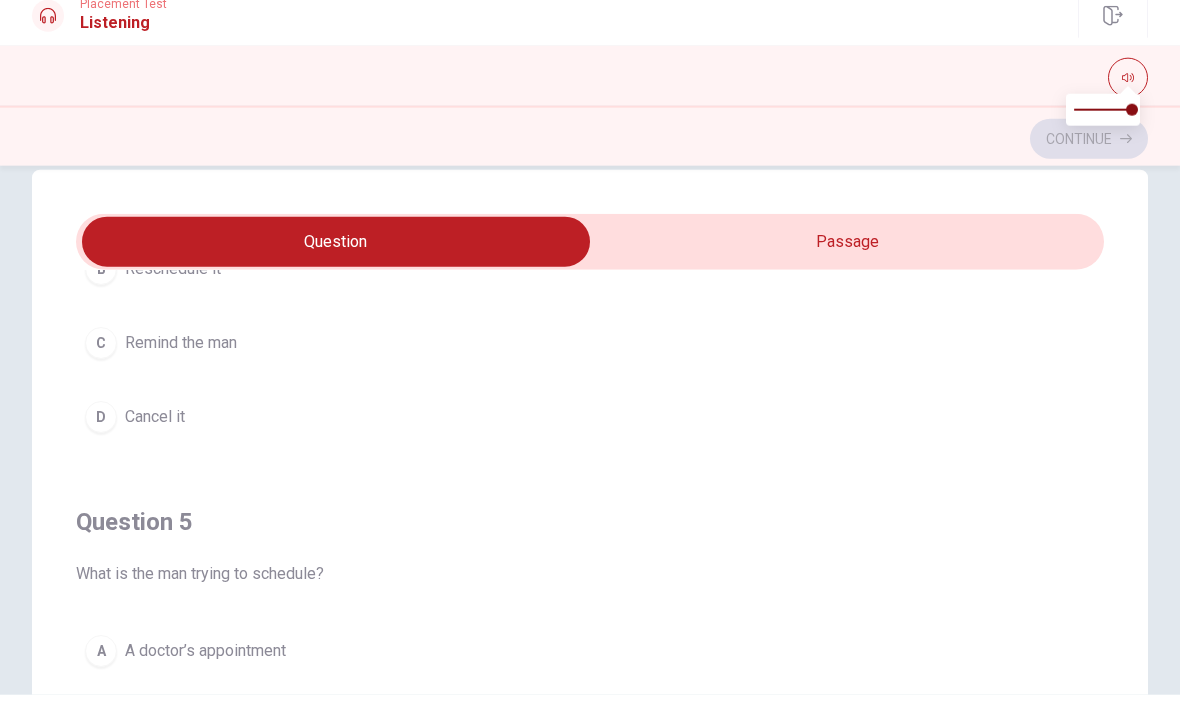 scroll, scrollTop: 1620, scrollLeft: 0, axis: vertical 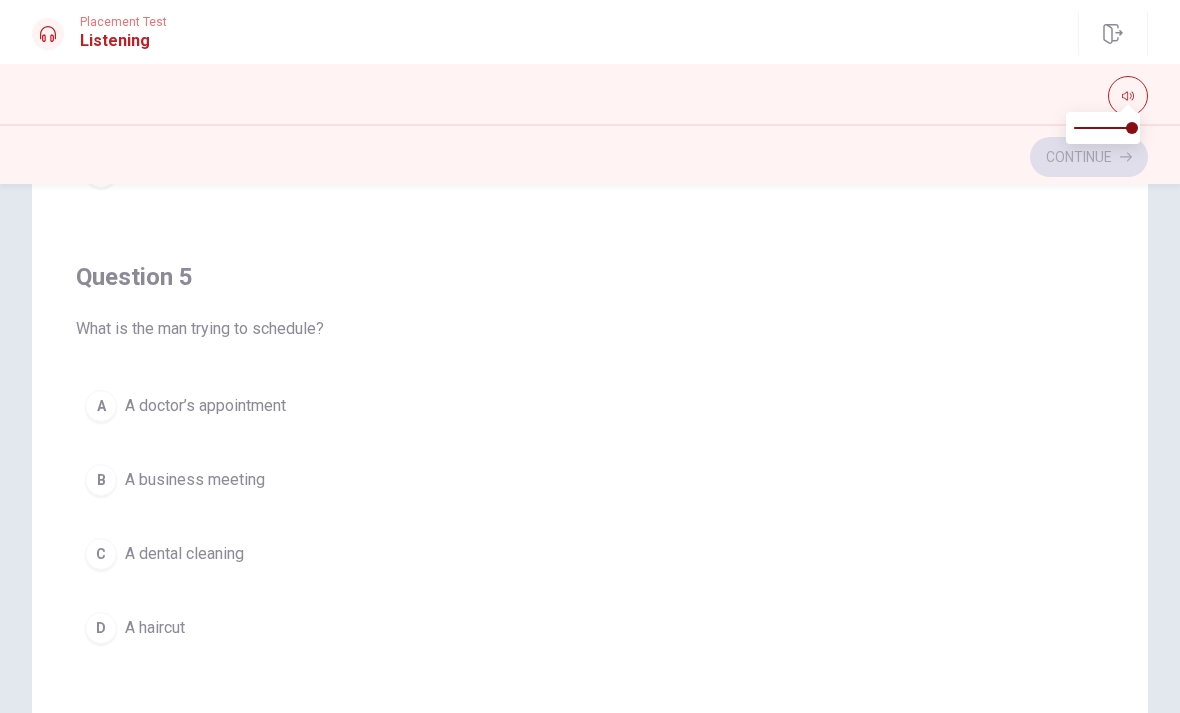 click on "C A dental cleaning" at bounding box center [590, 554] 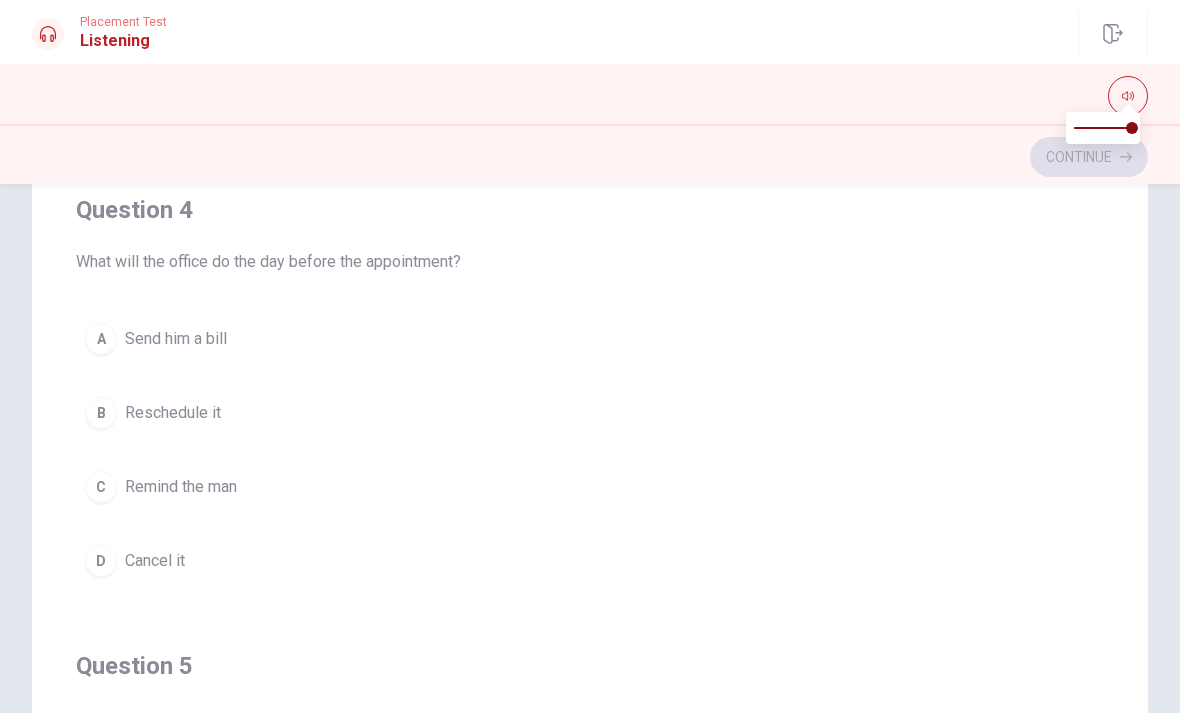 scroll, scrollTop: 1230, scrollLeft: 0, axis: vertical 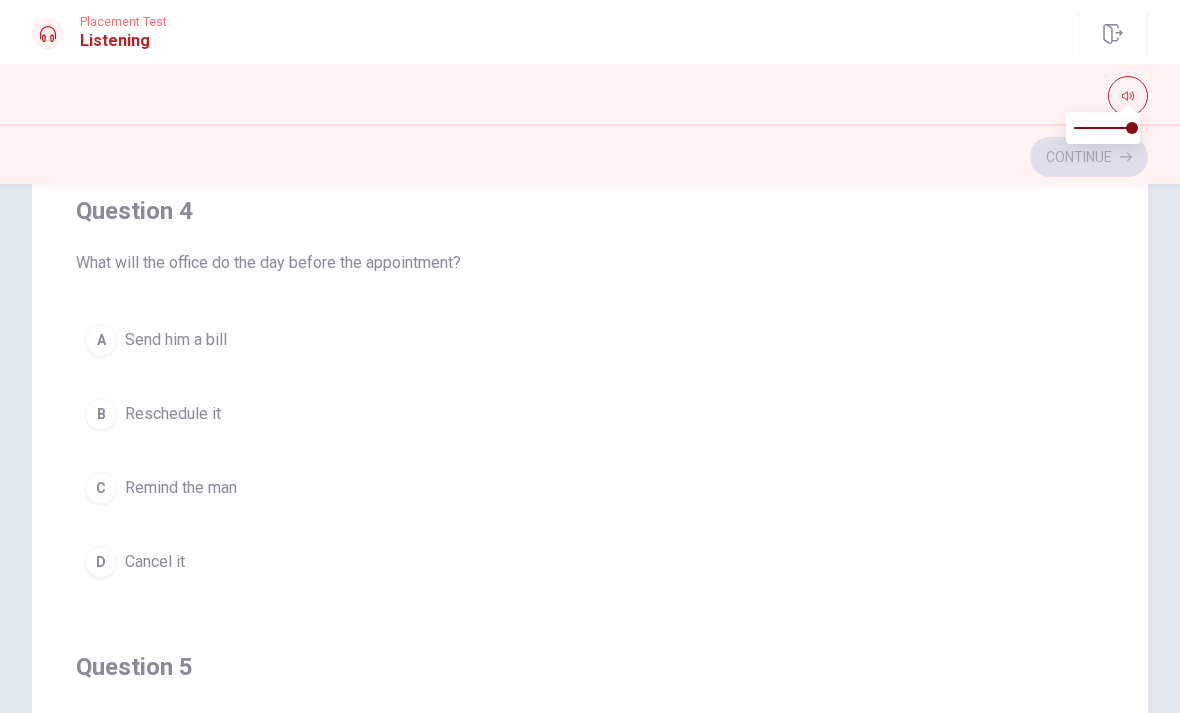 click on "Reschedule it" at bounding box center (173, 414) 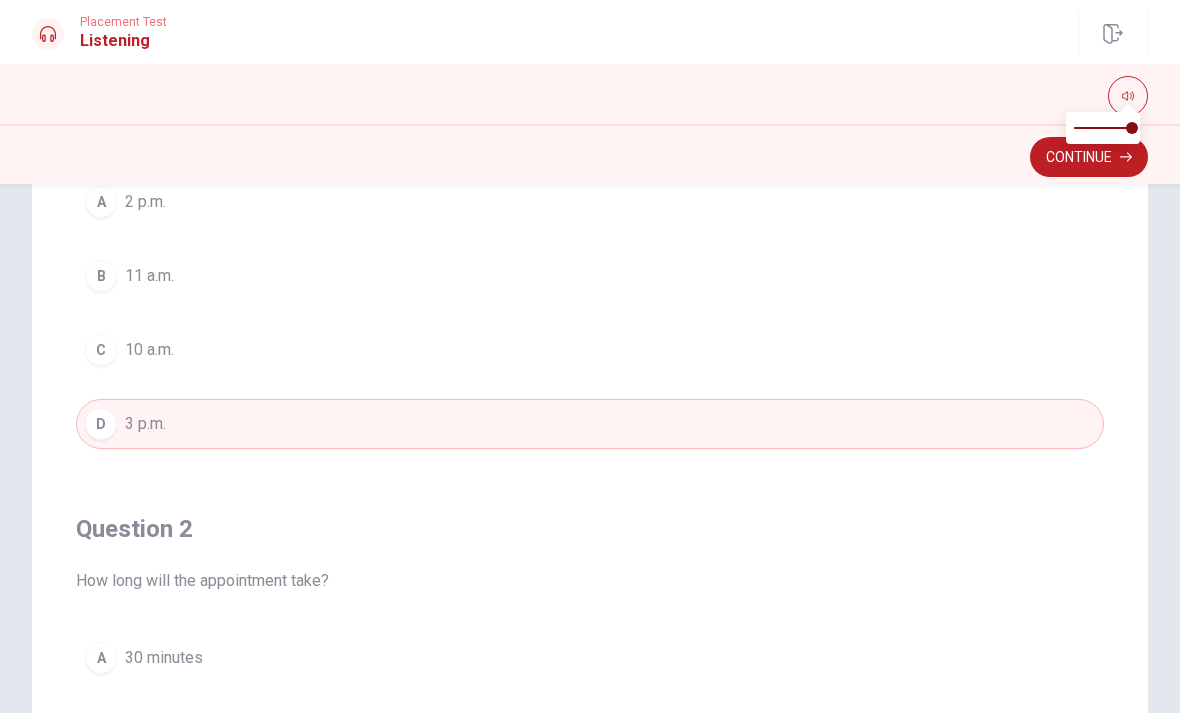 click on "Continue" at bounding box center [1089, 157] 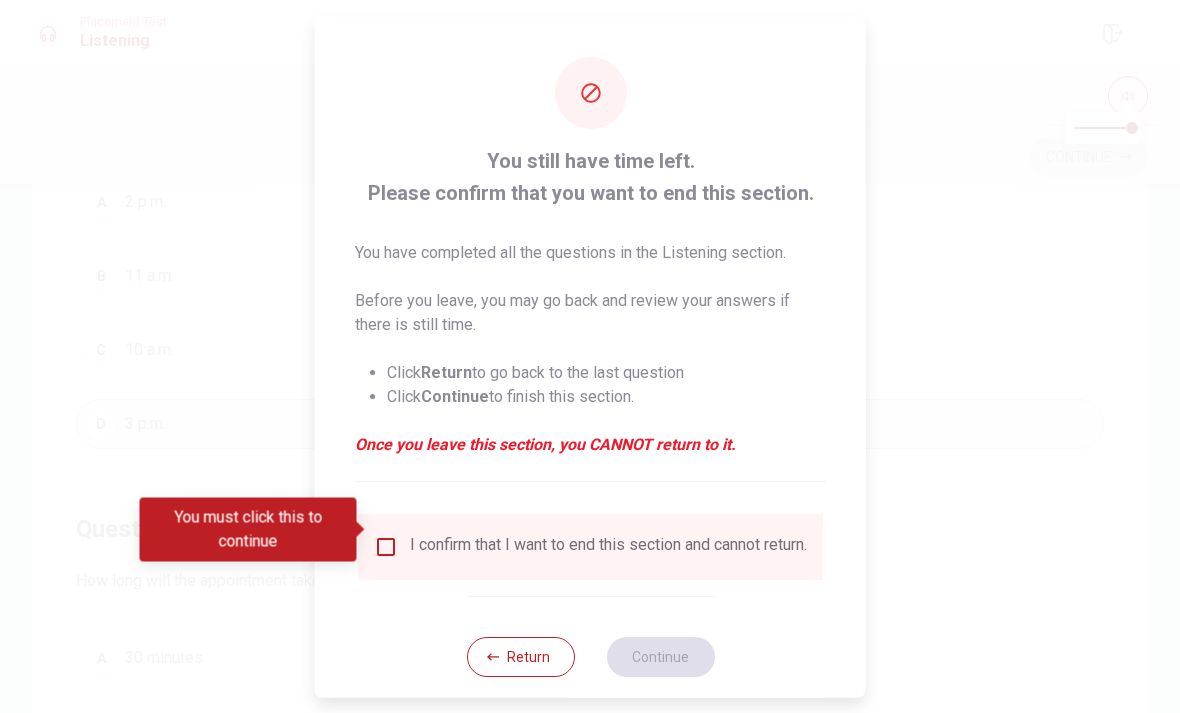 scroll, scrollTop: 0, scrollLeft: 0, axis: both 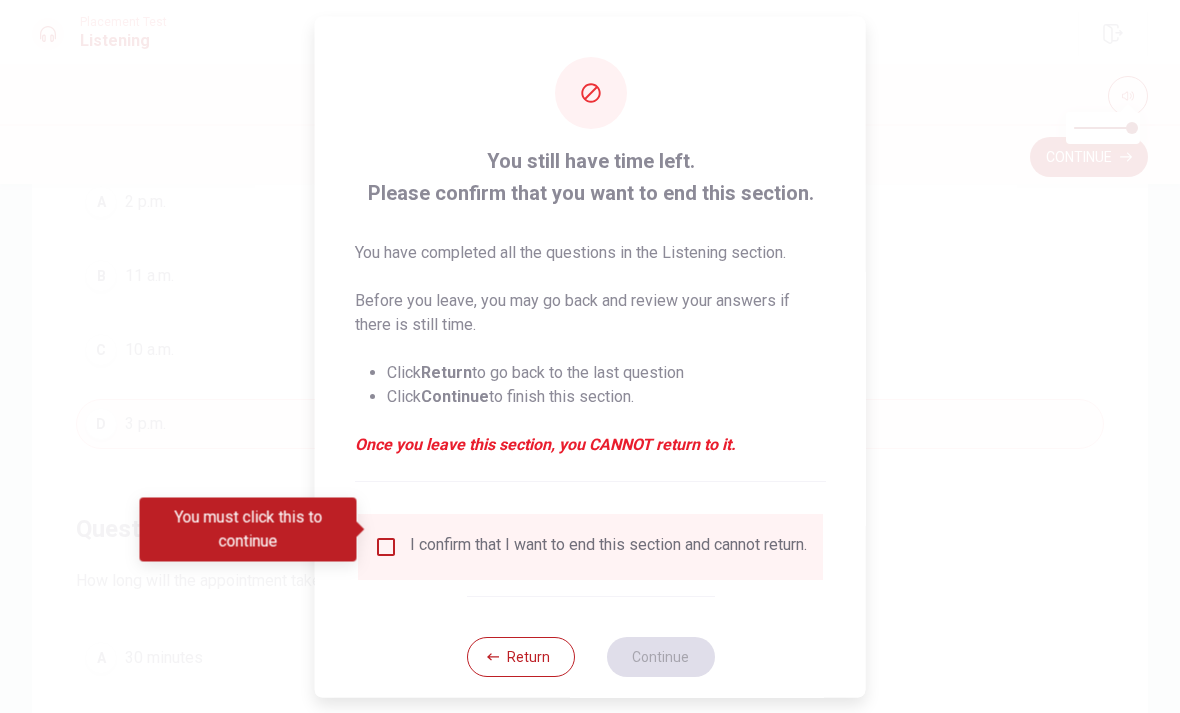 click on "I confirm that I want to end this section and cannot return." at bounding box center (608, 546) 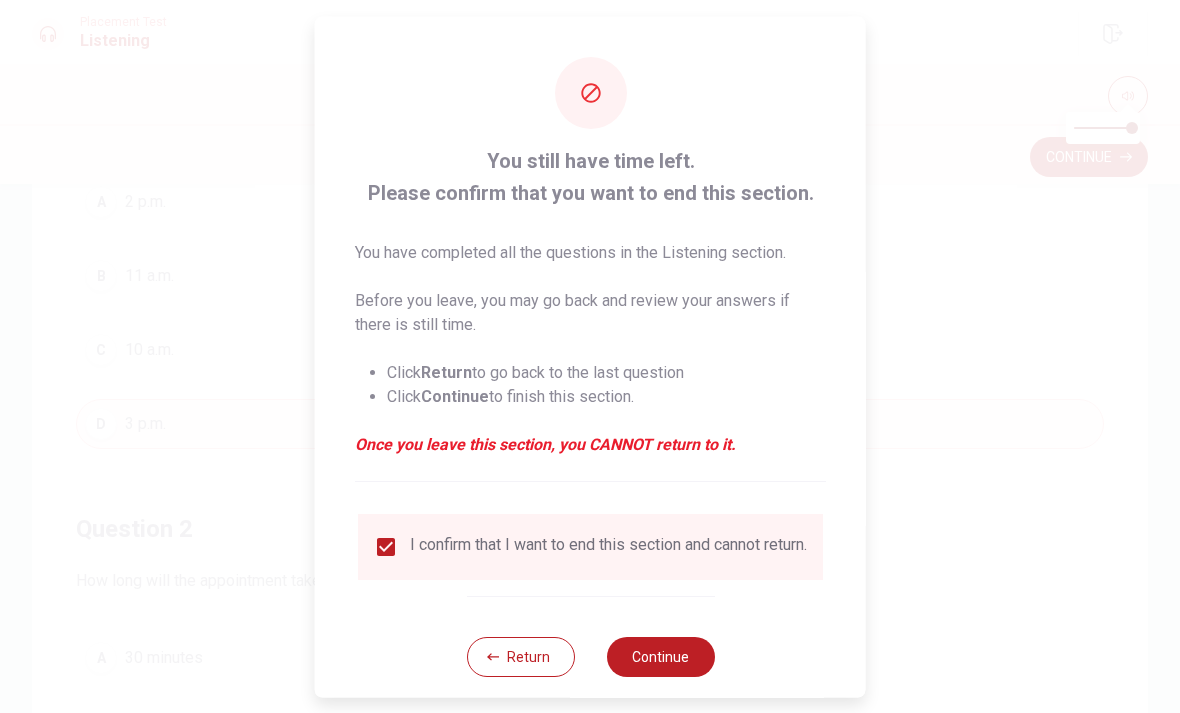 click on "Continue" at bounding box center [660, 656] 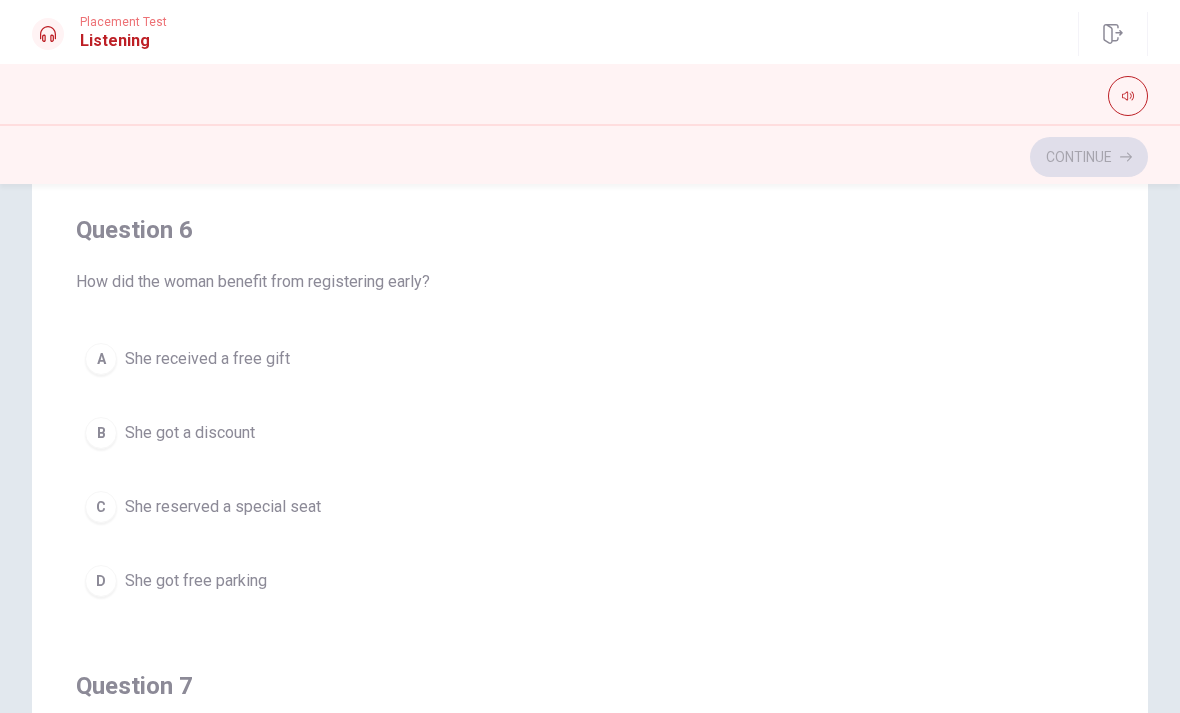 scroll, scrollTop: 141, scrollLeft: 0, axis: vertical 